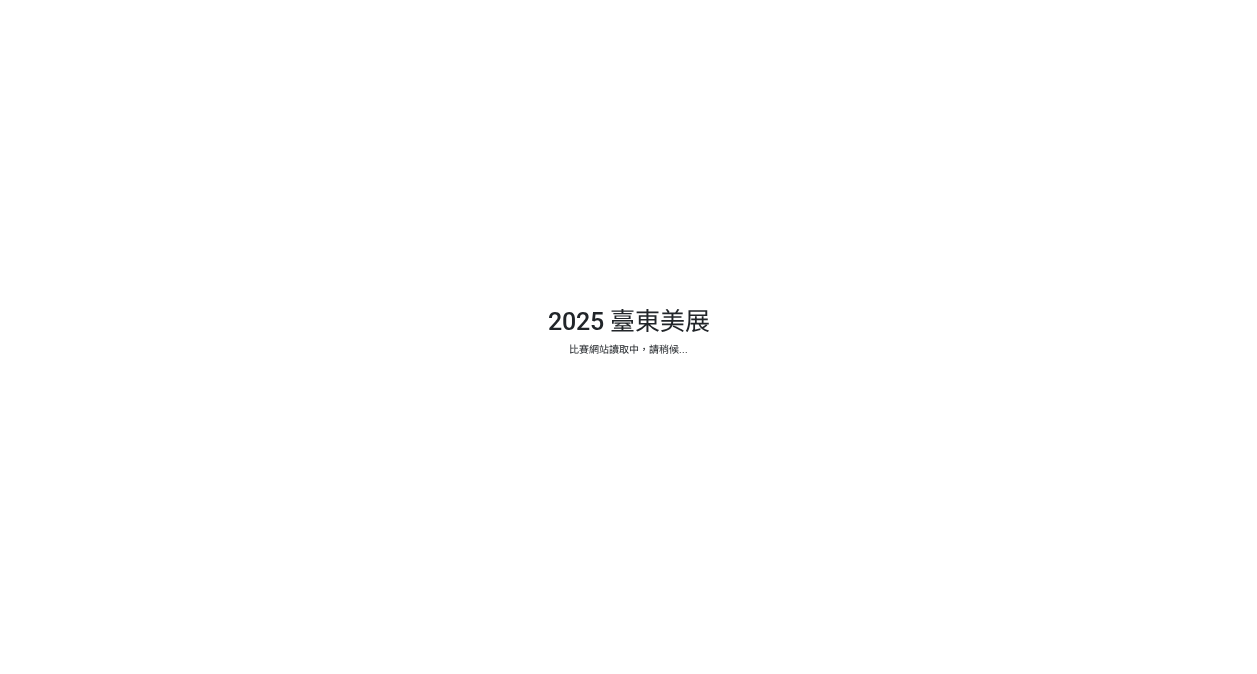 scroll, scrollTop: 0, scrollLeft: 0, axis: both 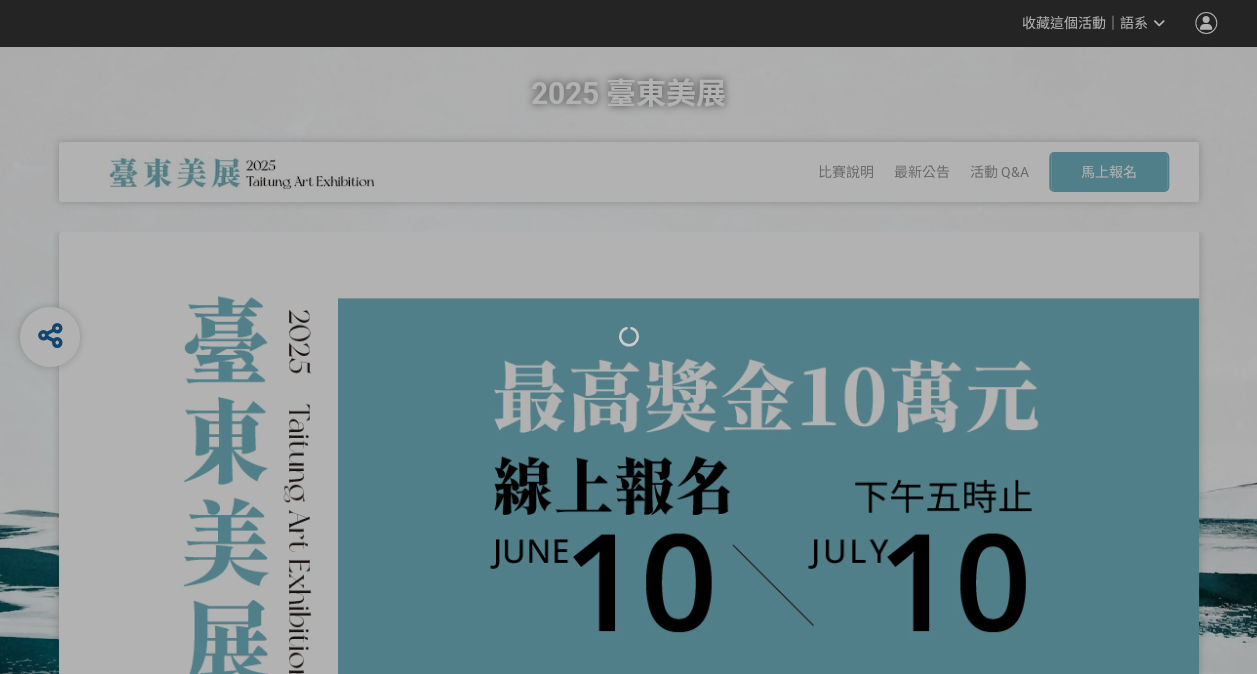 click at bounding box center [628, 337] 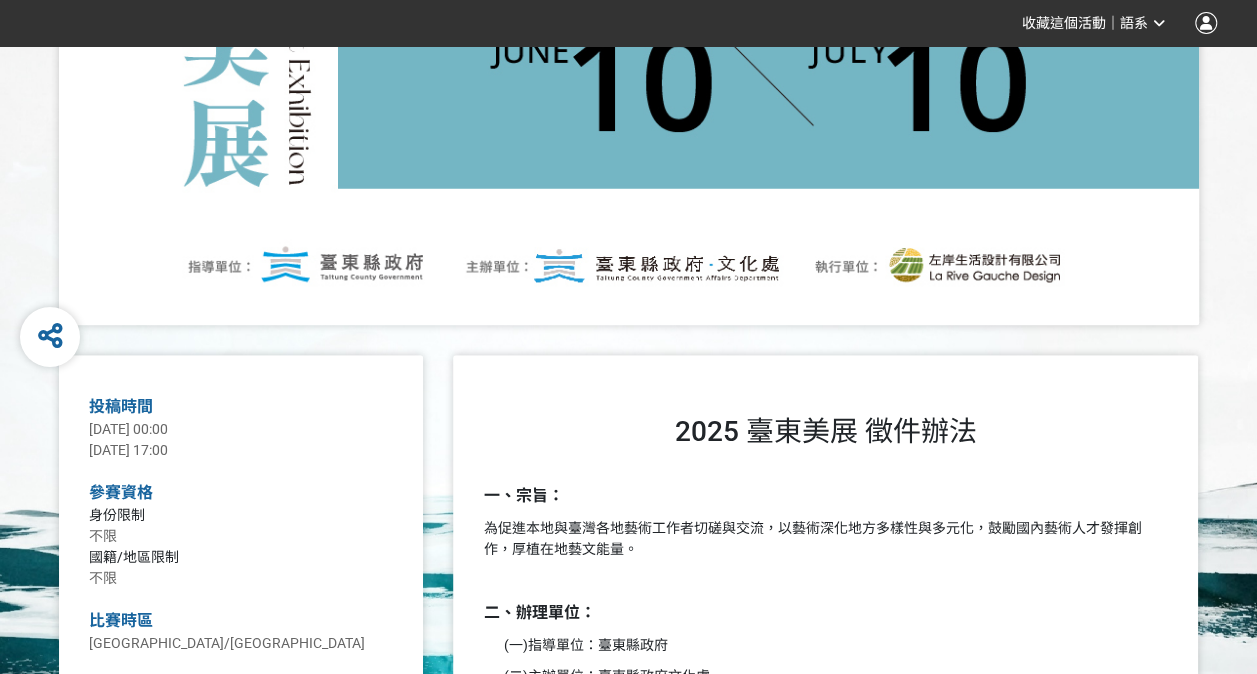 scroll, scrollTop: 100, scrollLeft: 0, axis: vertical 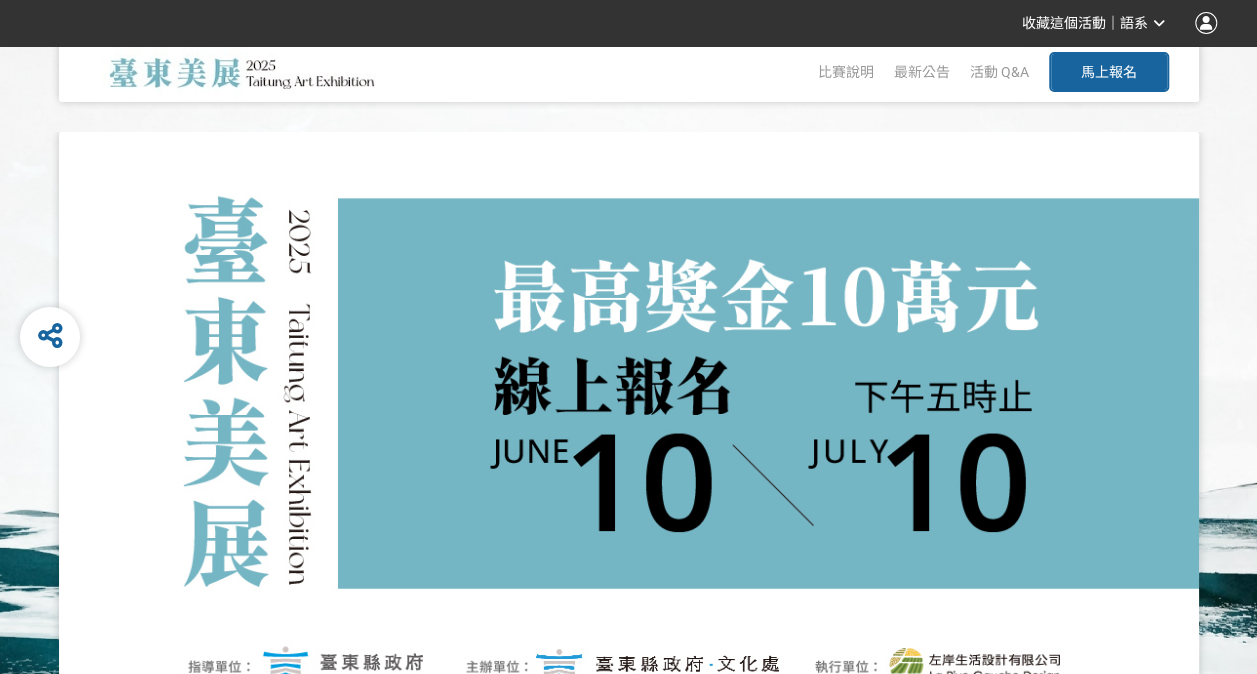 click on "馬上報名" at bounding box center (1109, 72) 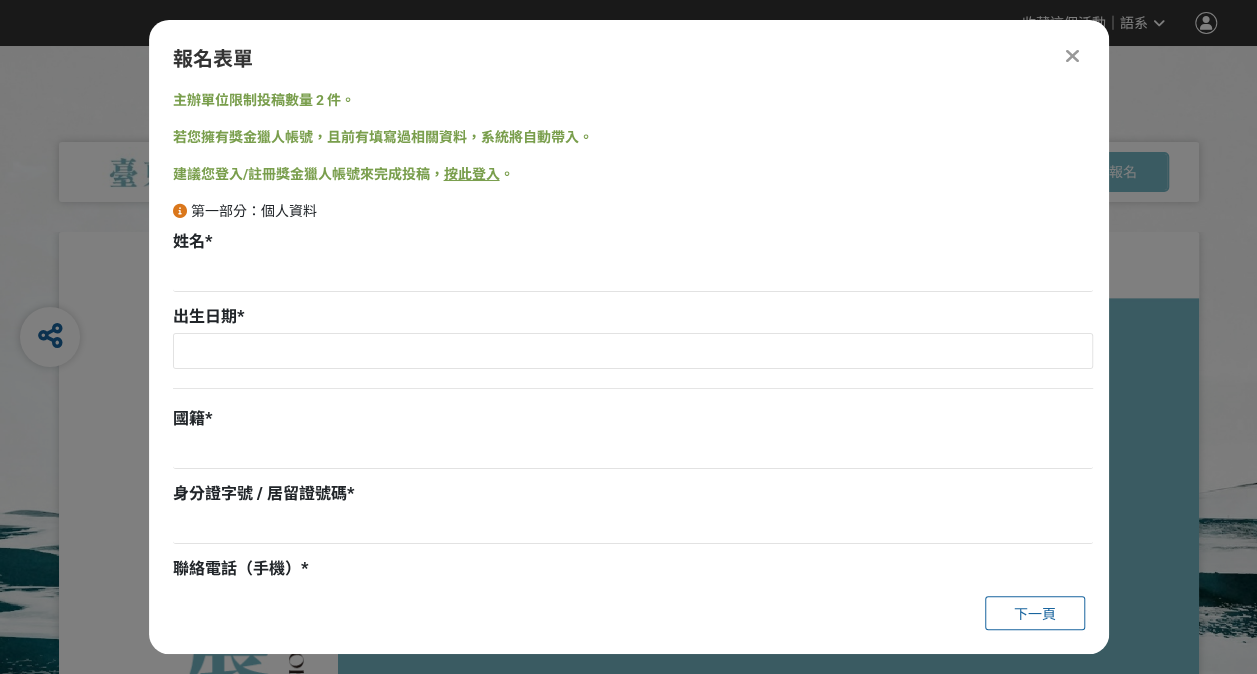 scroll, scrollTop: 0, scrollLeft: 0, axis: both 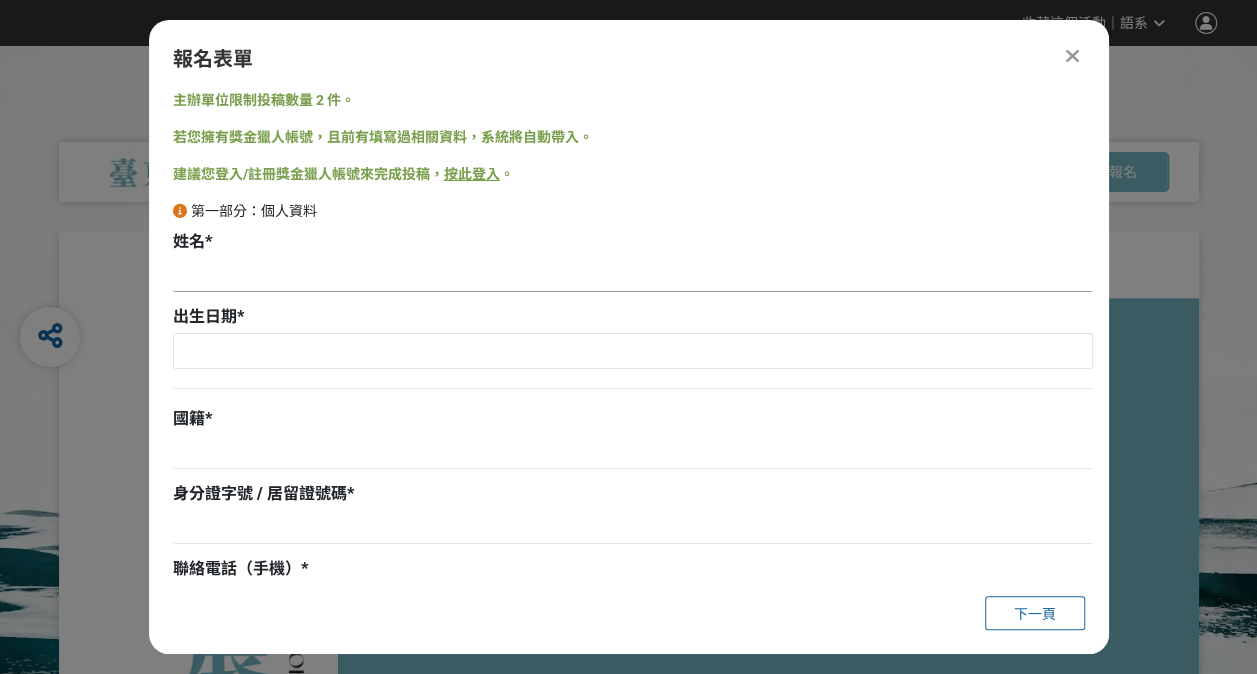 click at bounding box center (633, 275) 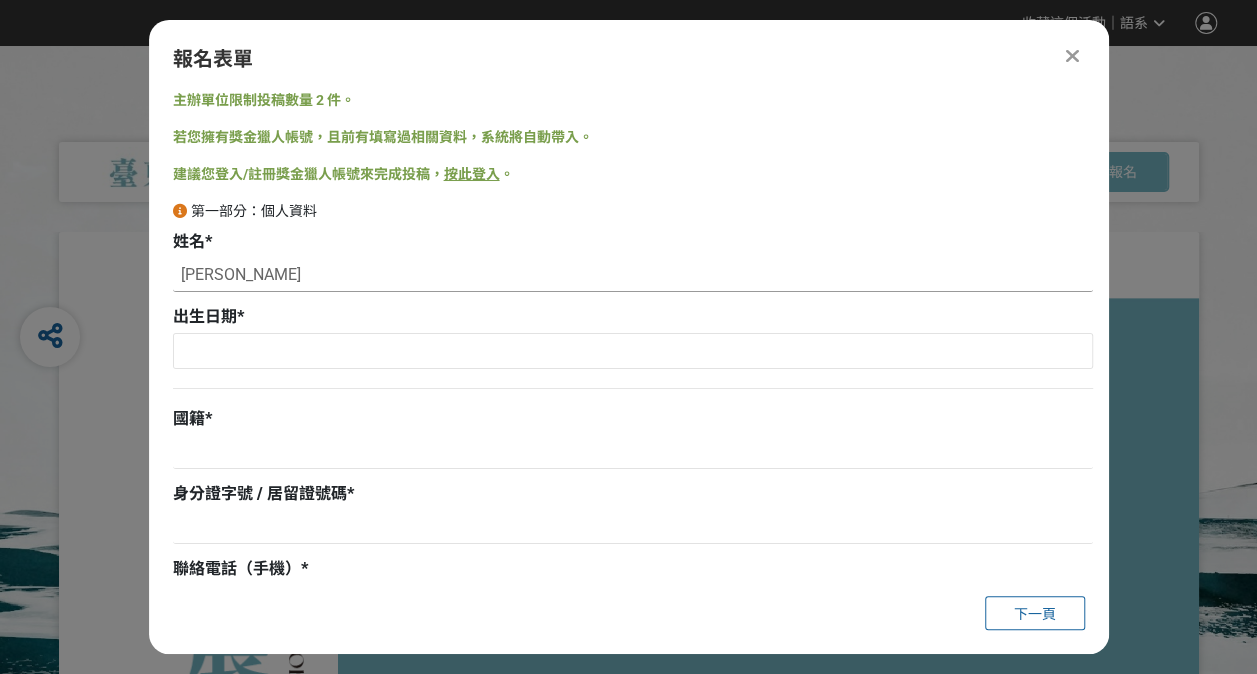 type on "[PERSON_NAME]" 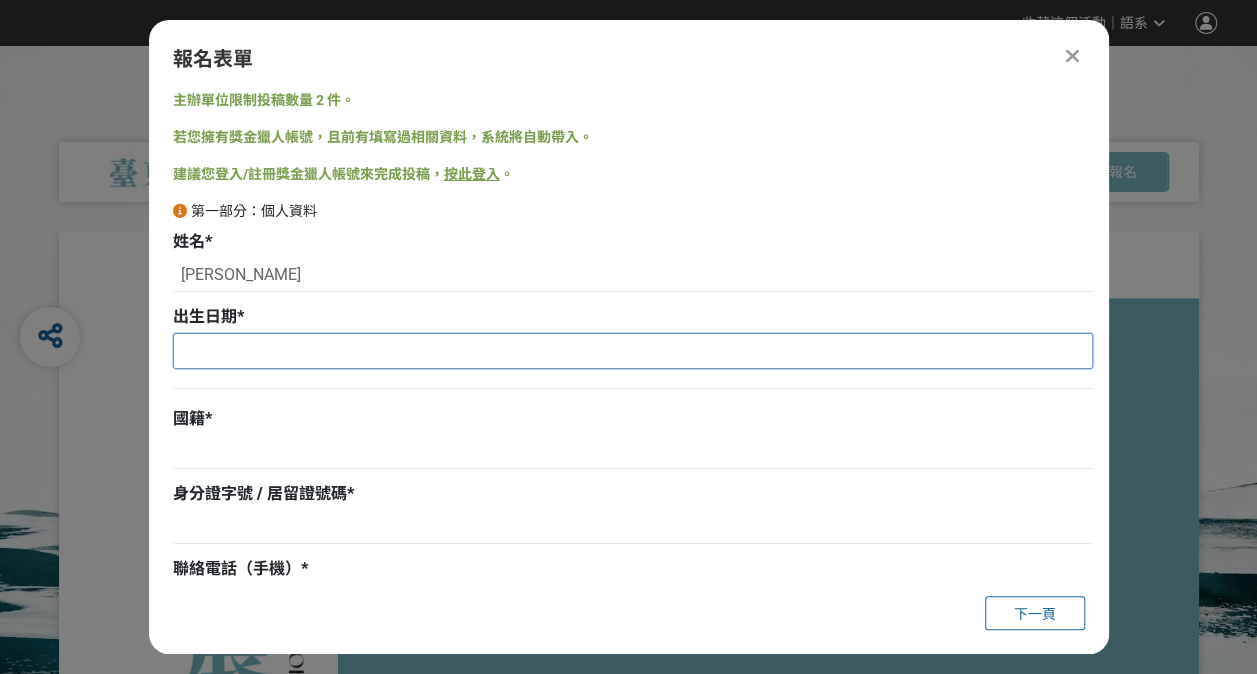 click at bounding box center (633, 351) 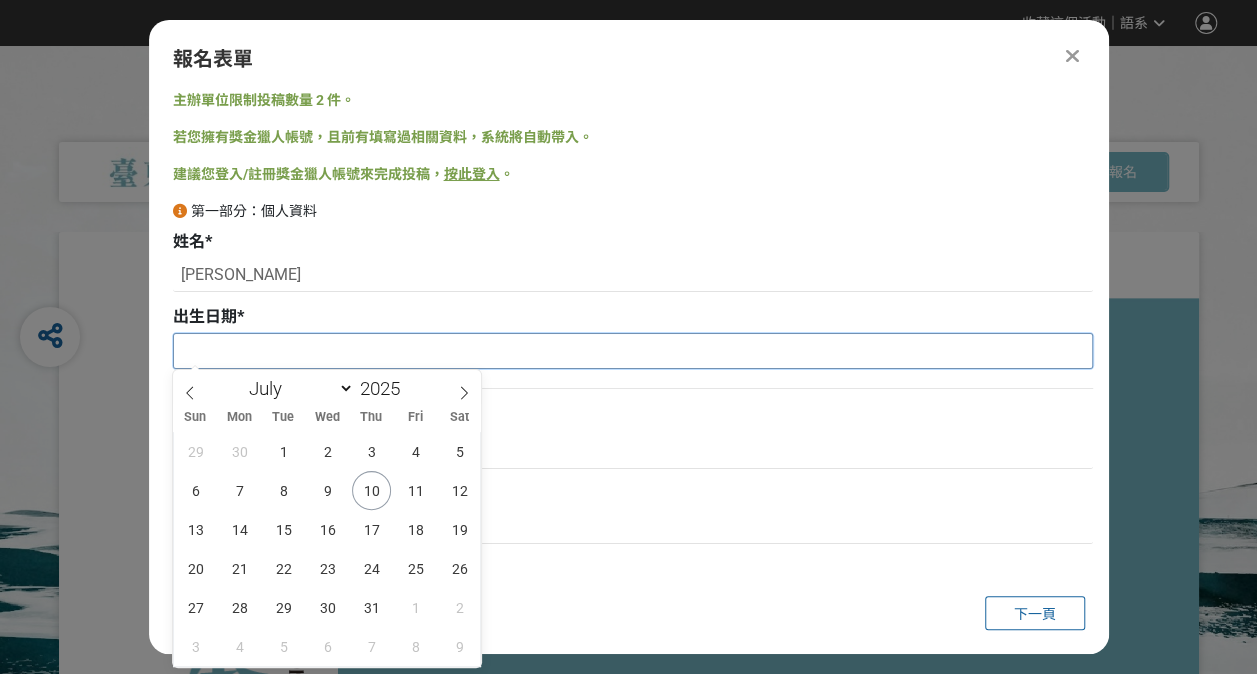 click at bounding box center [633, 351] 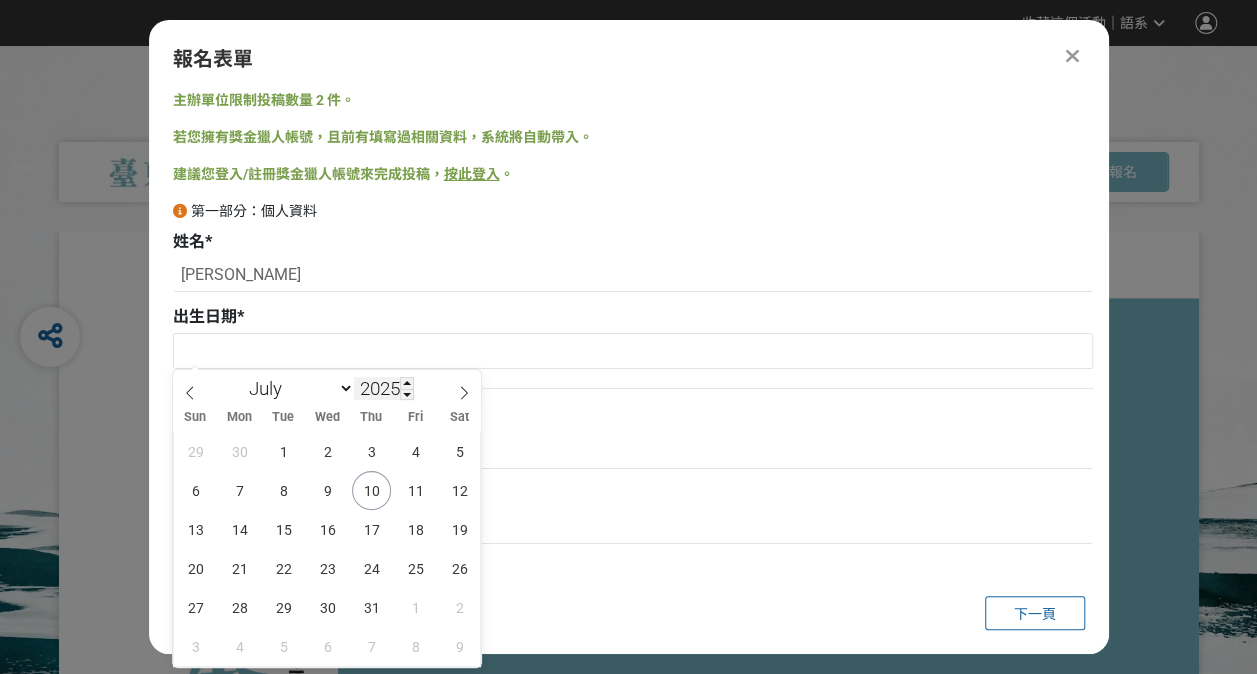 click on "2025" at bounding box center [384, 388] 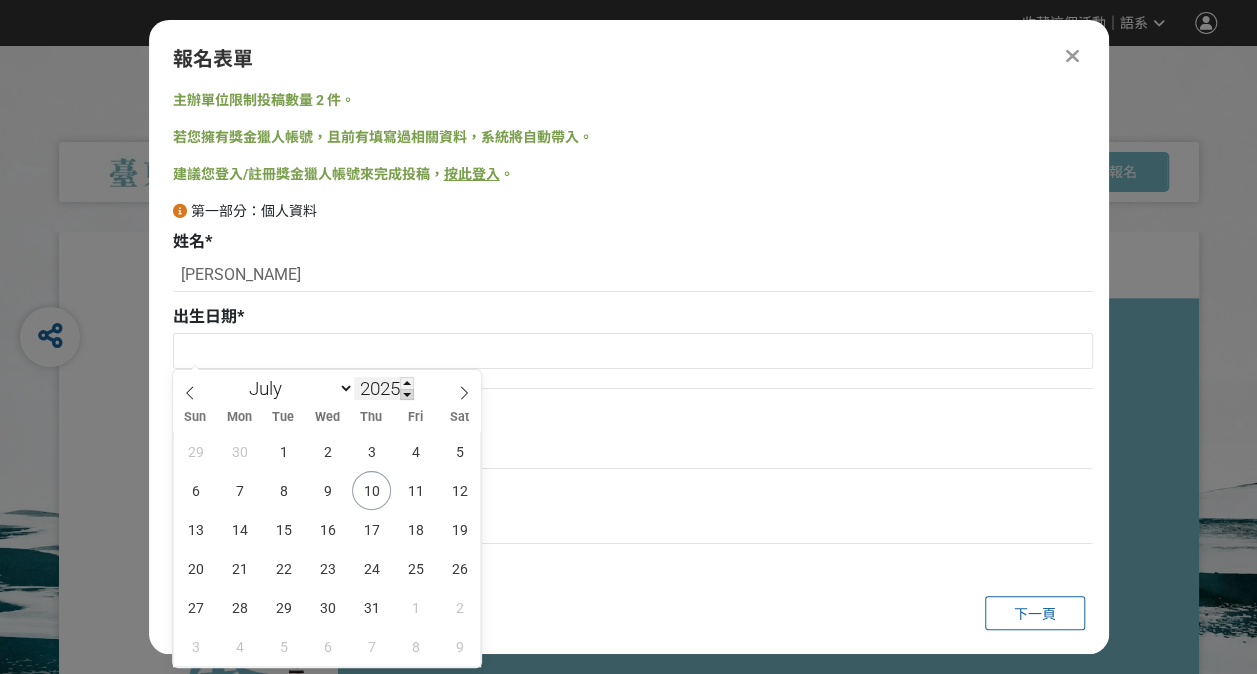 click at bounding box center (407, 395) 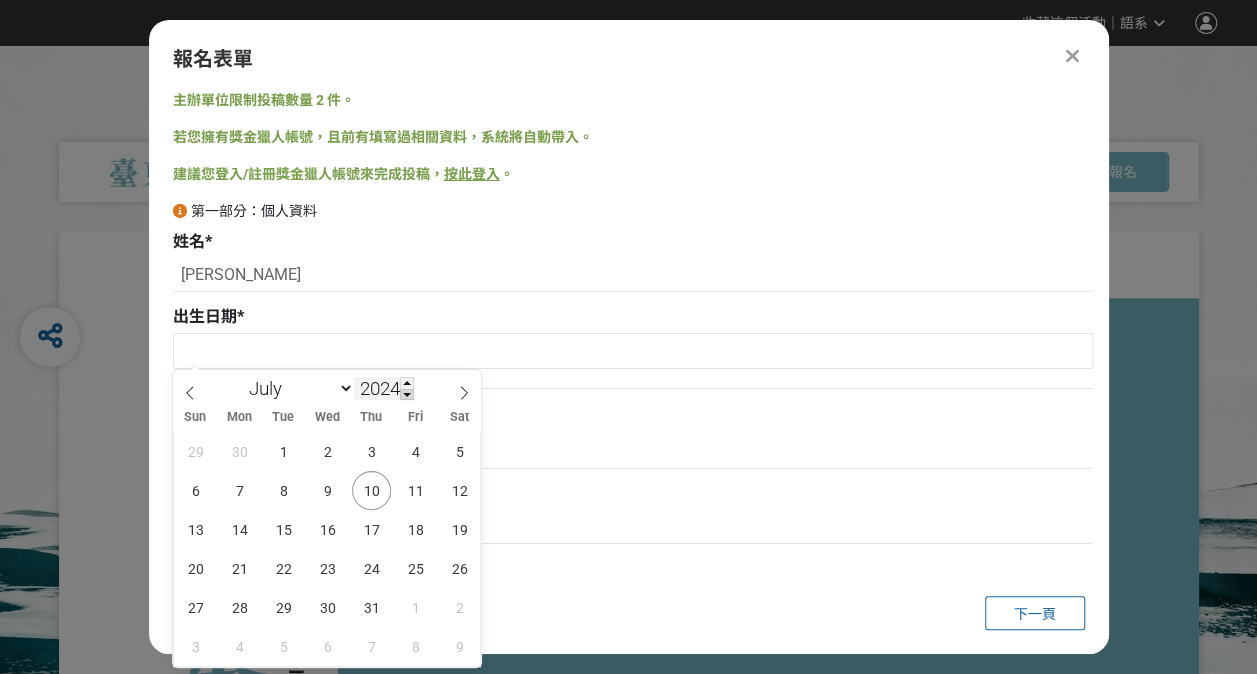 click at bounding box center [407, 395] 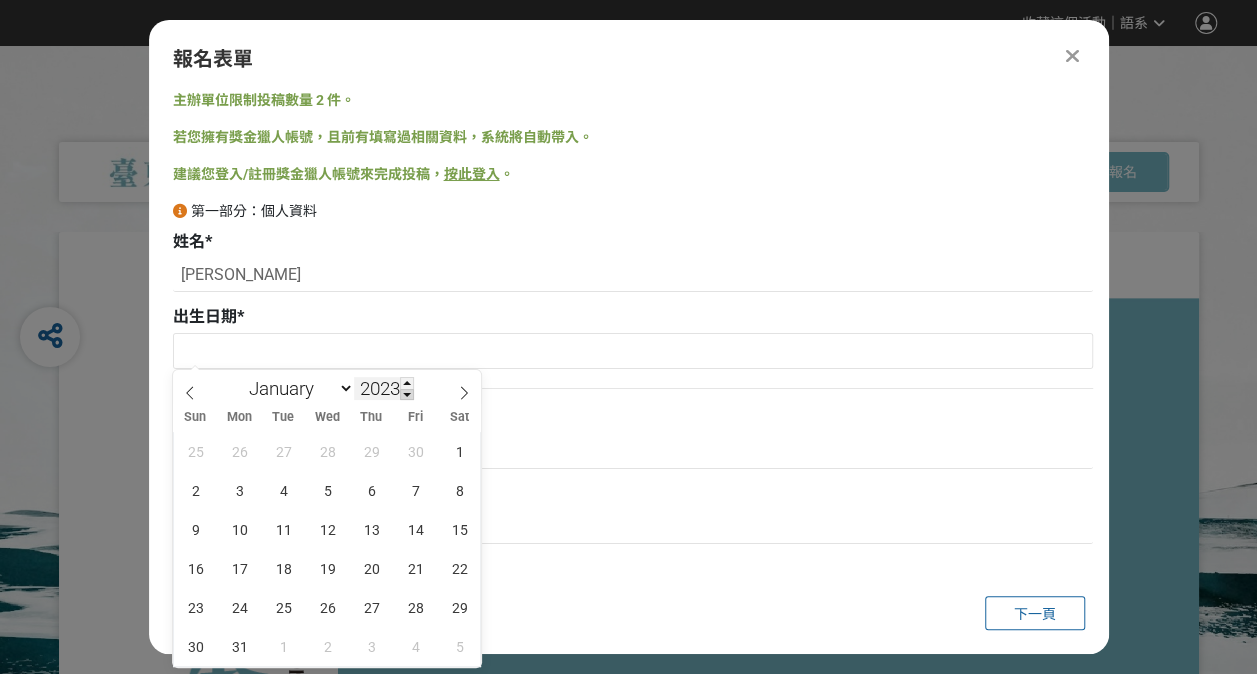 click at bounding box center (407, 395) 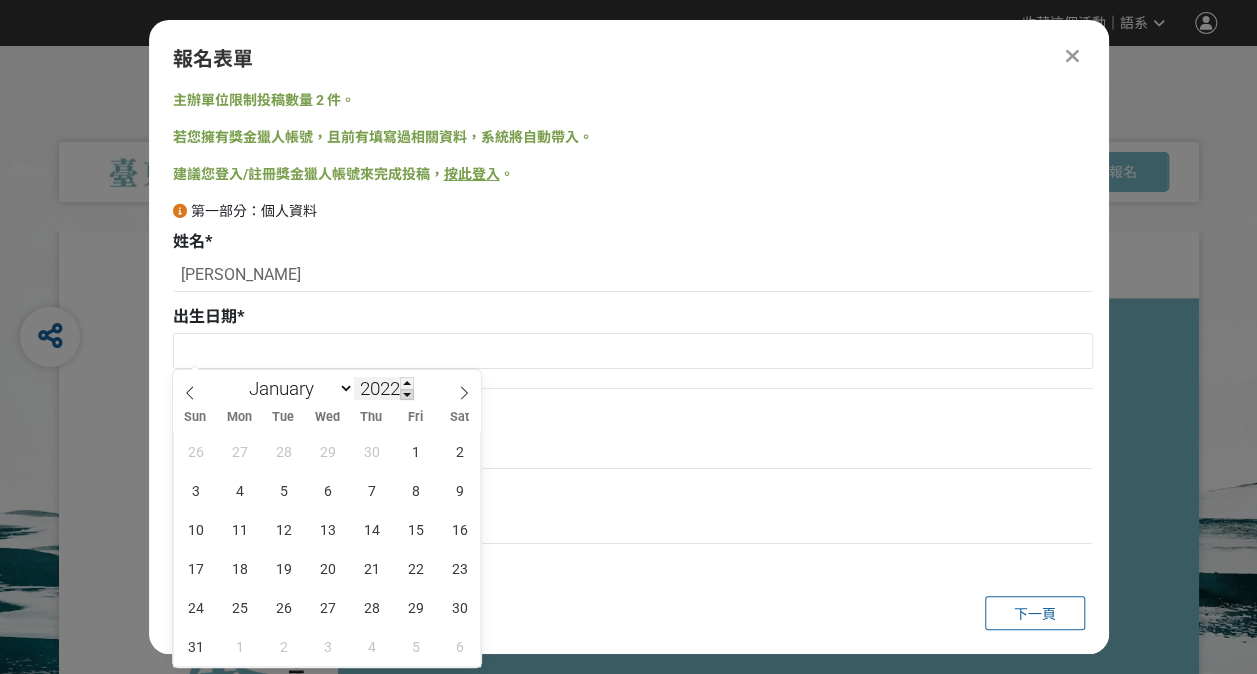 click at bounding box center [407, 395] 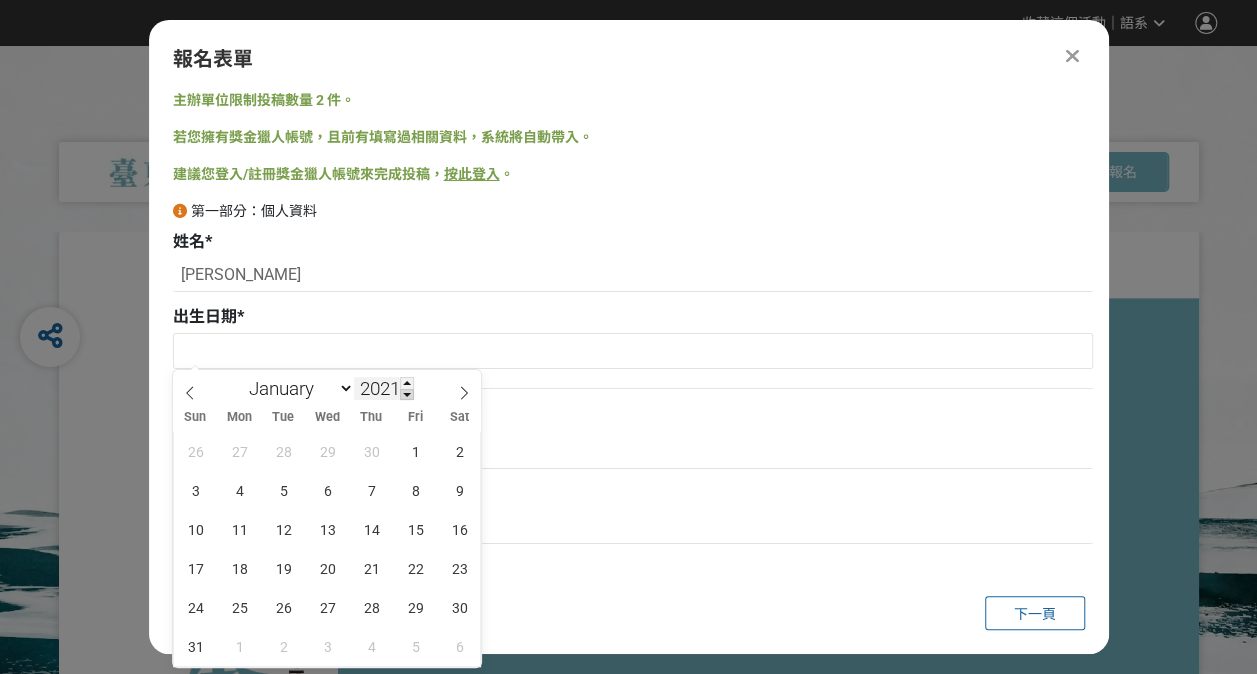 click at bounding box center (407, 395) 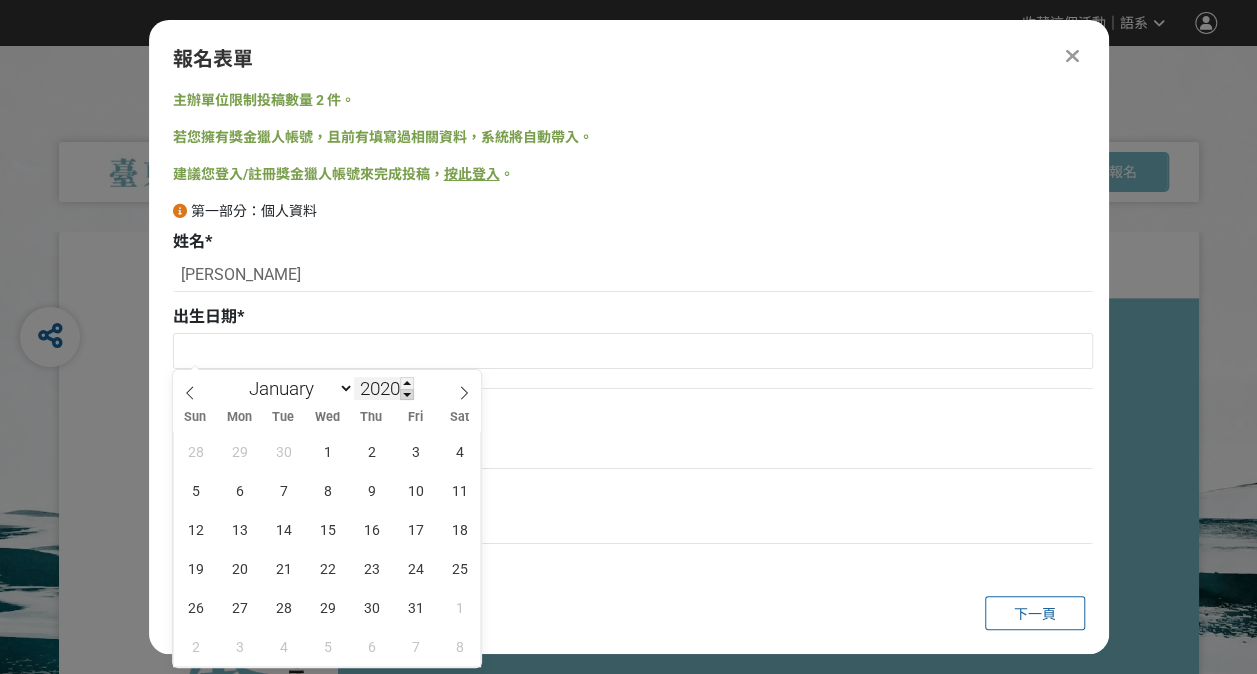 click at bounding box center (407, 395) 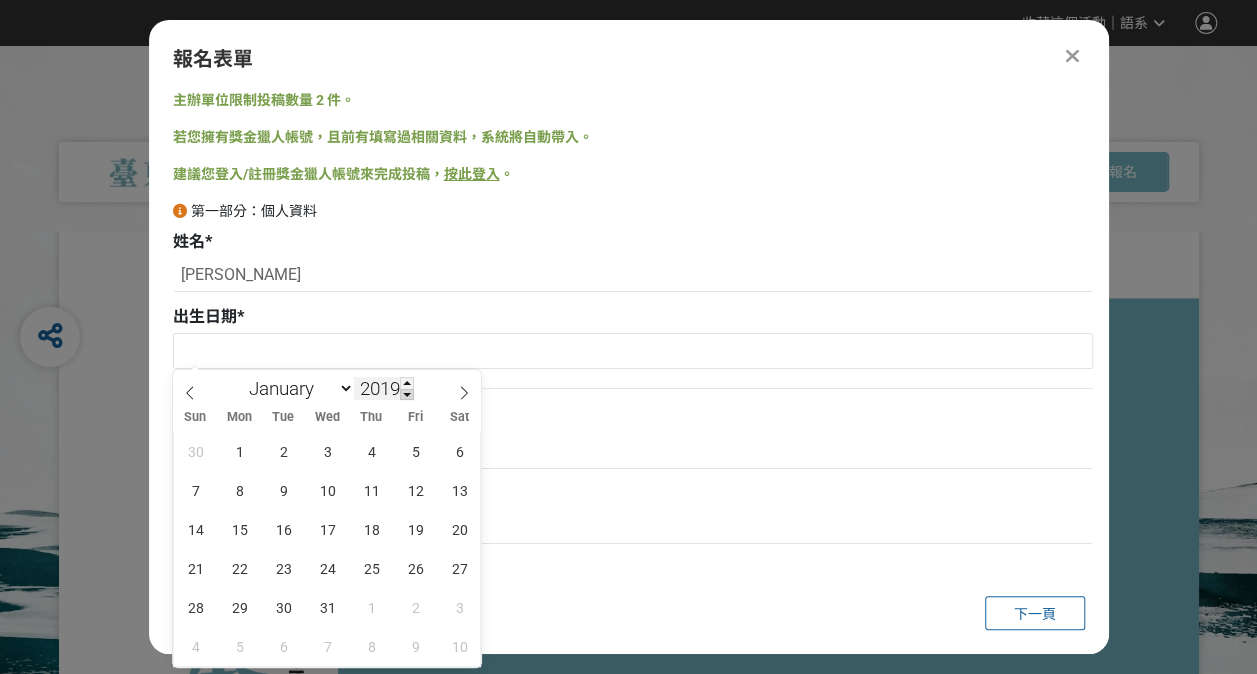 click at bounding box center [407, 395] 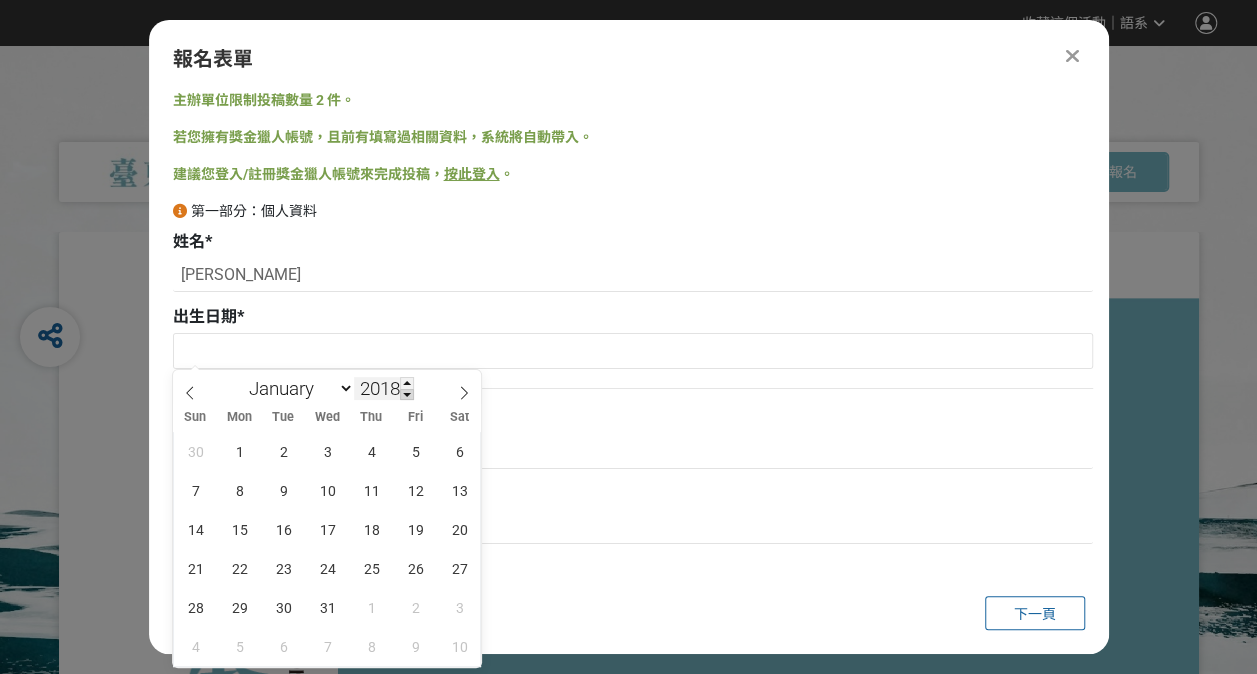 click at bounding box center (407, 395) 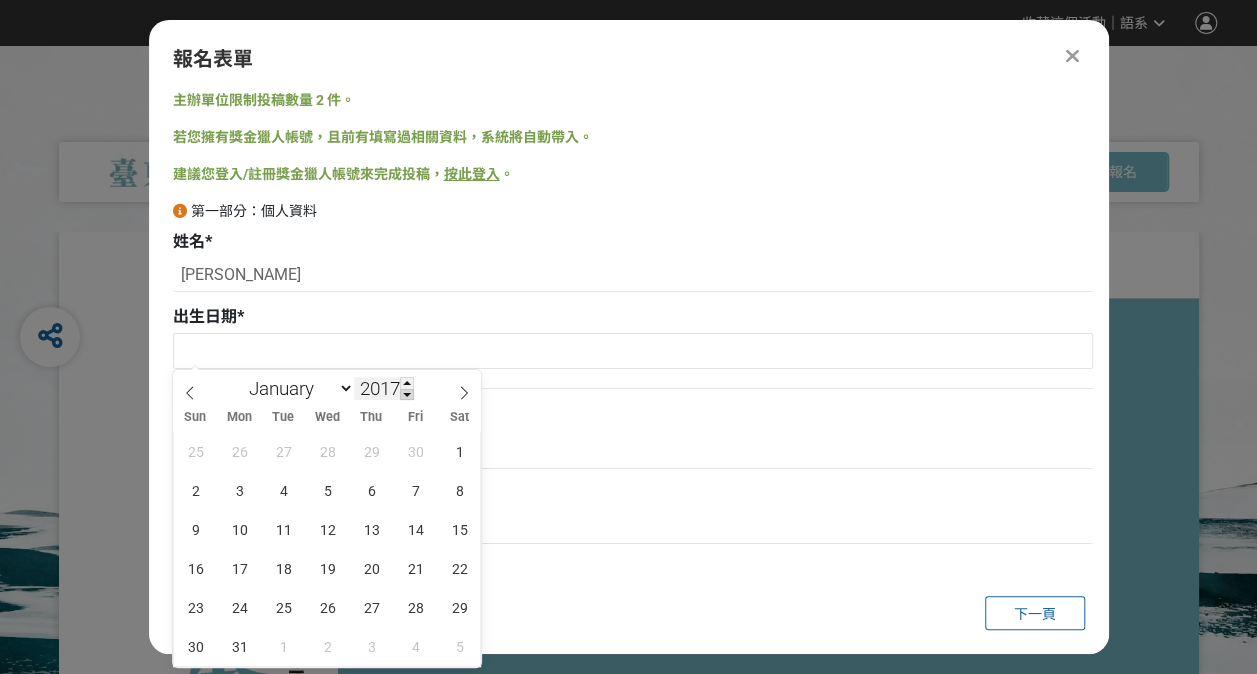 click at bounding box center [407, 395] 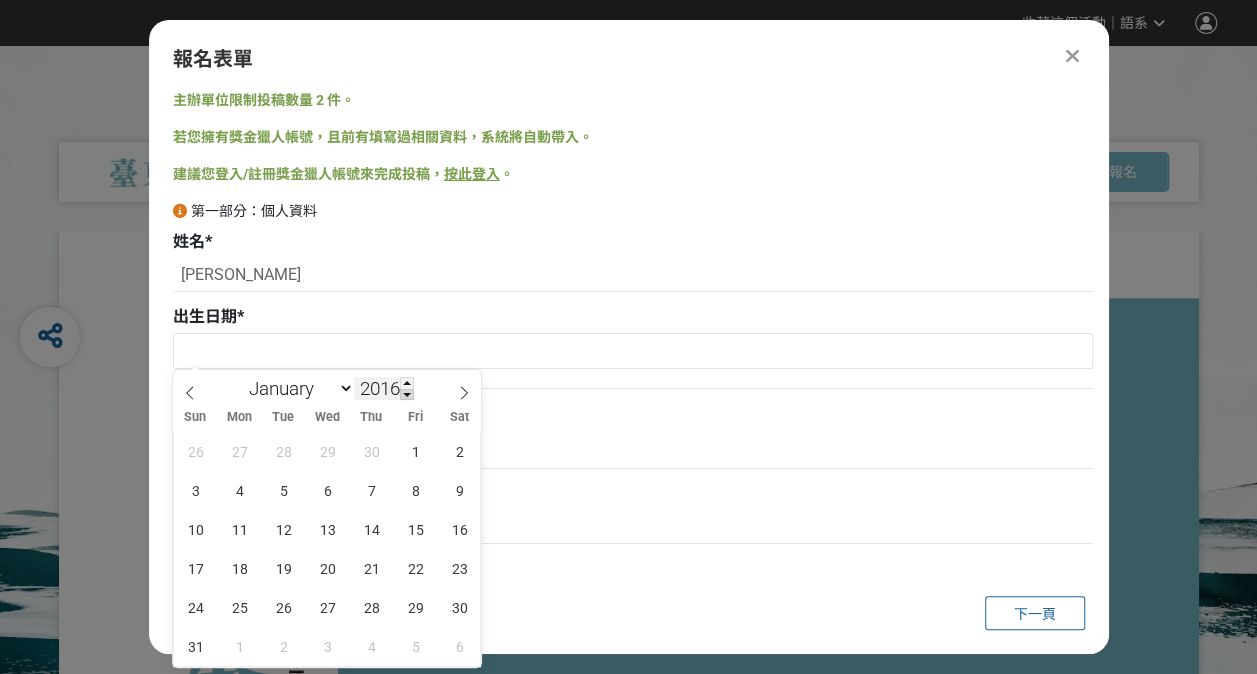 click at bounding box center [407, 395] 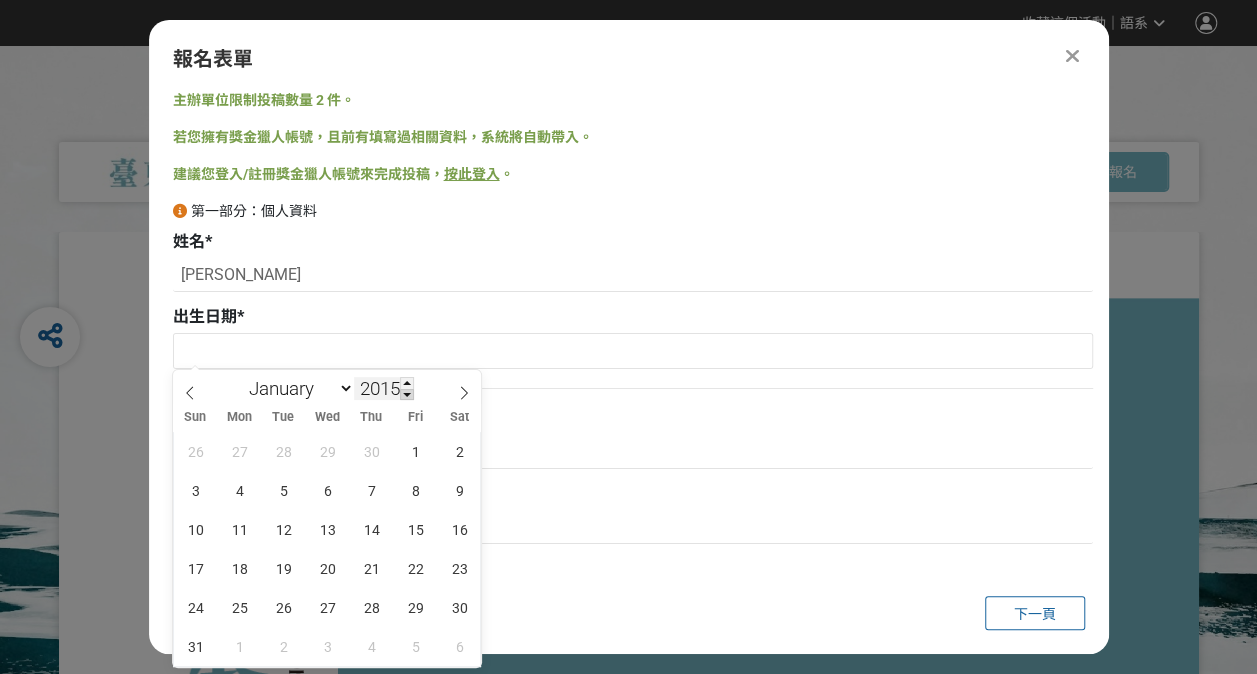 click at bounding box center (407, 395) 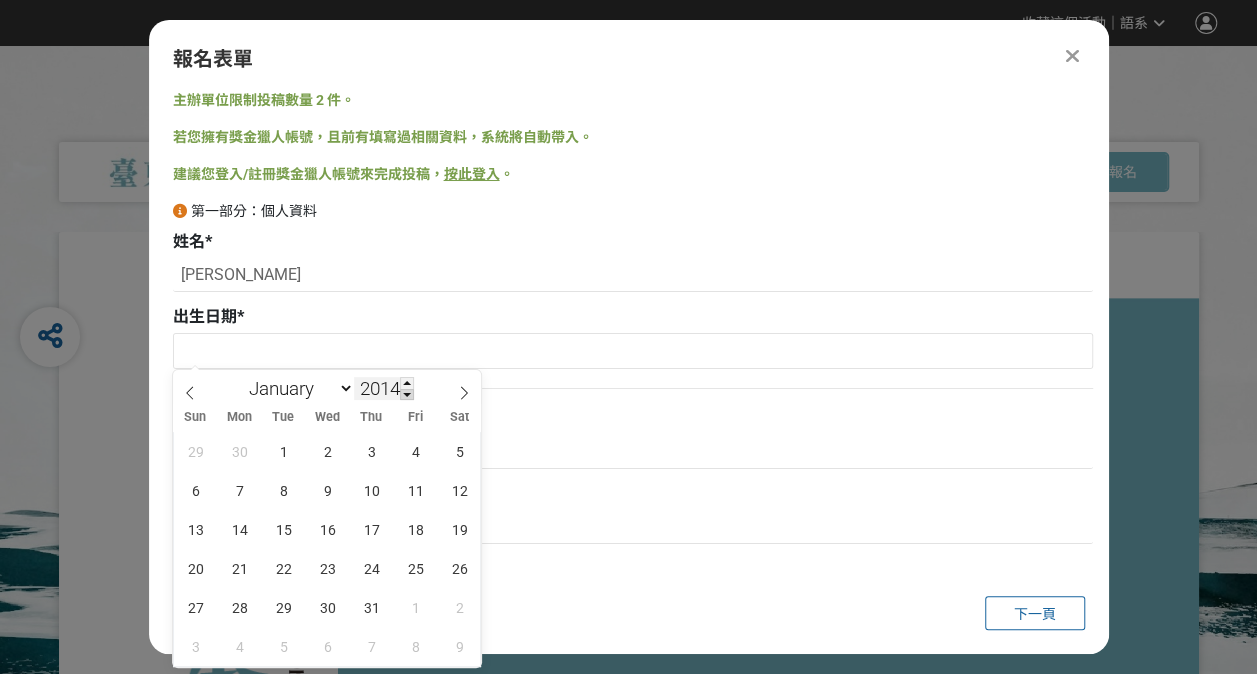 click at bounding box center (407, 395) 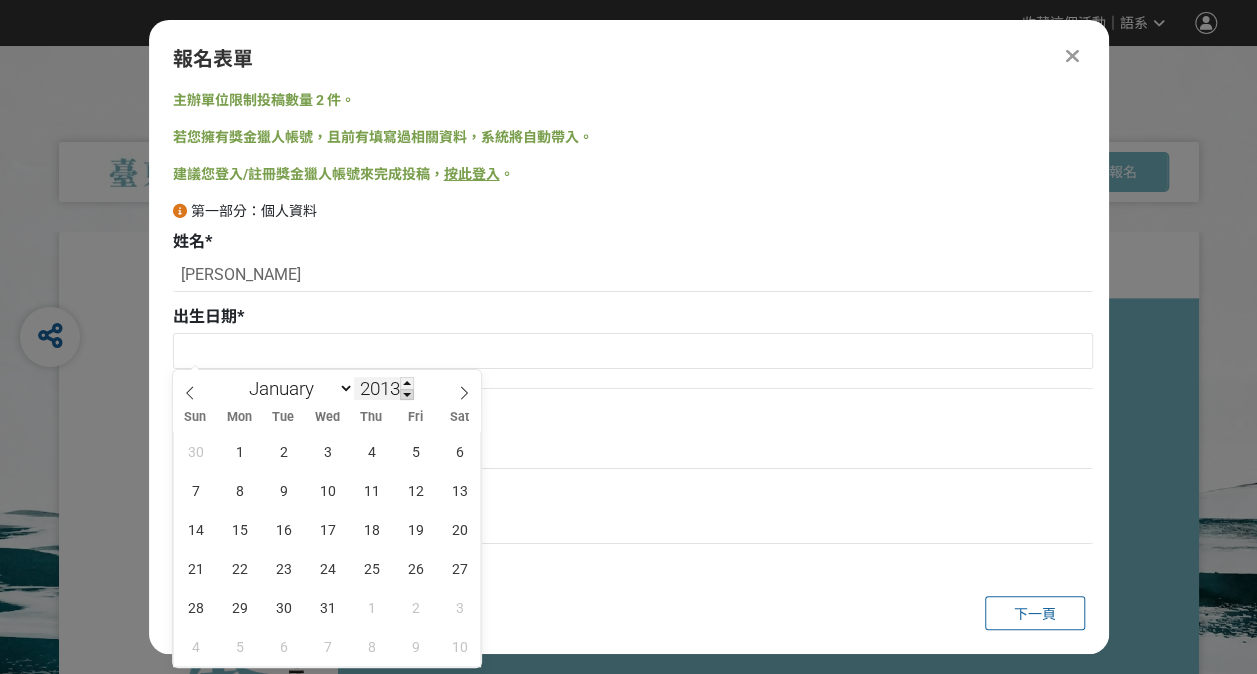 click at bounding box center [407, 395] 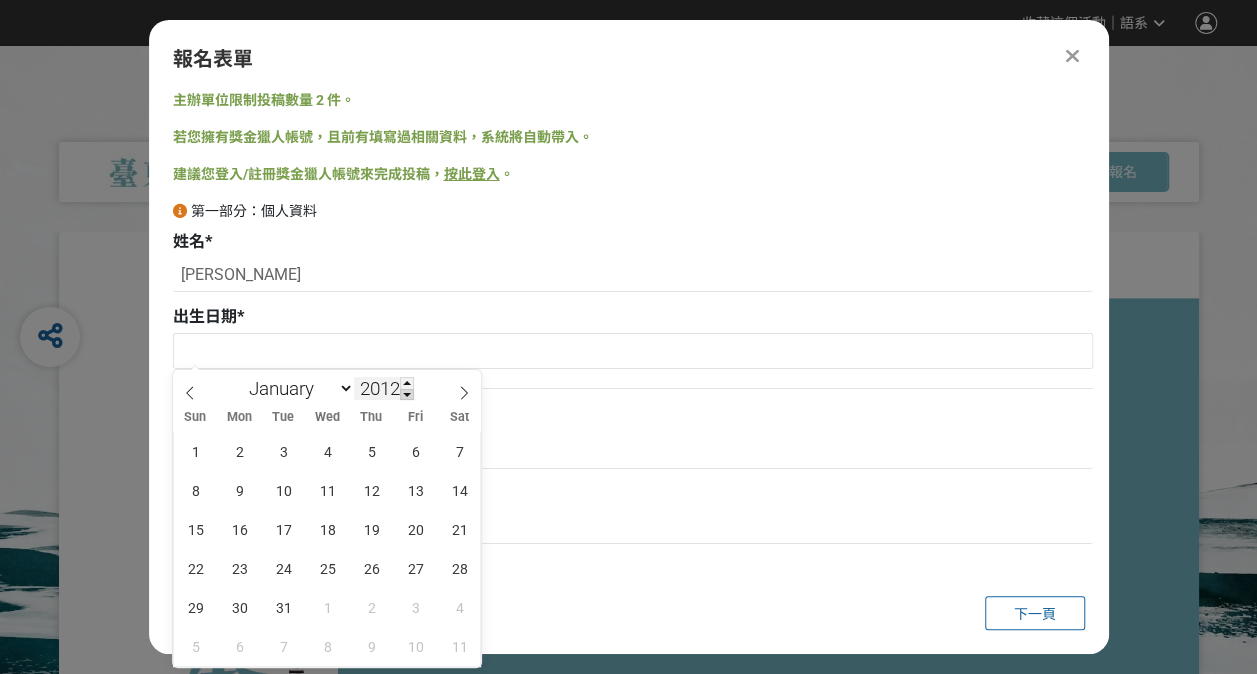 click at bounding box center (407, 395) 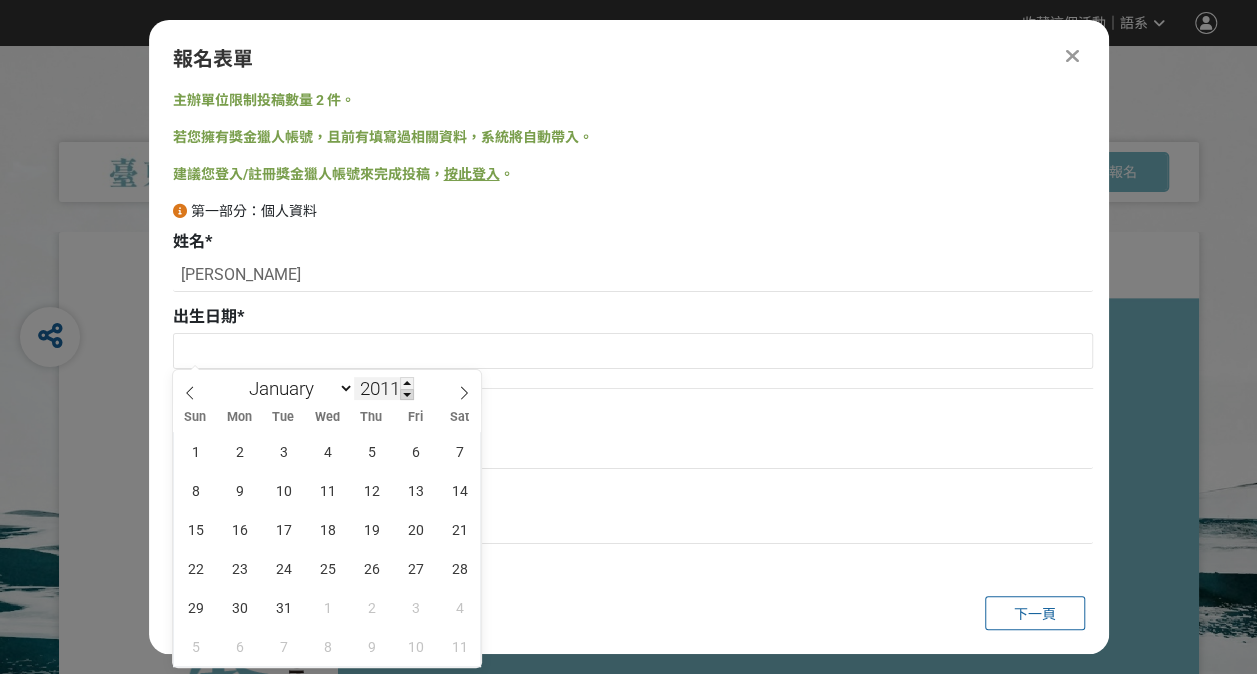 click at bounding box center [407, 395] 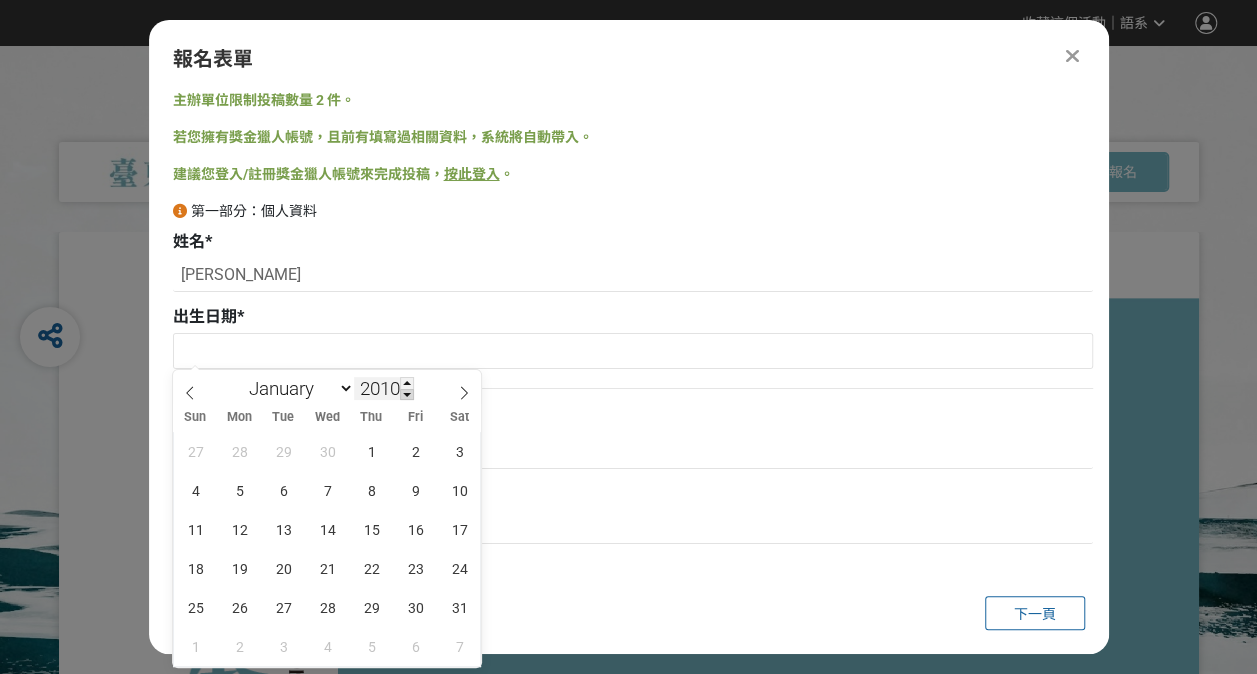 click at bounding box center [407, 395] 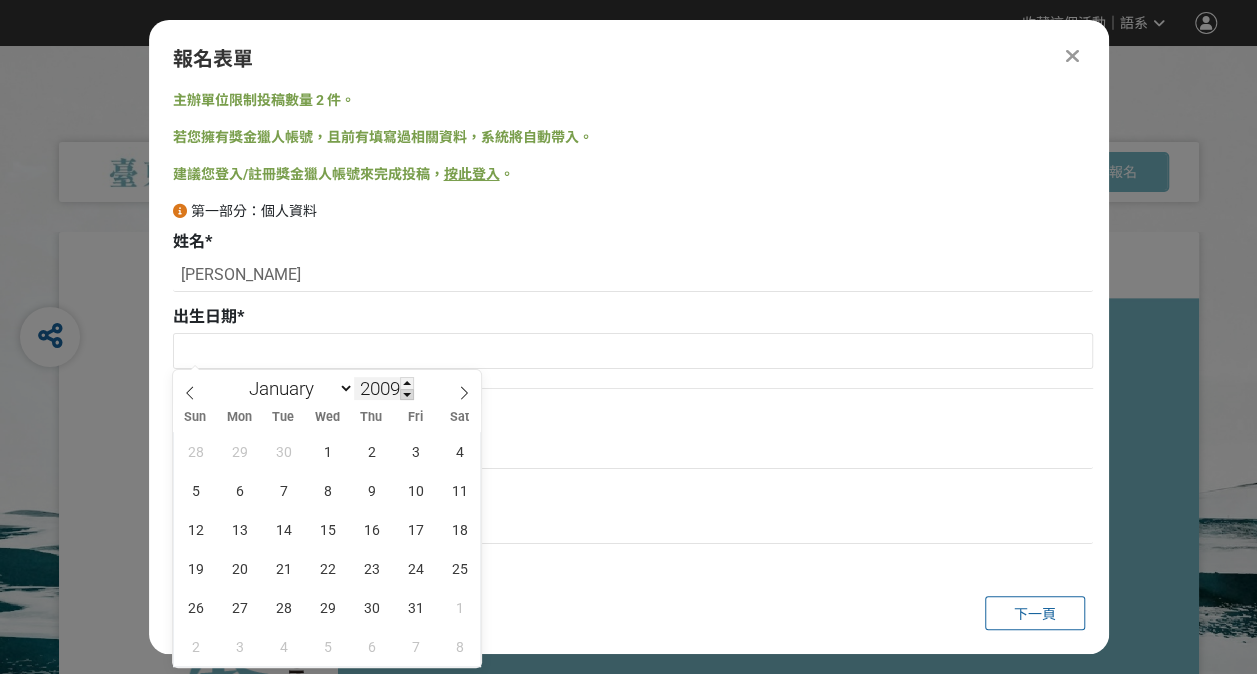 click at bounding box center [407, 395] 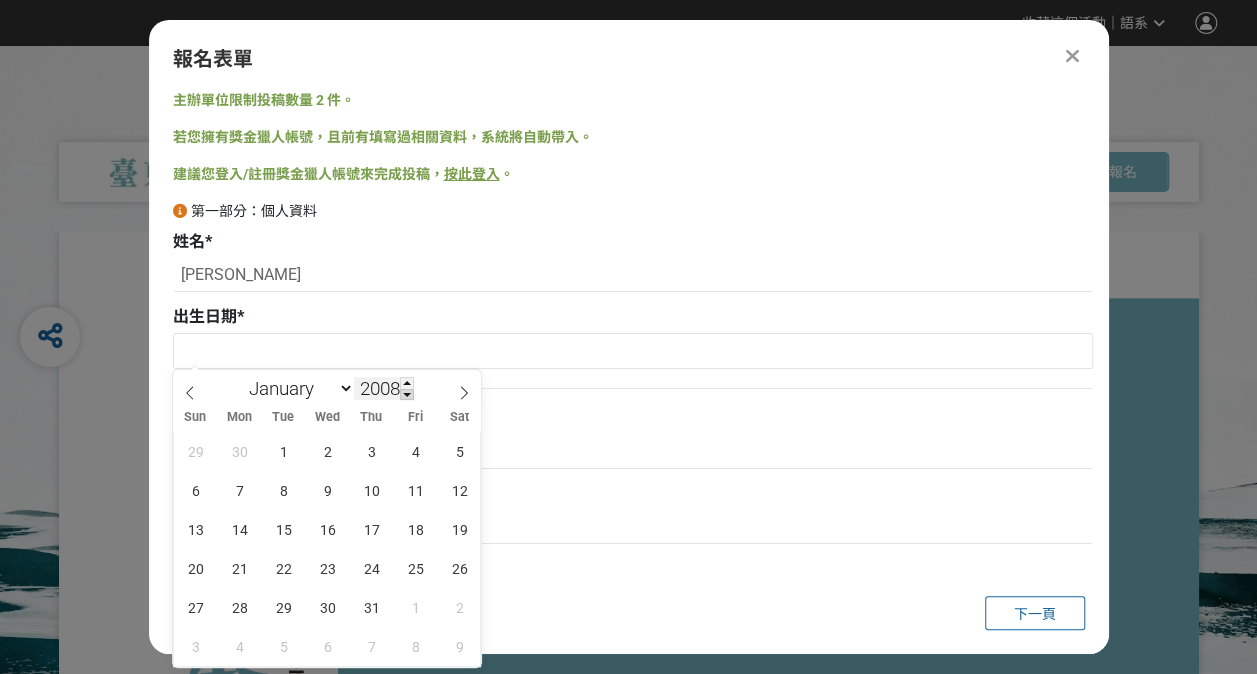 click at bounding box center [407, 395] 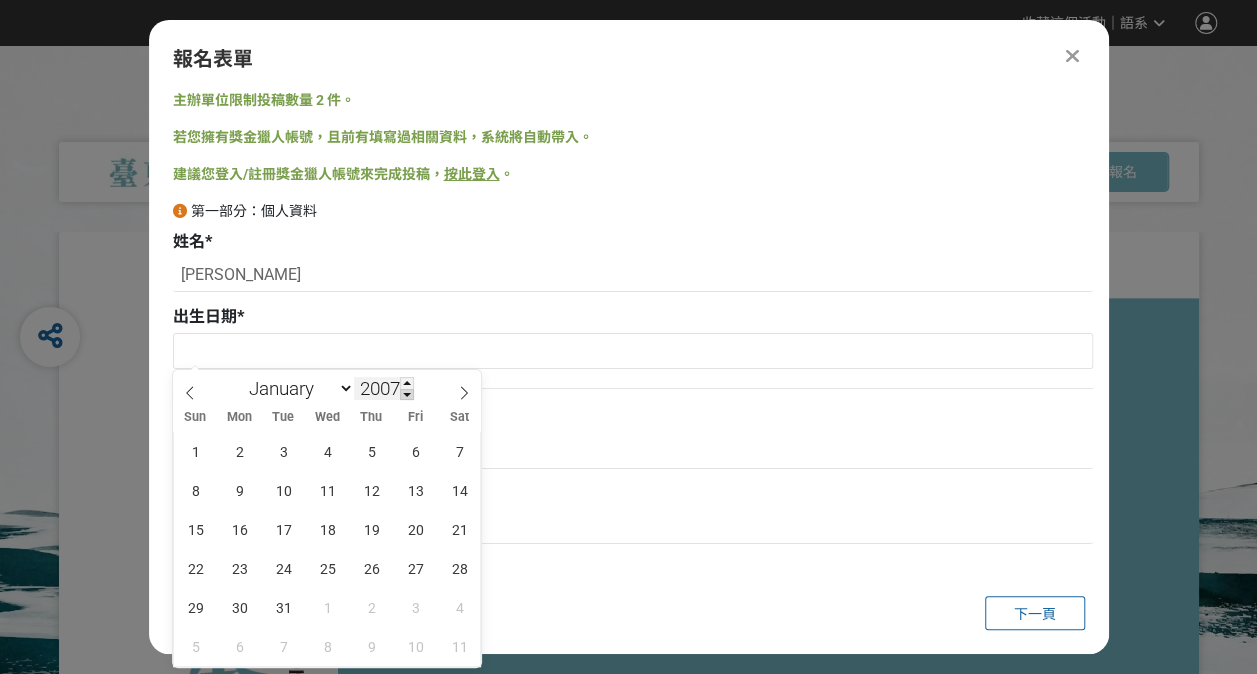 click at bounding box center (407, 395) 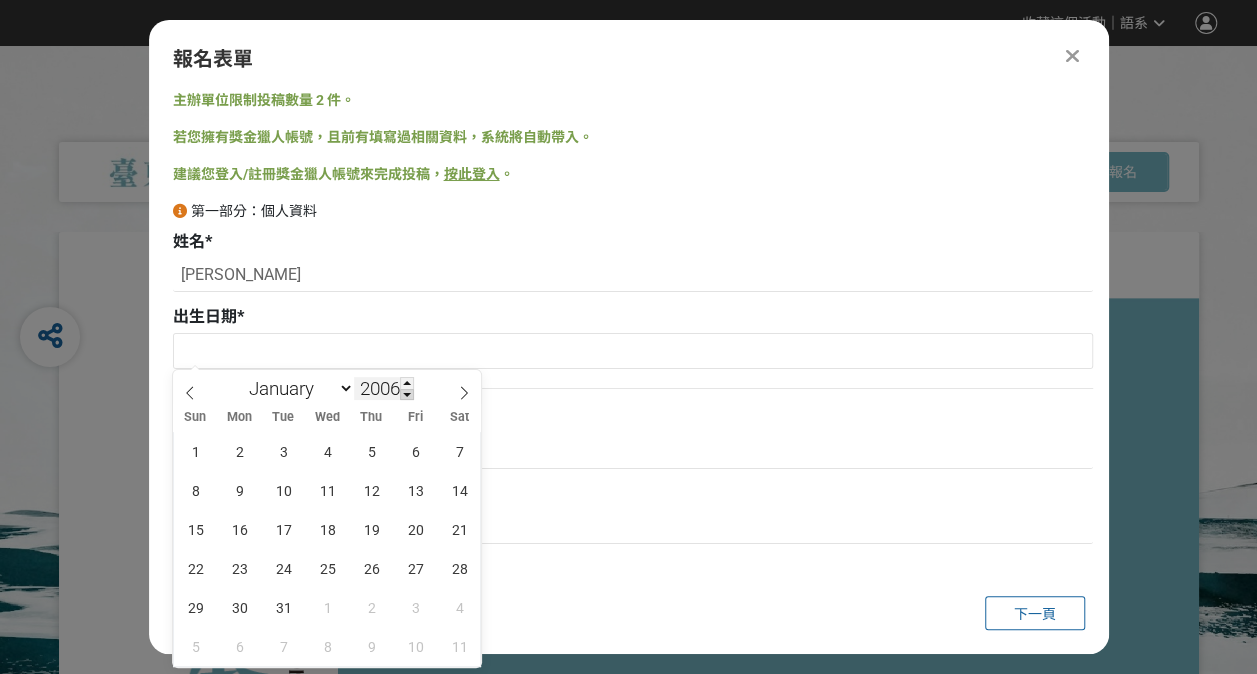 click at bounding box center (407, 395) 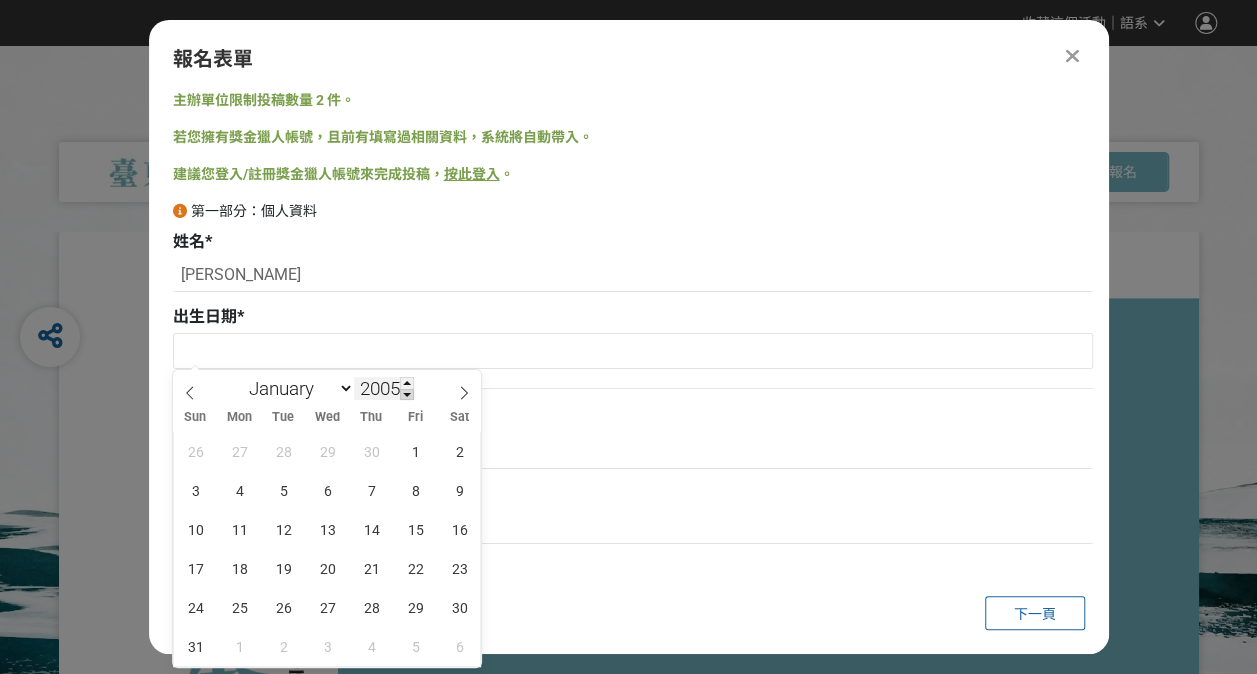 click at bounding box center [407, 395] 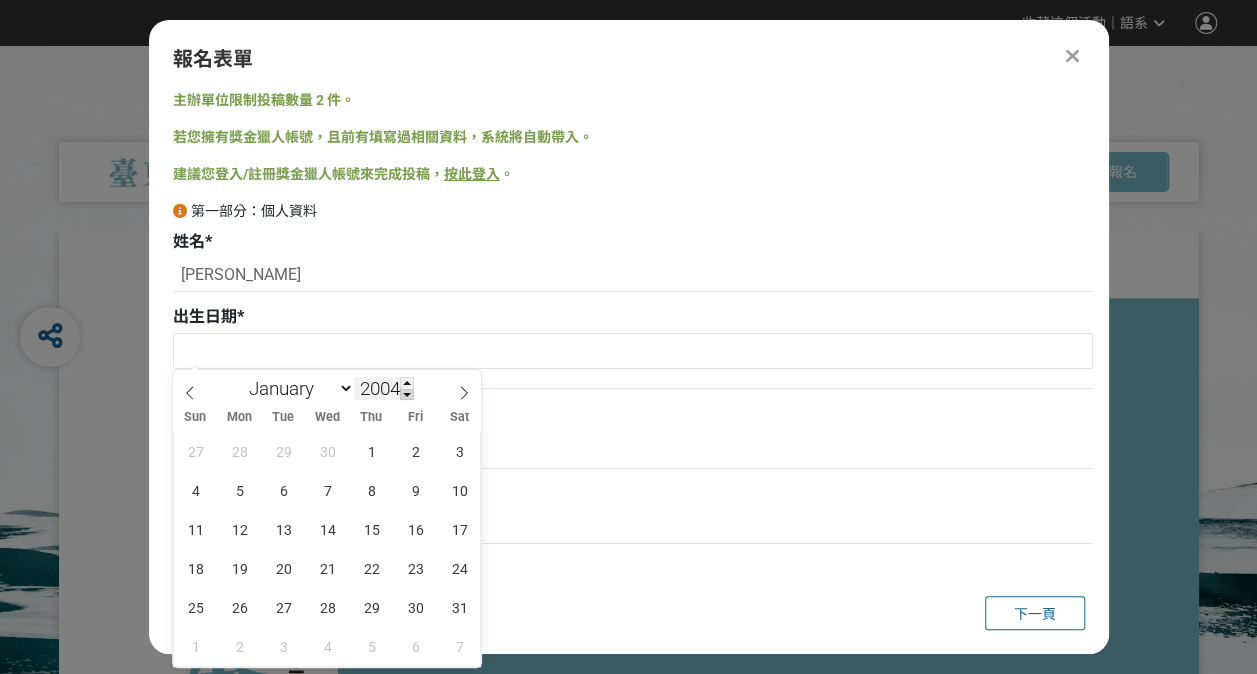 click at bounding box center (407, 395) 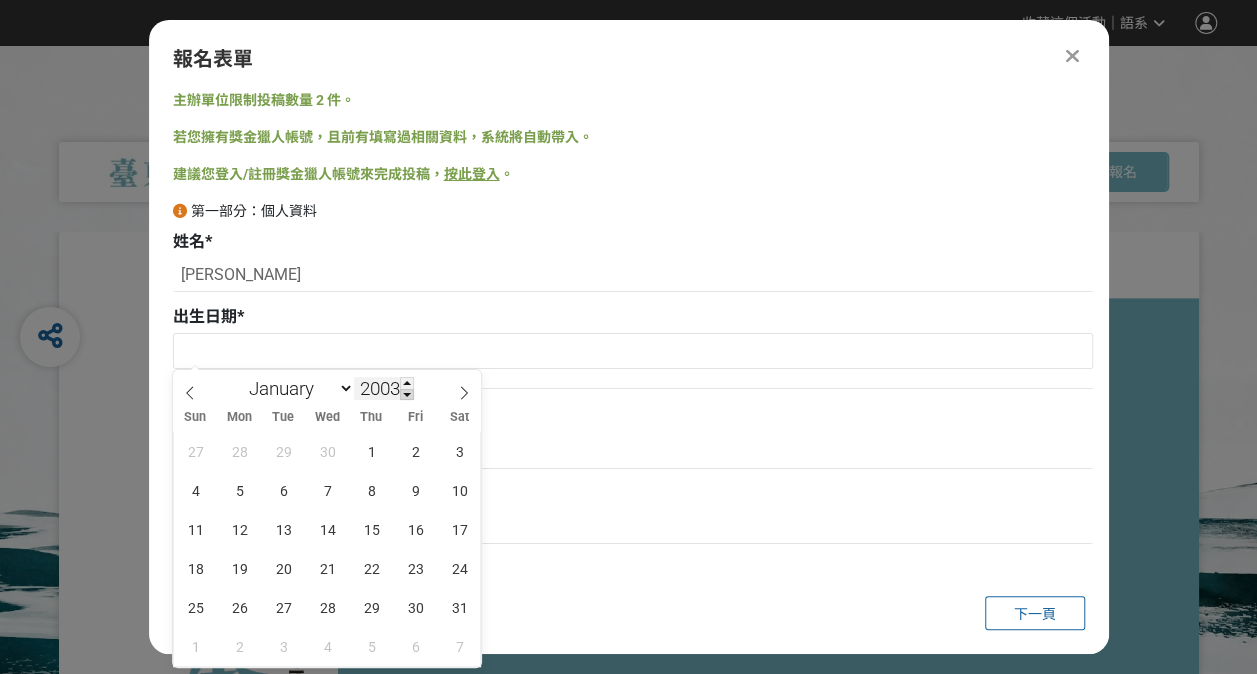click at bounding box center (407, 395) 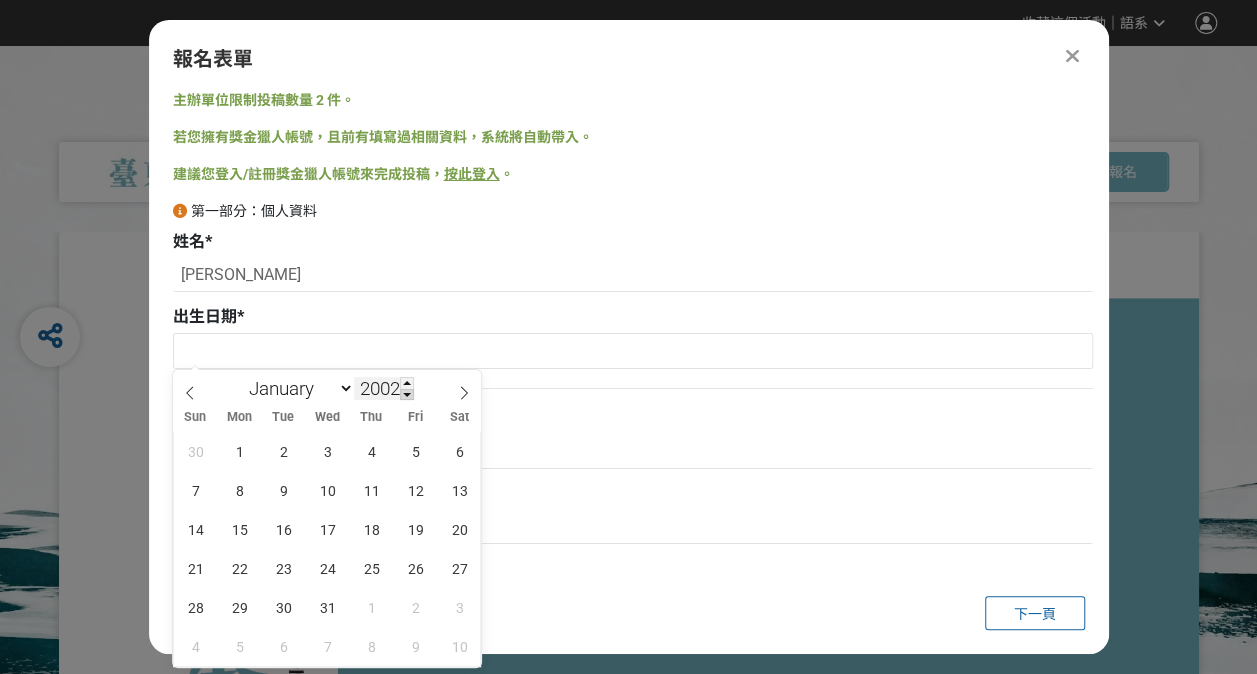 click at bounding box center (407, 395) 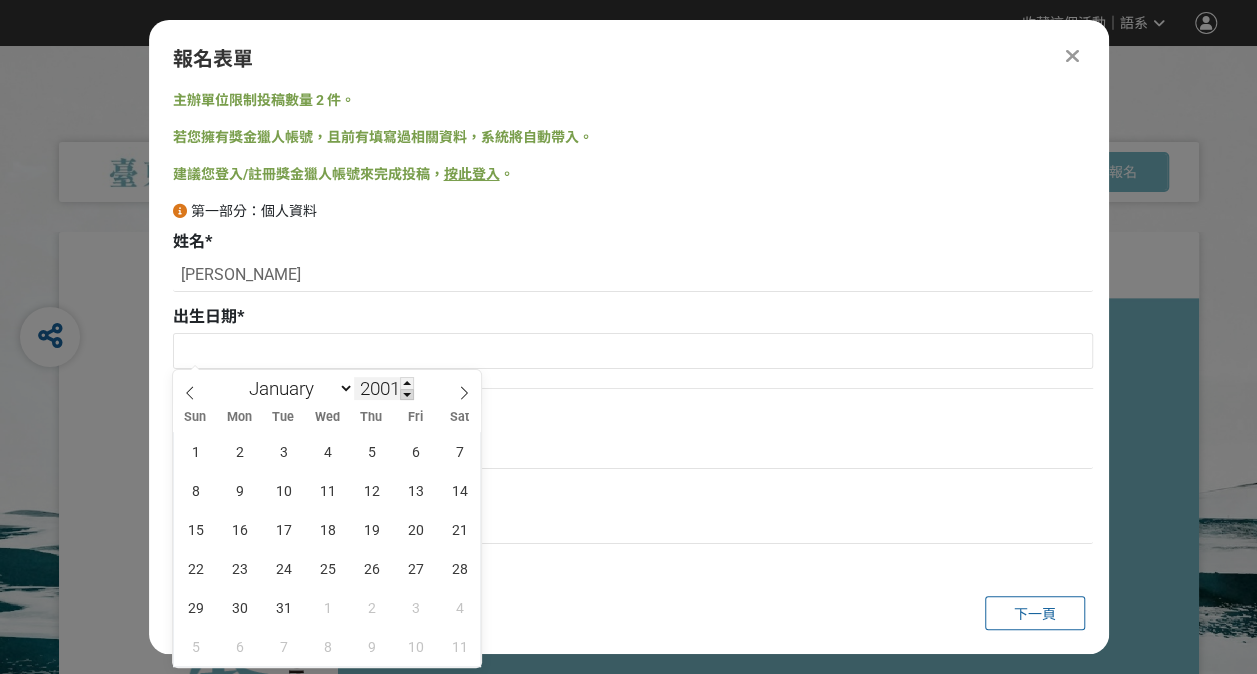 click at bounding box center [407, 395] 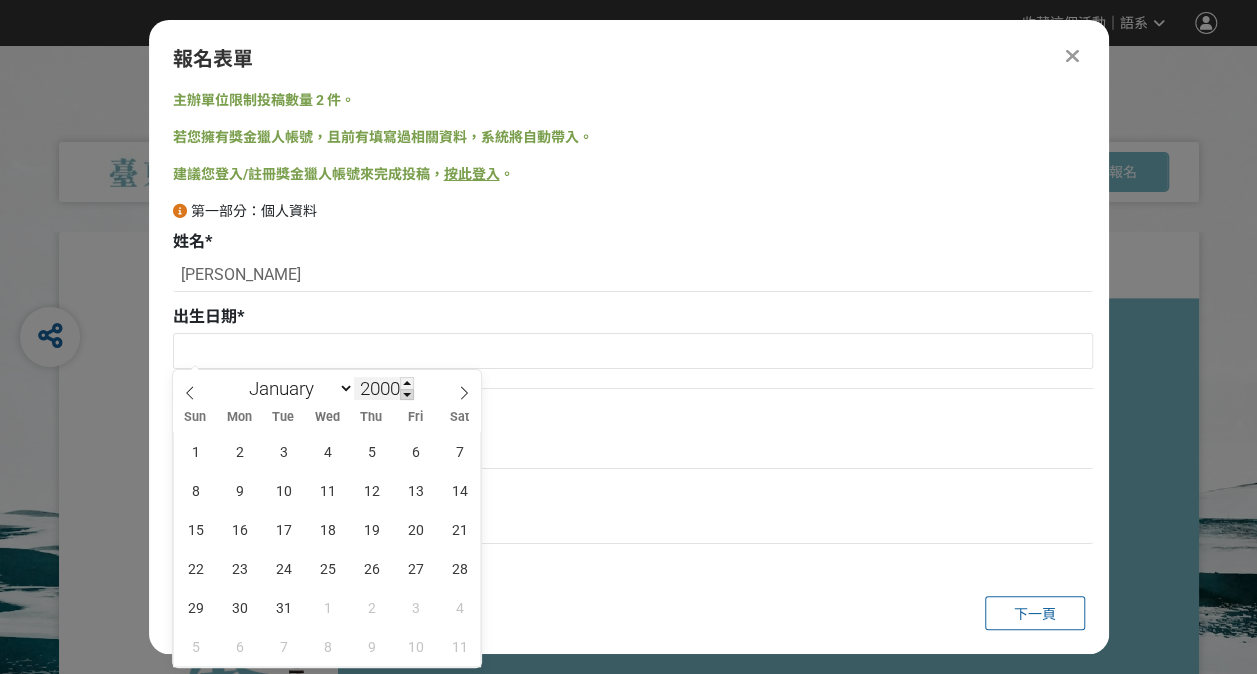 click at bounding box center [407, 395] 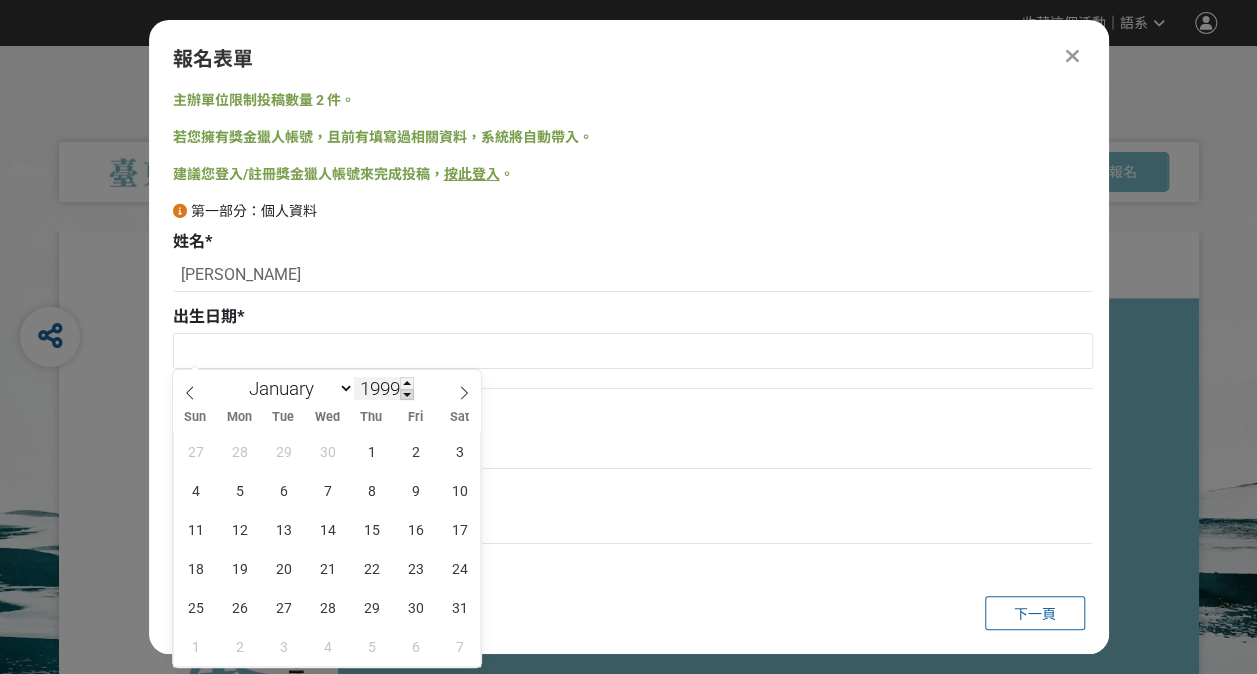 click at bounding box center [407, 395] 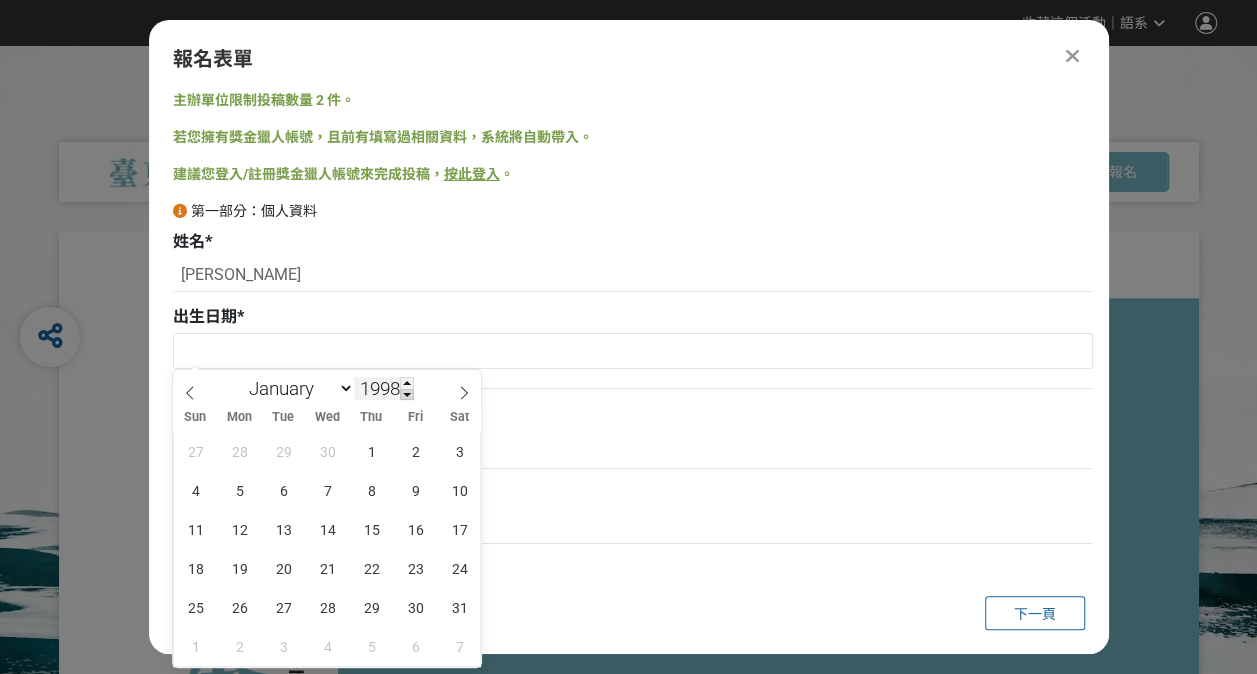 click at bounding box center (407, 395) 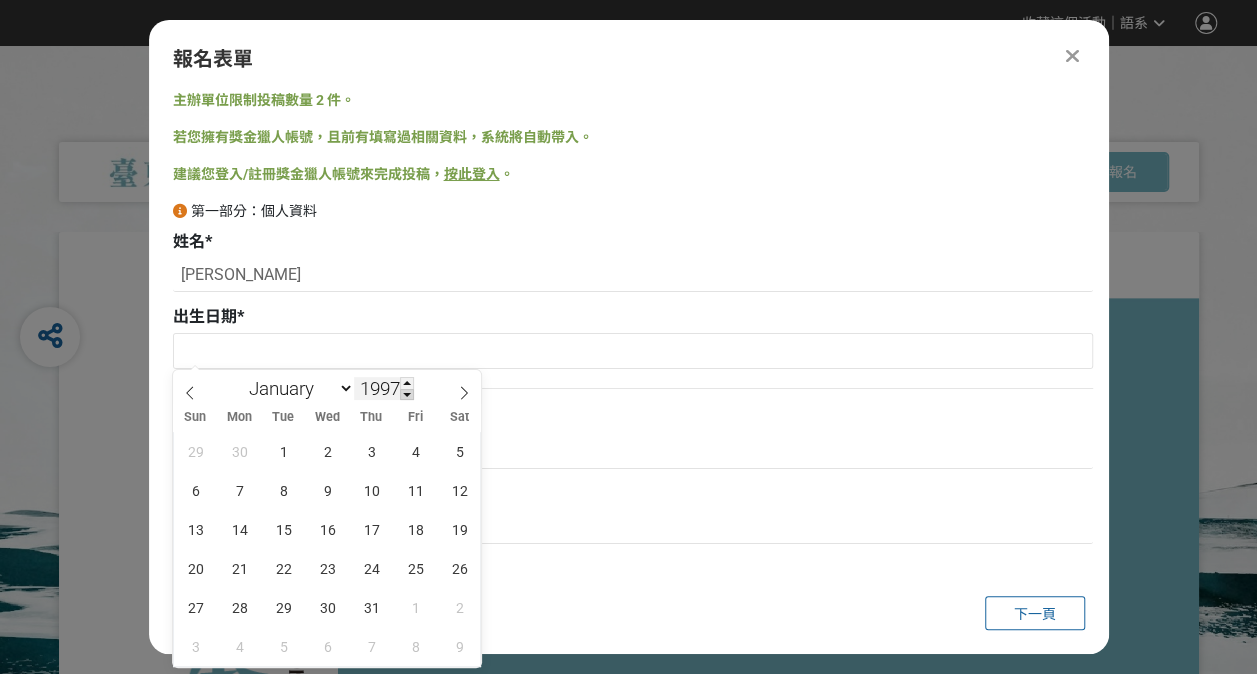 click at bounding box center [407, 395] 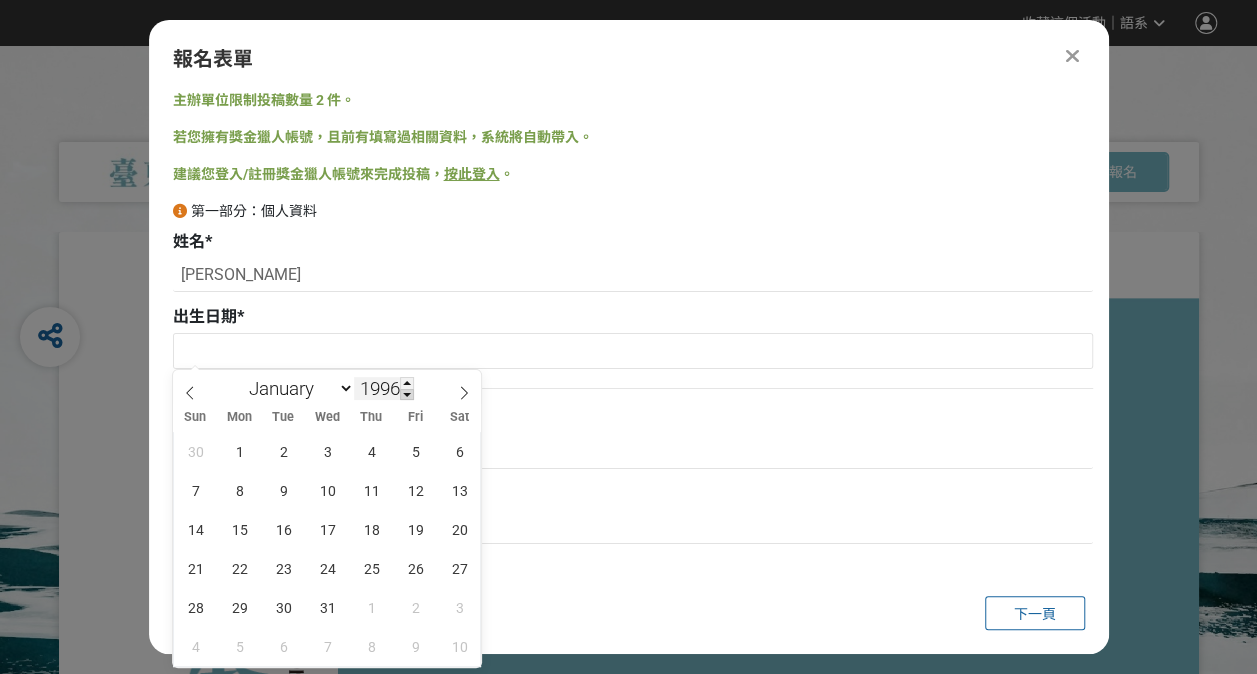click at bounding box center (407, 395) 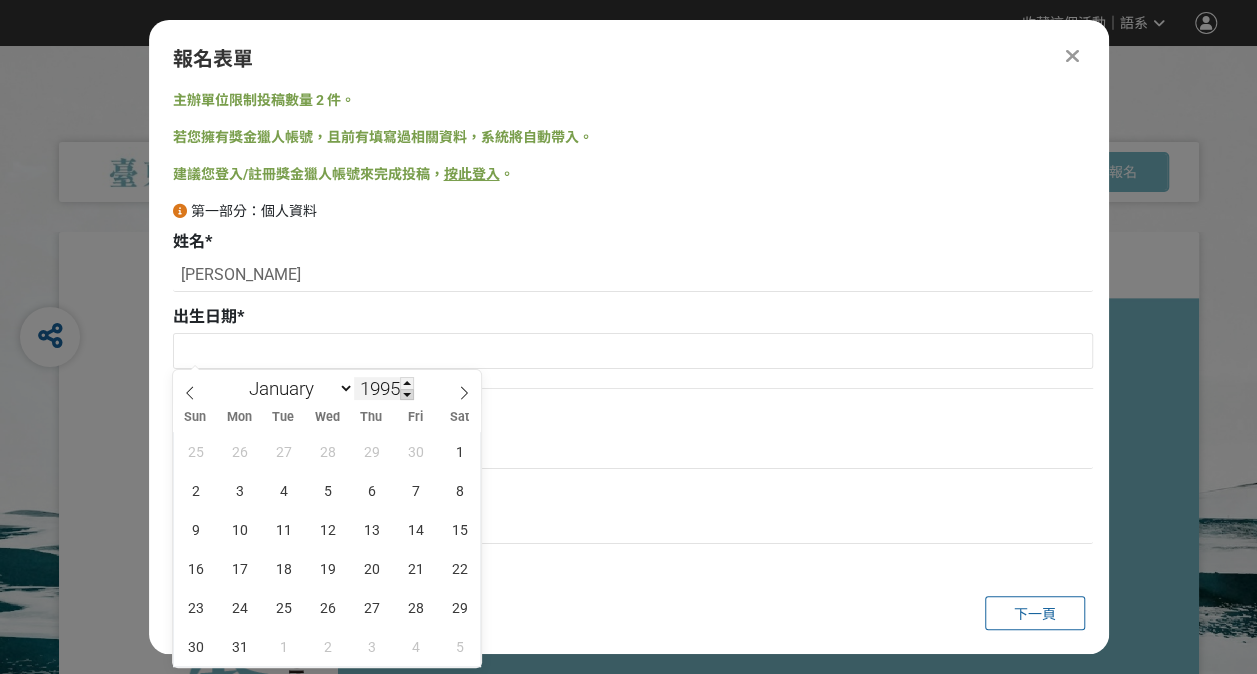 click at bounding box center [407, 395] 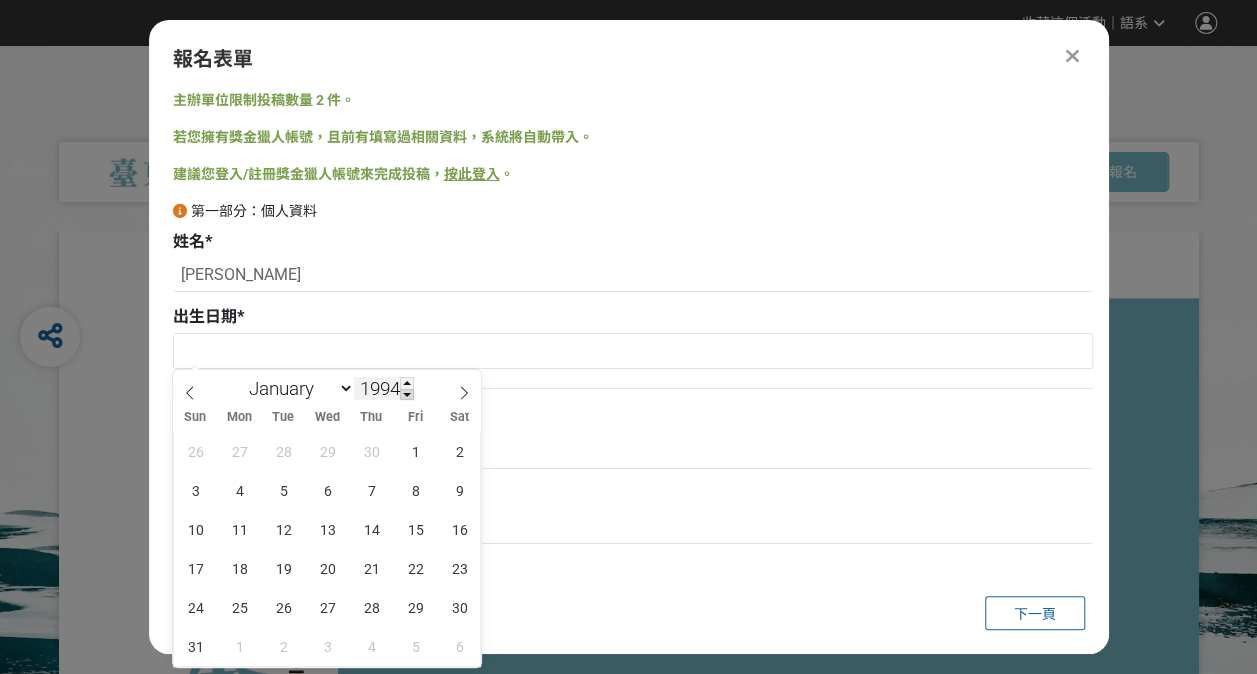 click at bounding box center [407, 395] 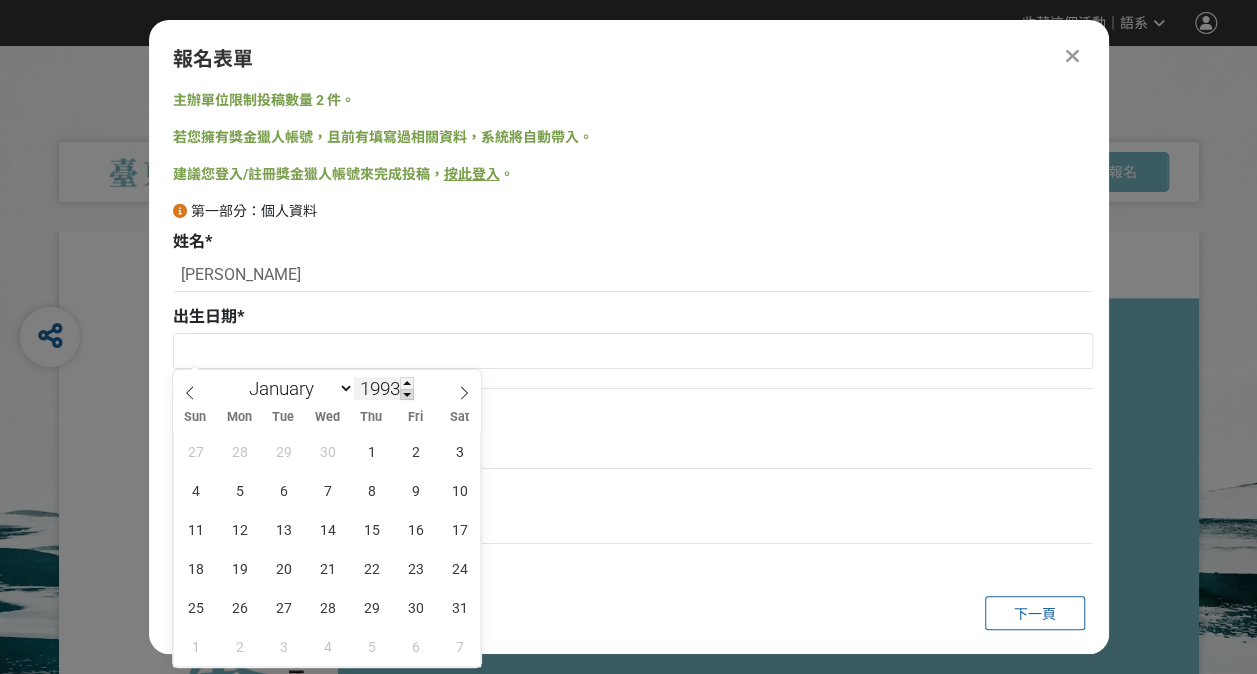 click at bounding box center [407, 395] 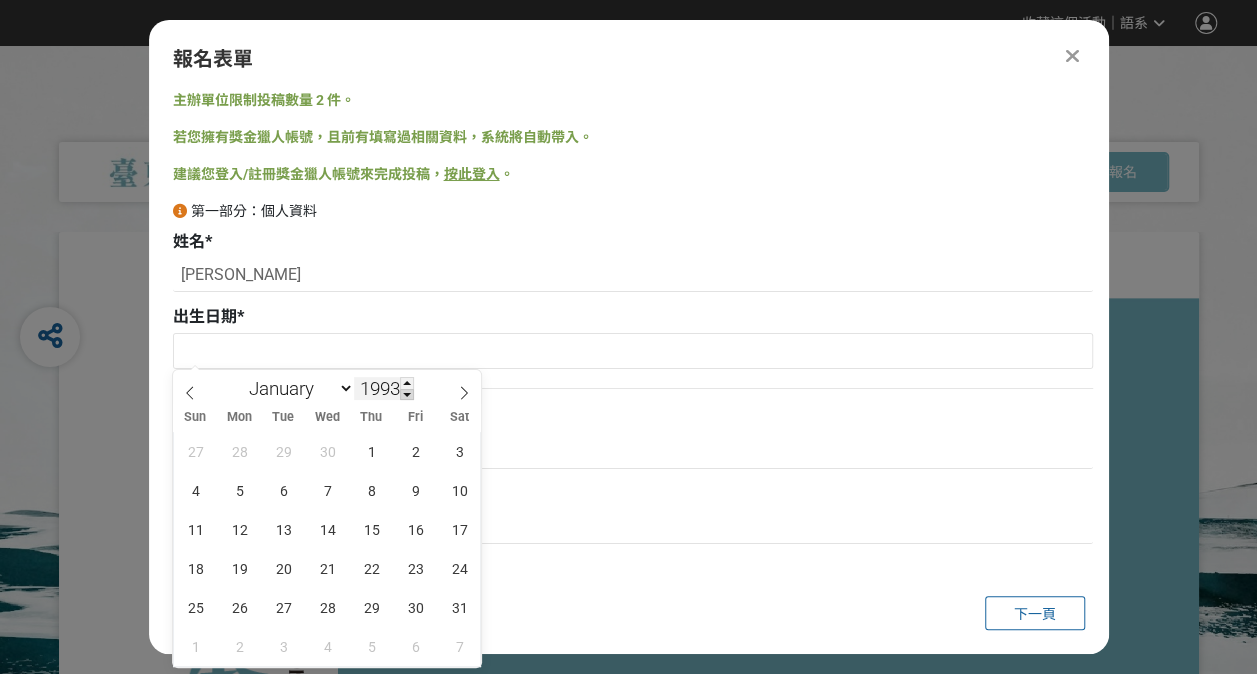 type on "1992" 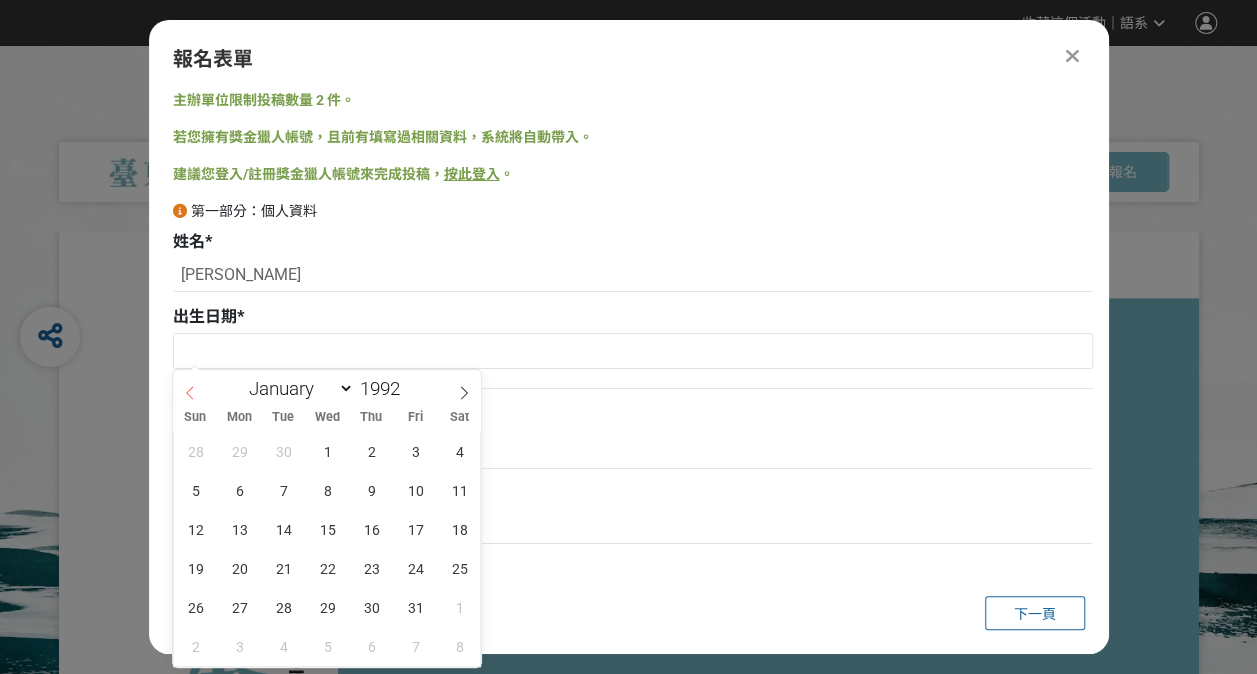 click 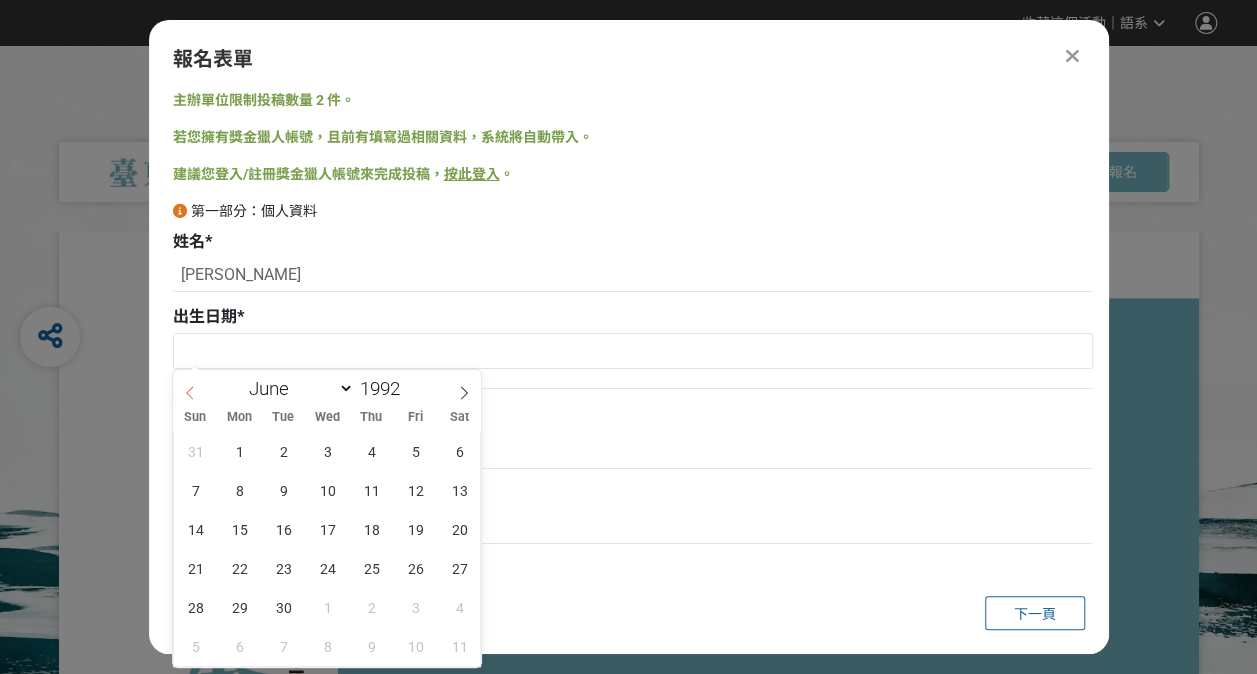 click 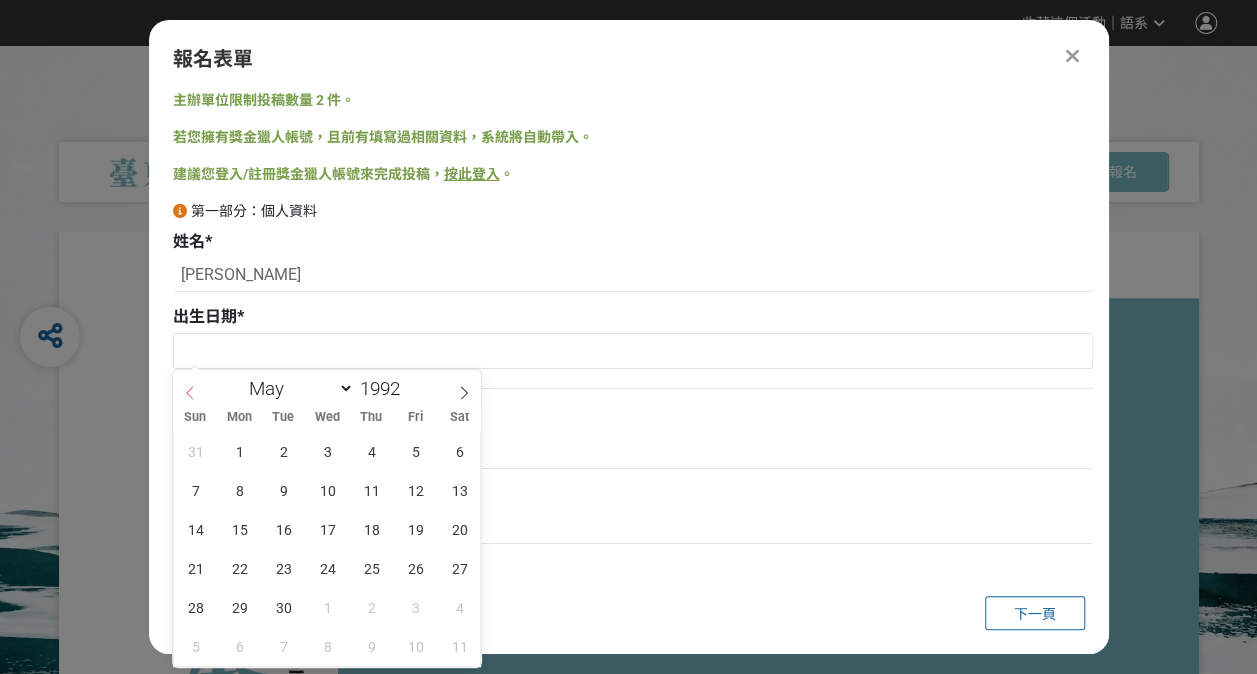 click 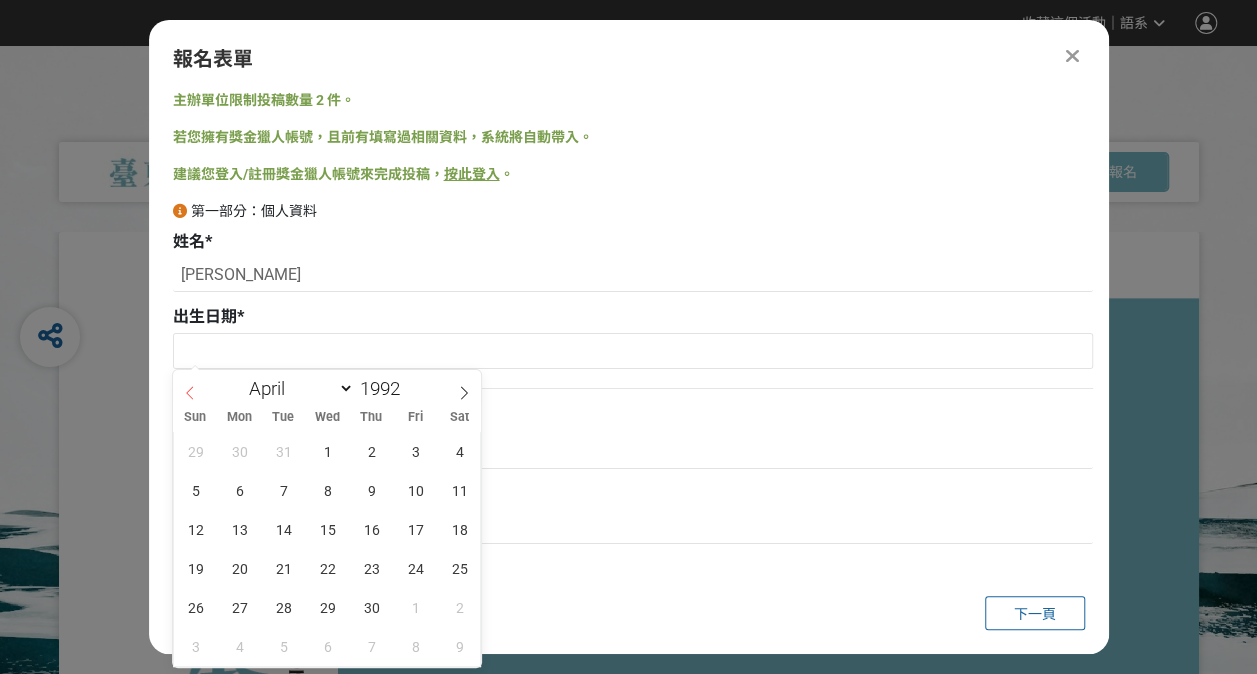 click 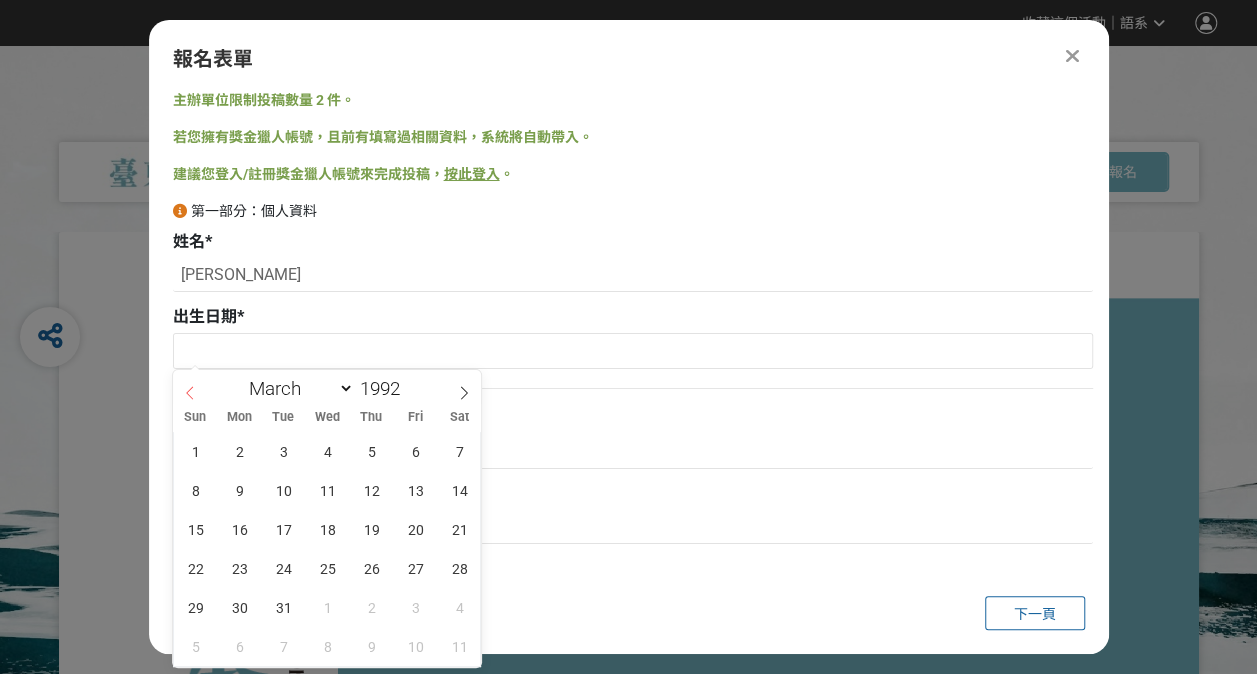click 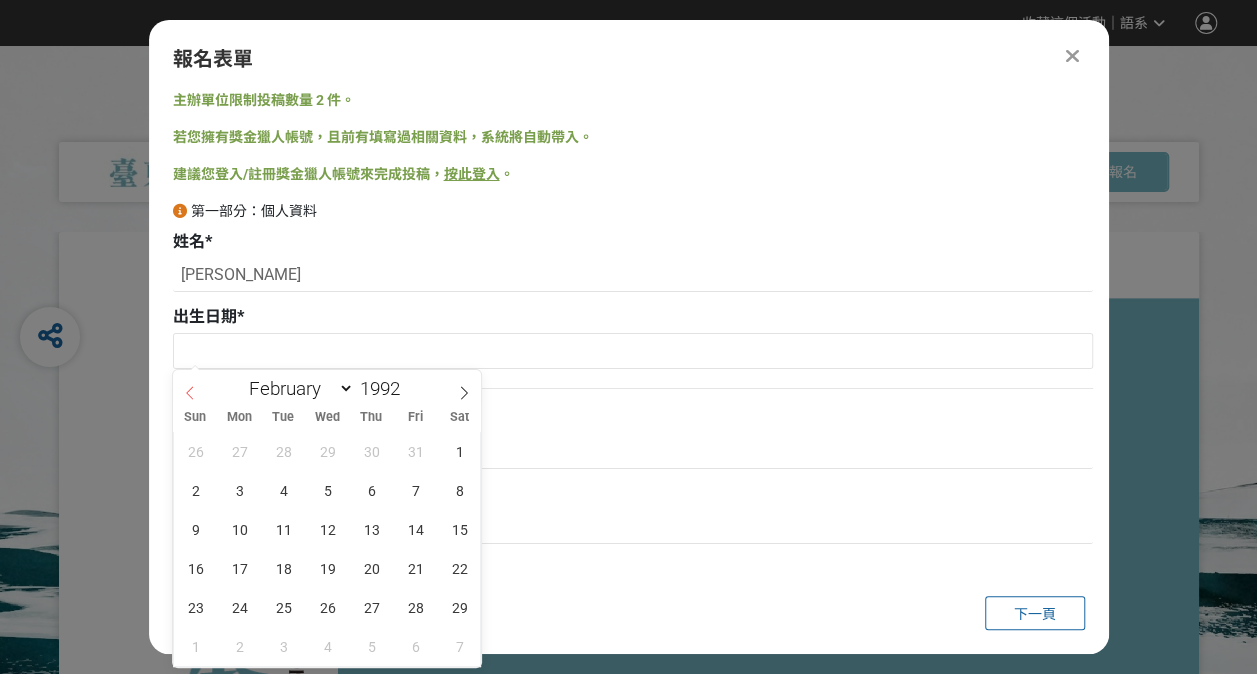 click 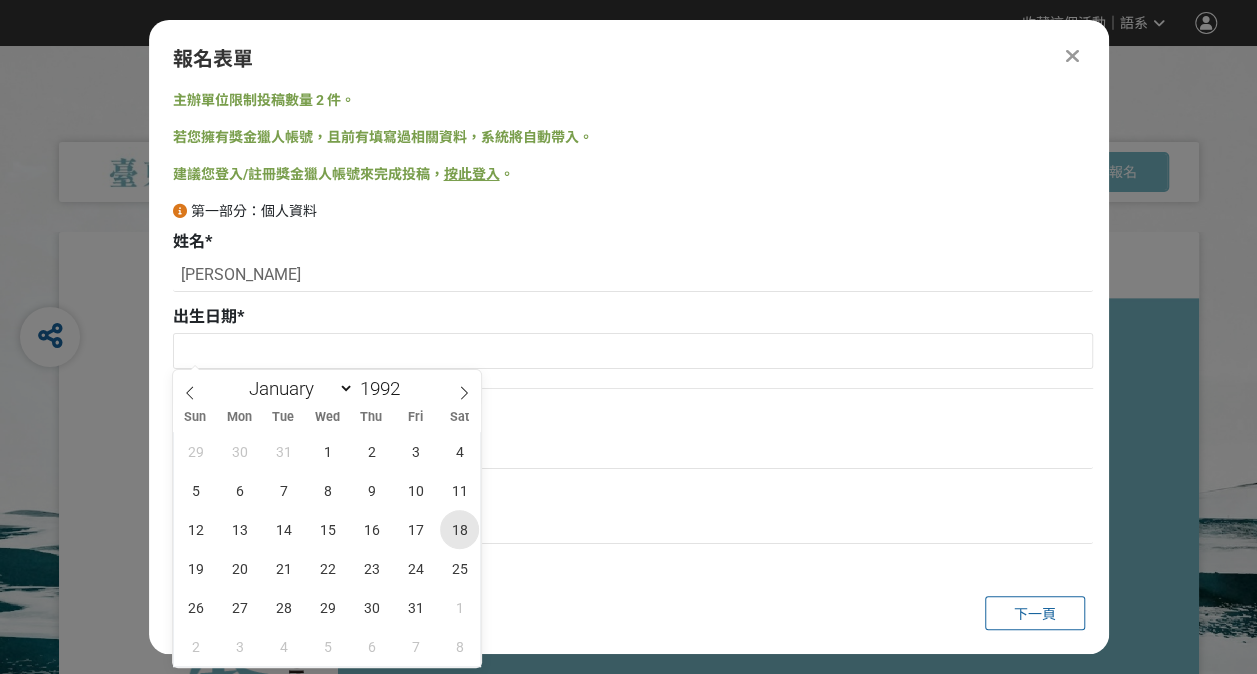 click on "18" at bounding box center (459, 529) 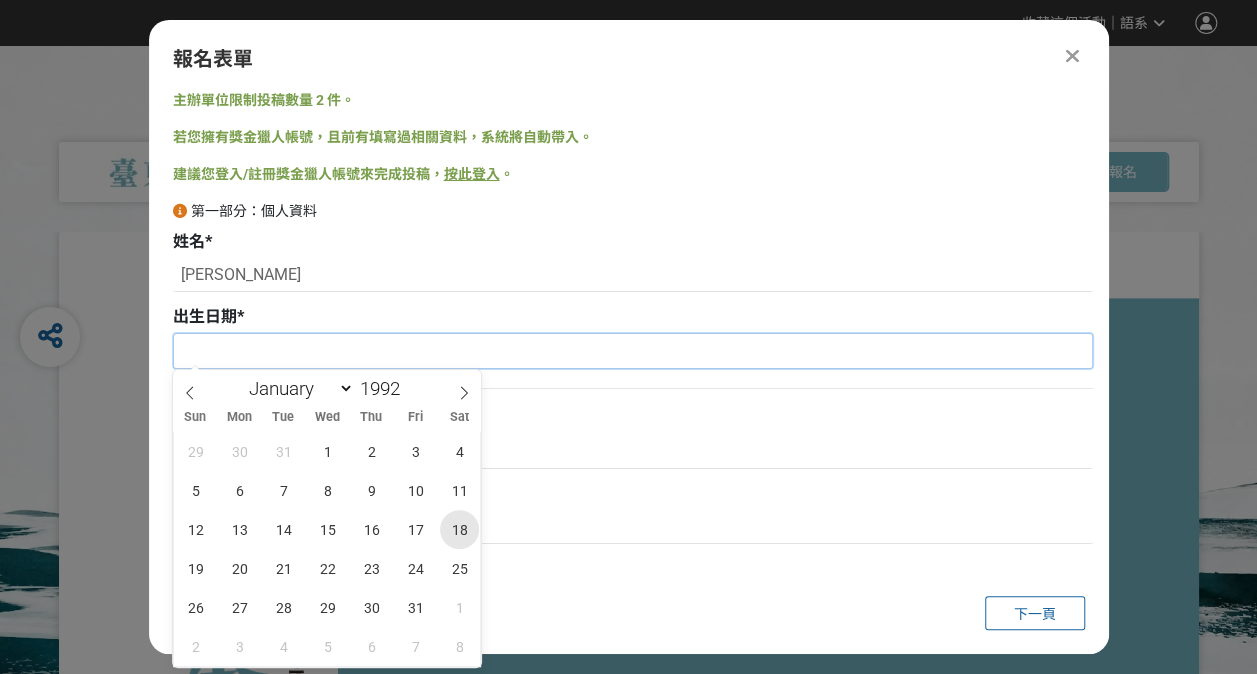 type on "[DATE]" 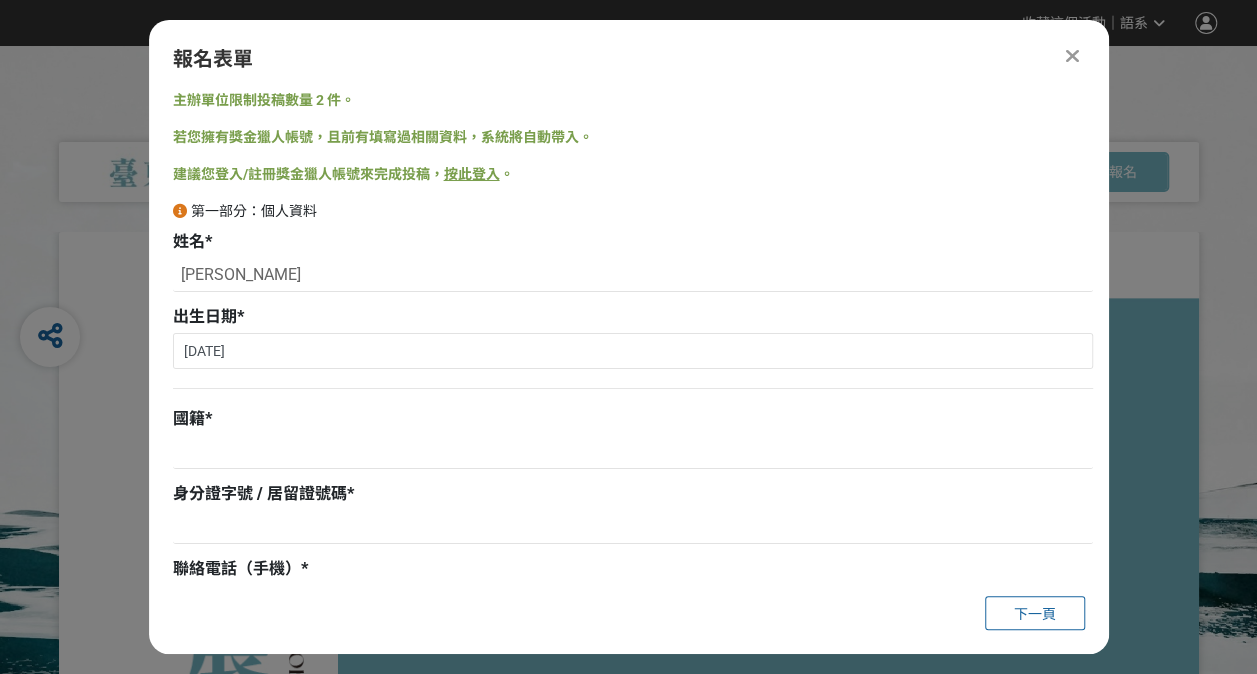 click on "國籍 *" at bounding box center (633, 419) 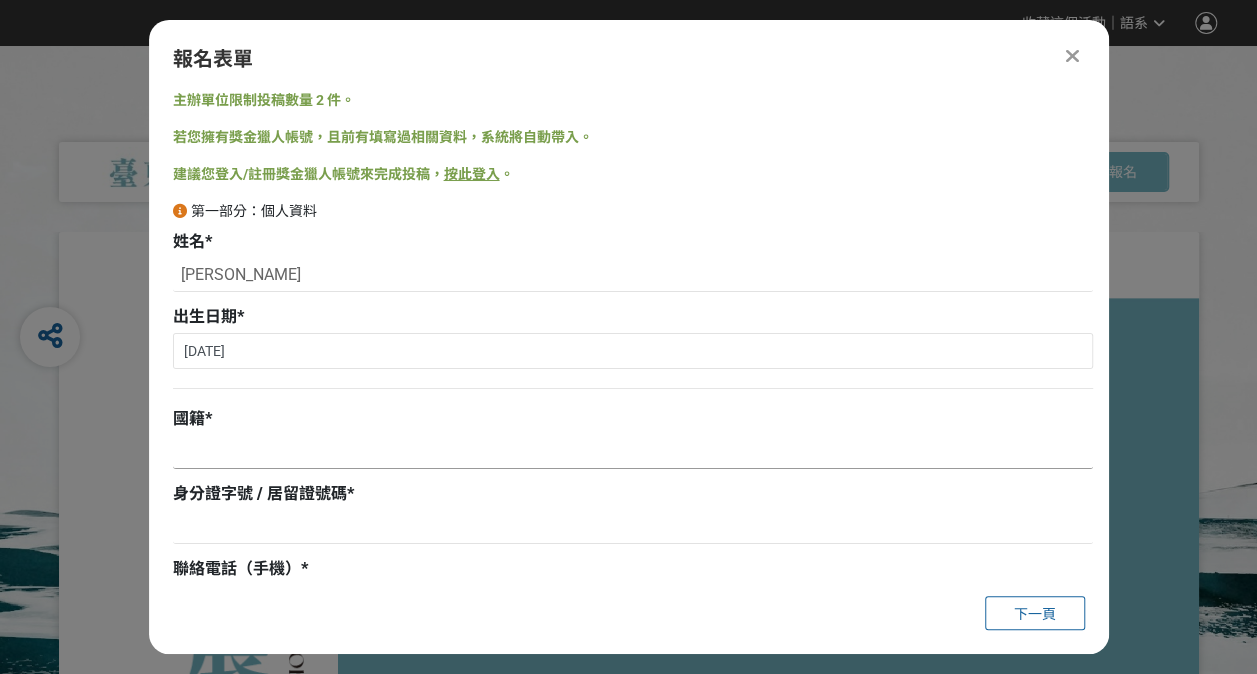 click at bounding box center (633, 452) 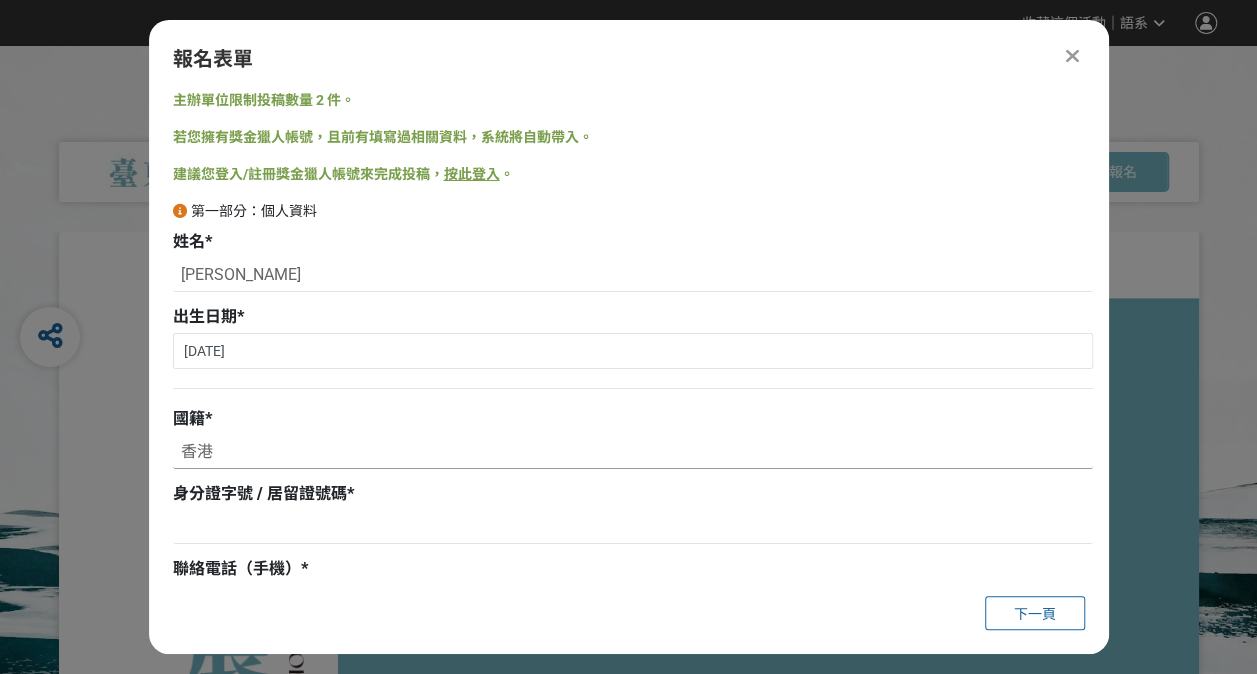 scroll, scrollTop: 200, scrollLeft: 0, axis: vertical 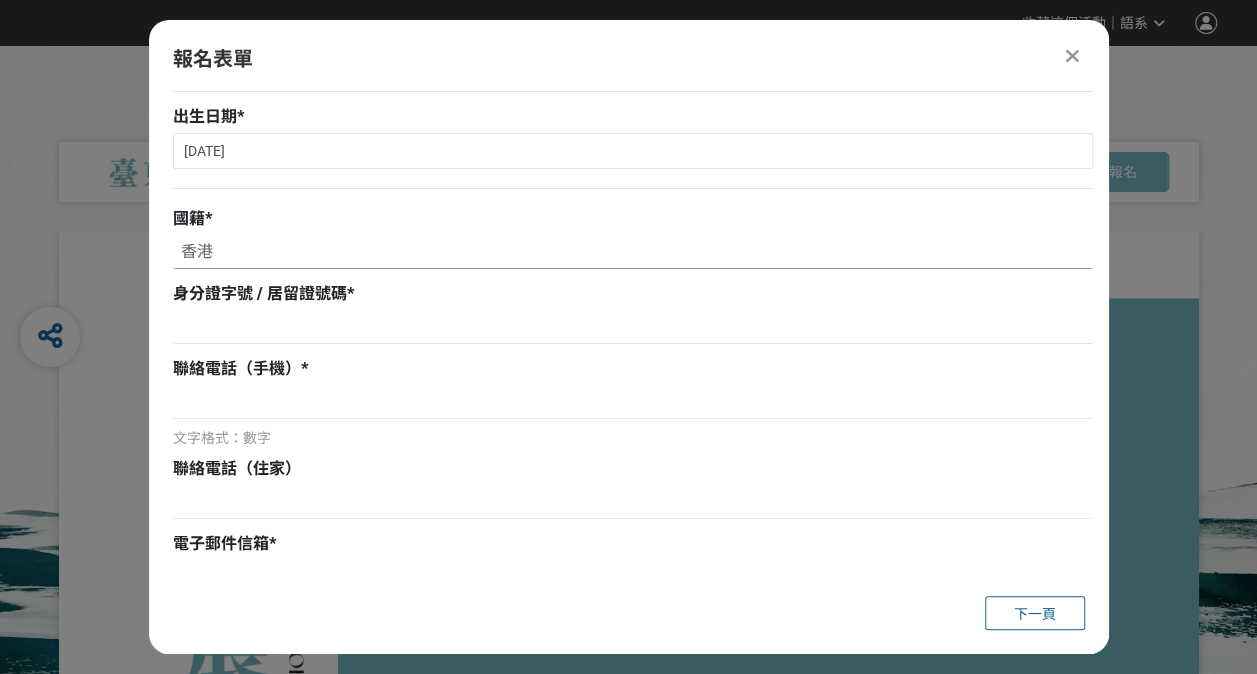 type on "香港" 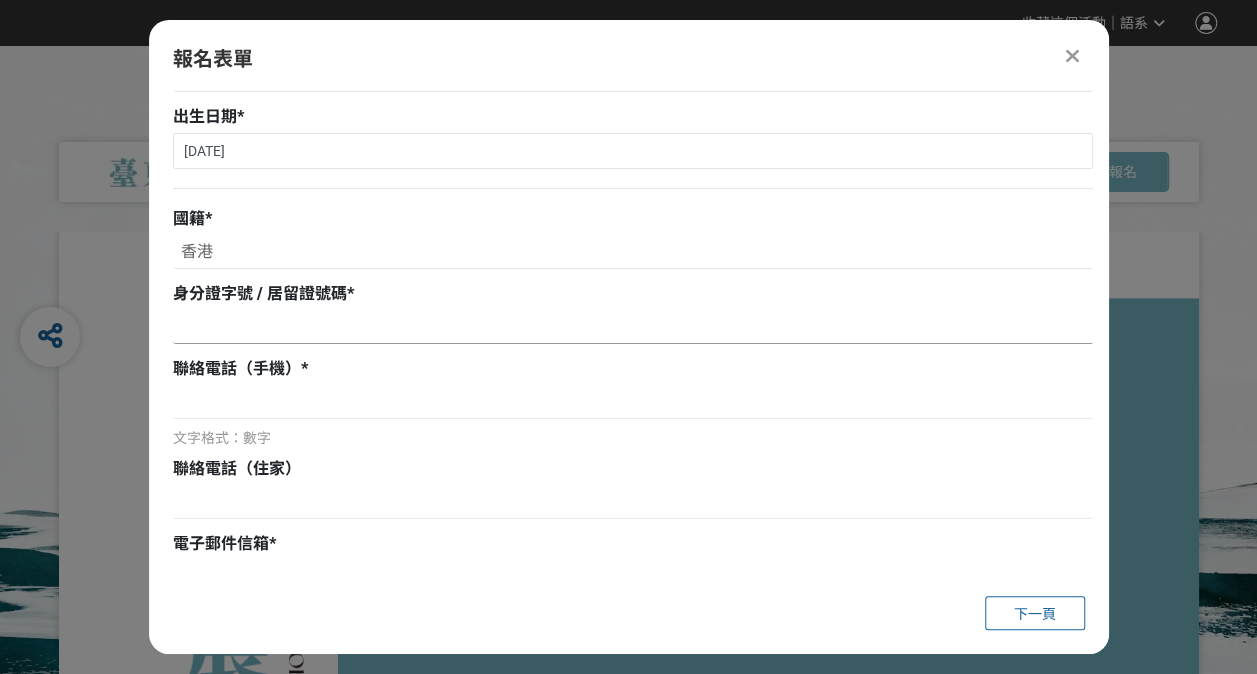 click at bounding box center (633, 327) 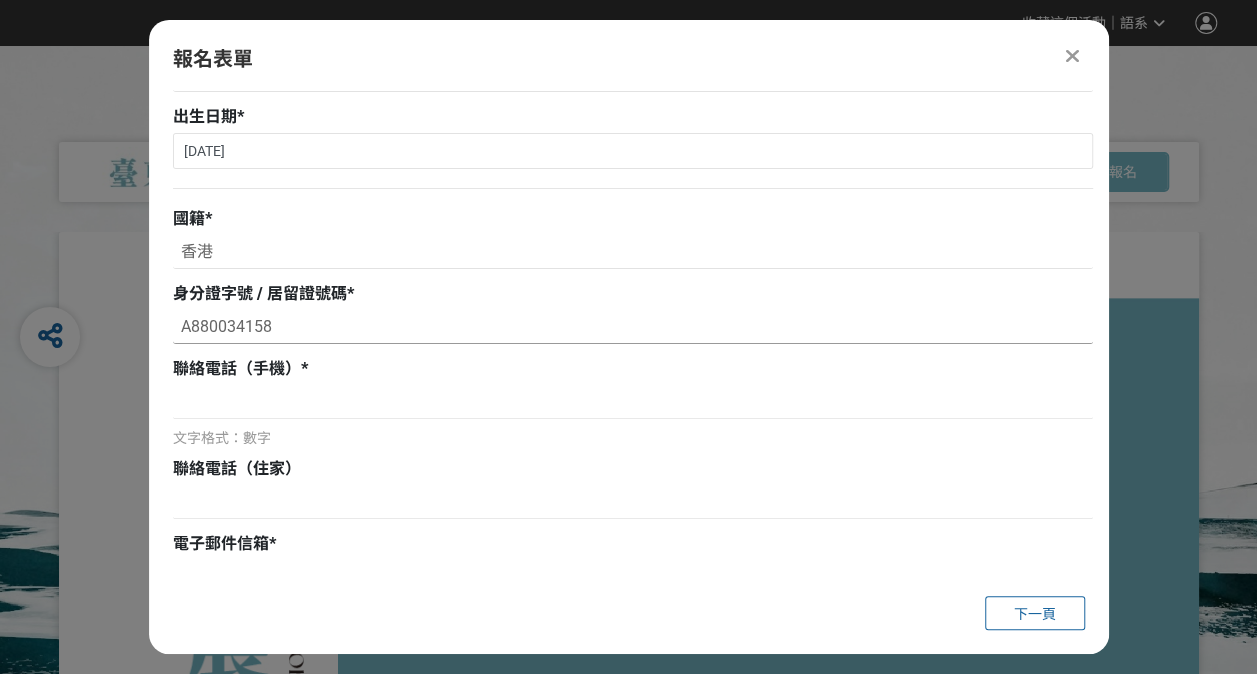 type on "A880034158" 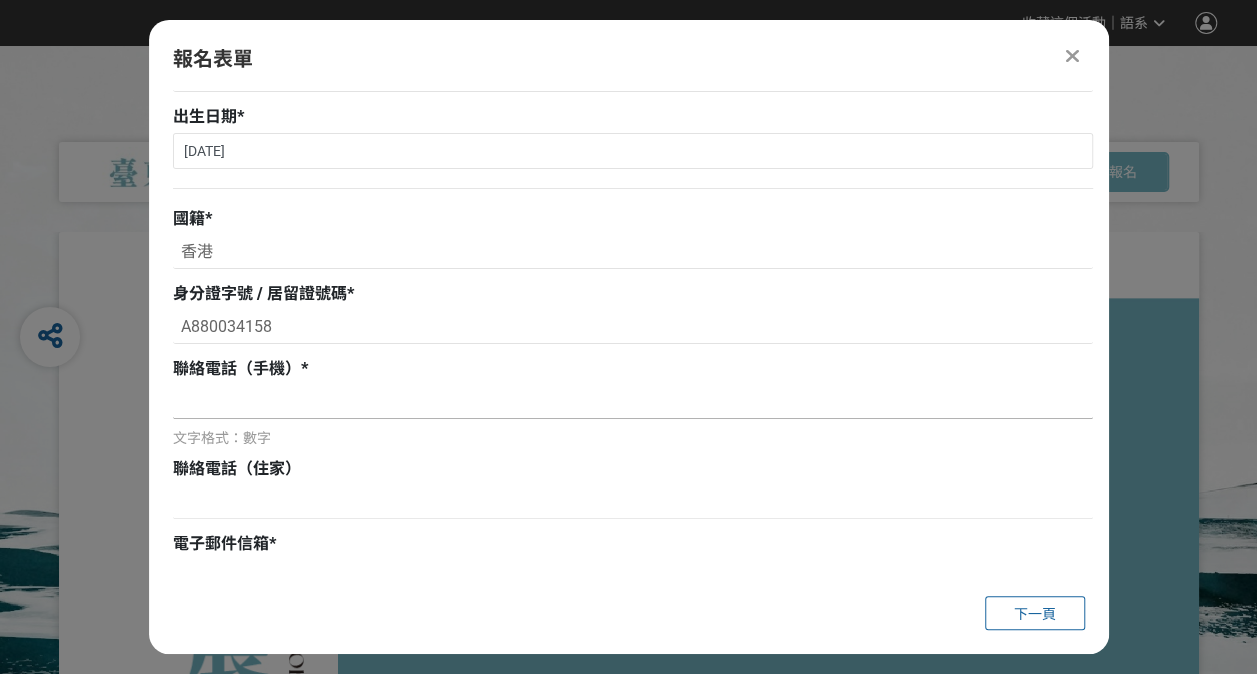 paste on "0979395521" 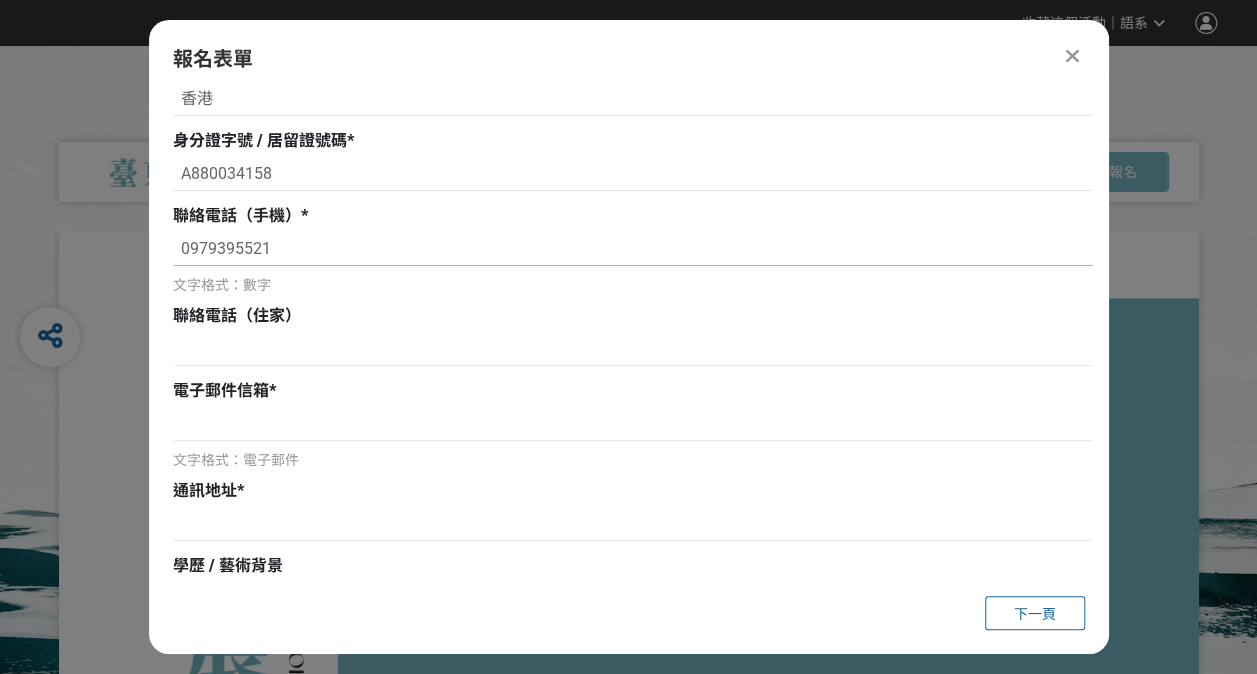 scroll, scrollTop: 400, scrollLeft: 0, axis: vertical 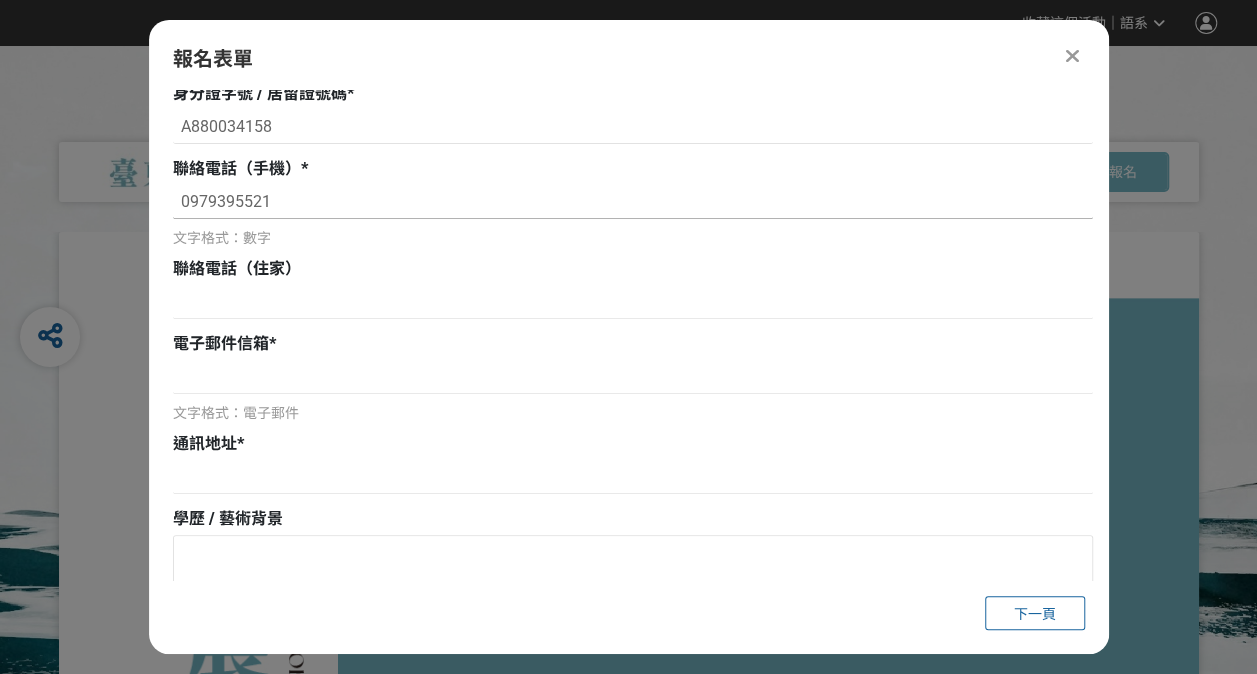 type on "0979395521" 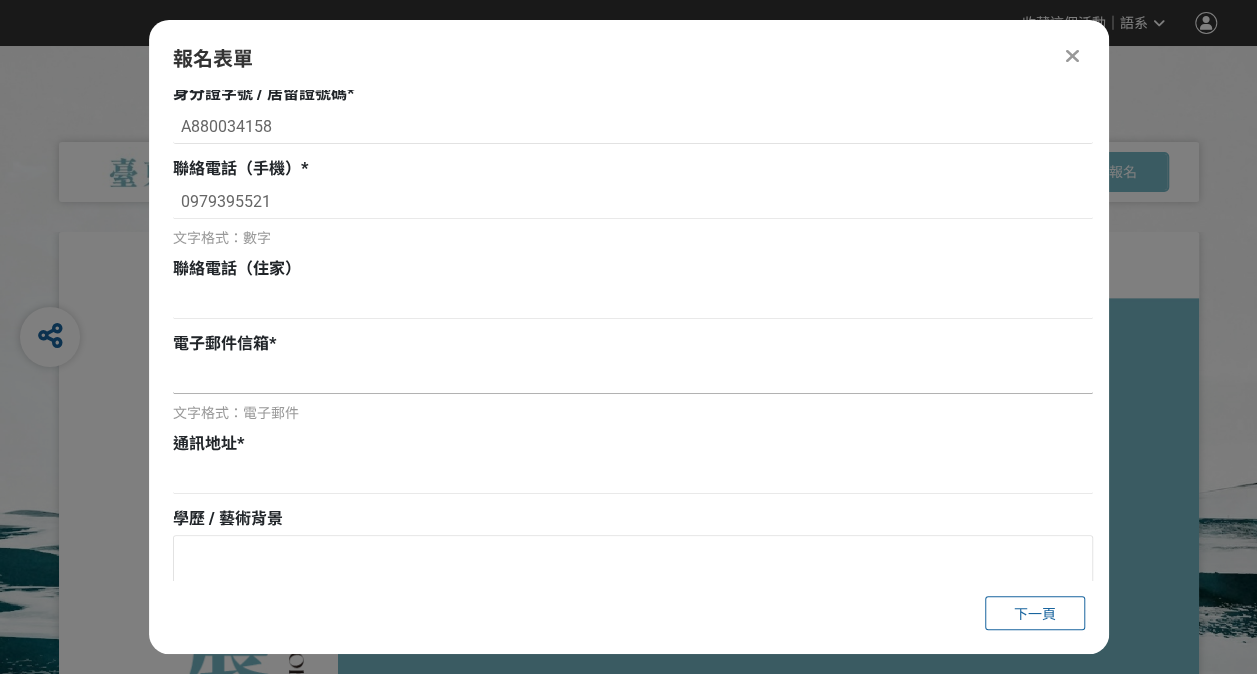 click at bounding box center [633, 377] 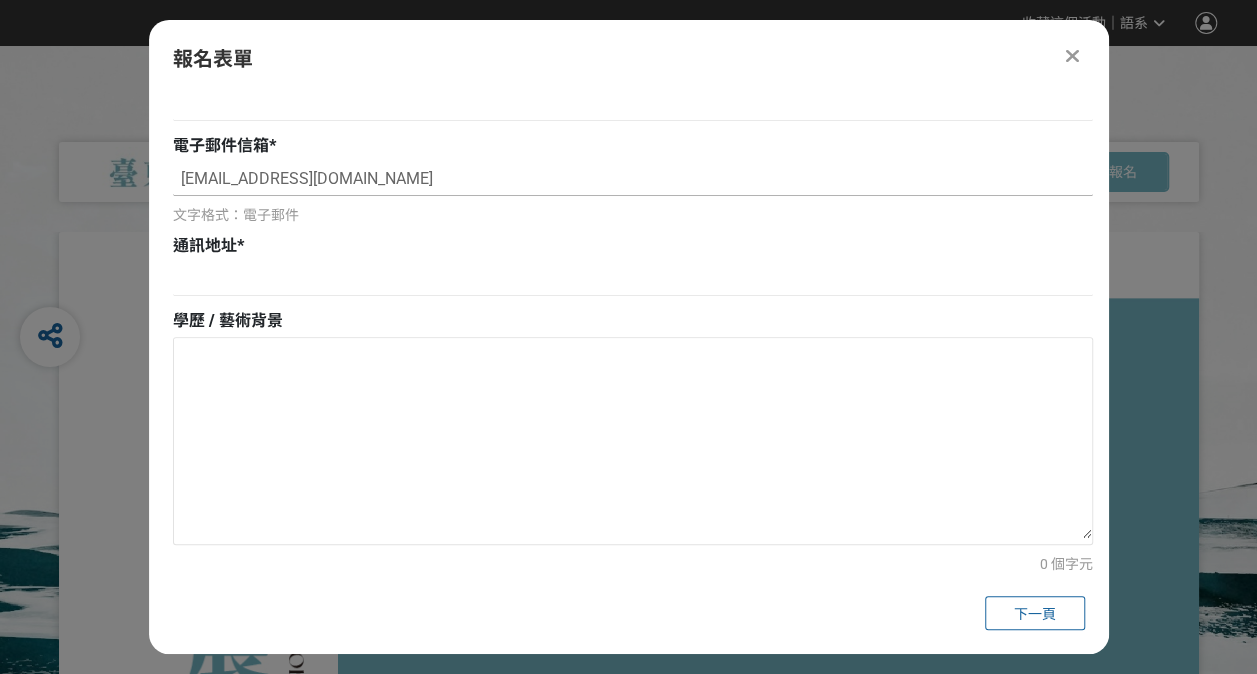 scroll, scrollTop: 600, scrollLeft: 0, axis: vertical 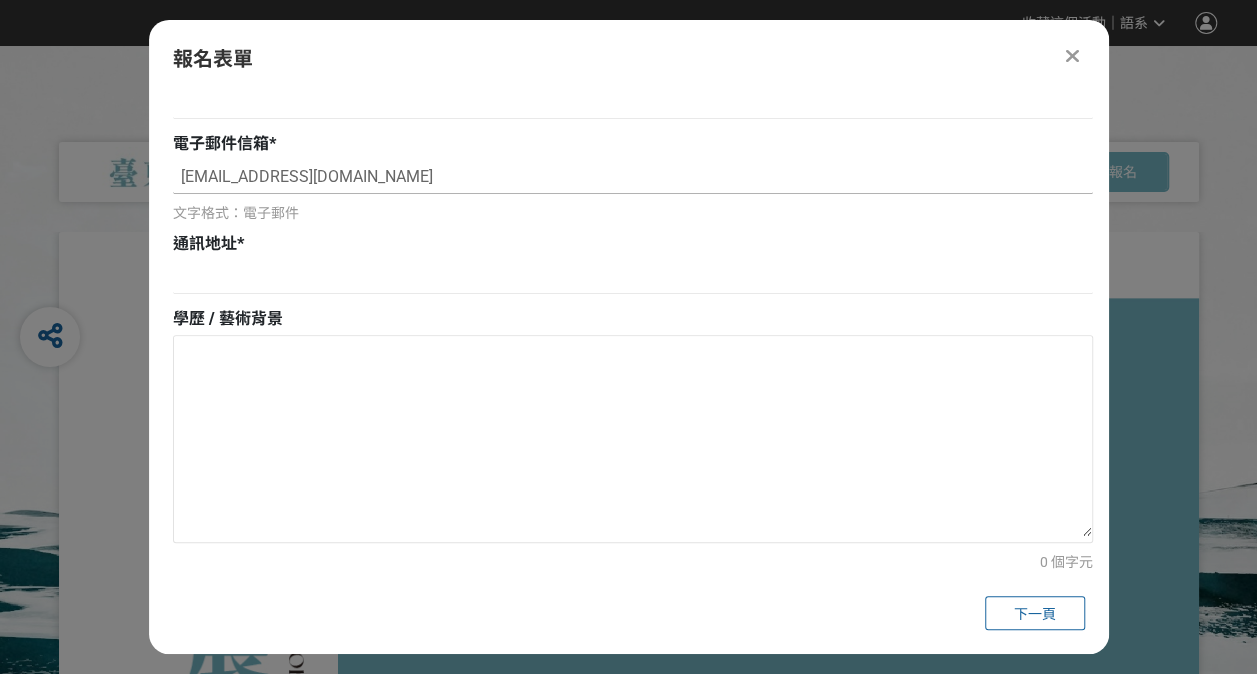 type on "[EMAIL_ADDRESS][DOMAIN_NAME]" 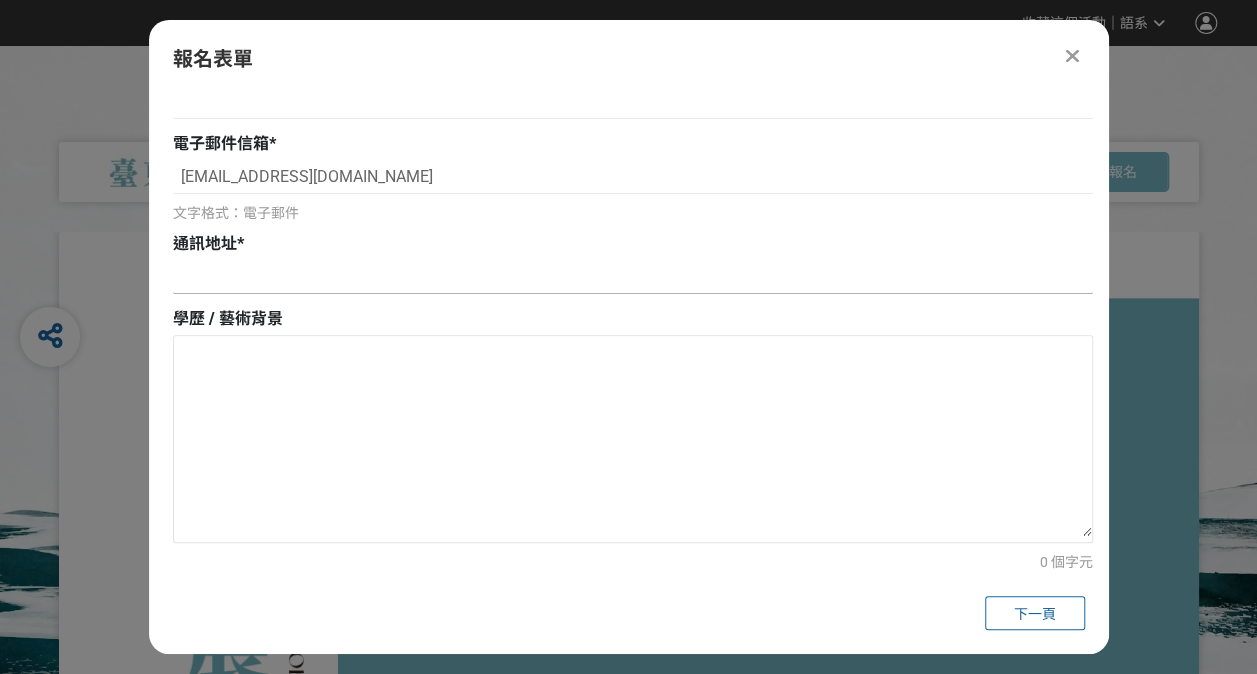 click at bounding box center (633, 277) 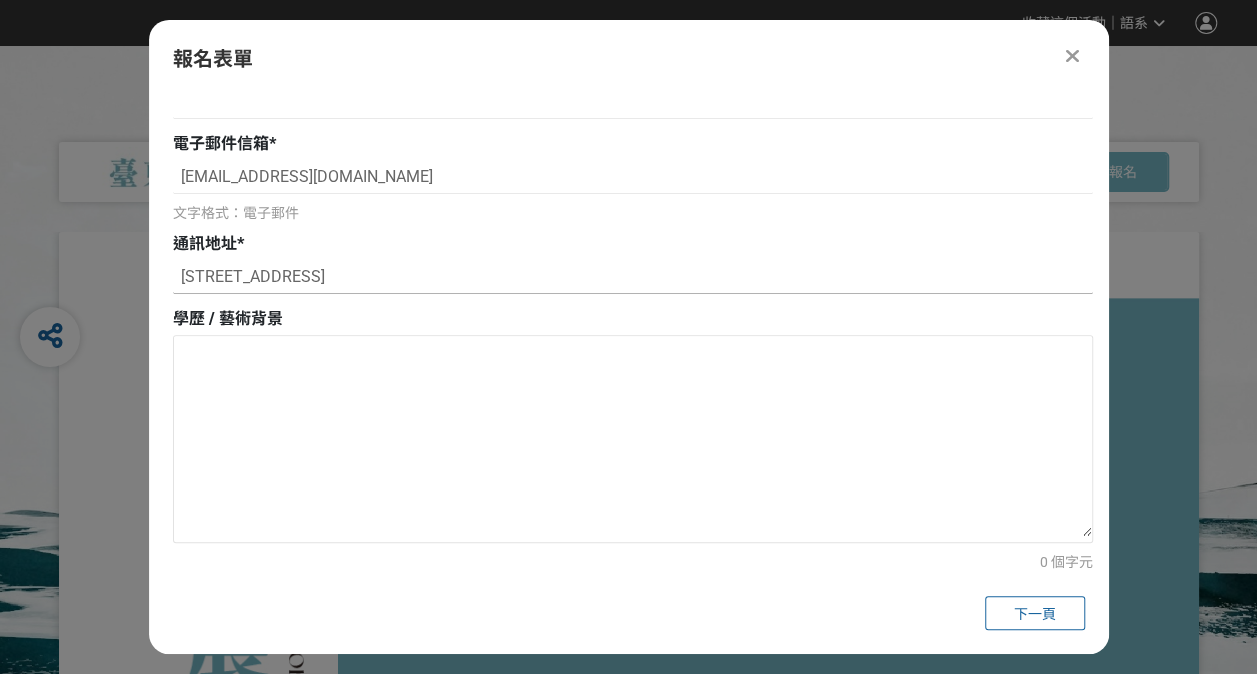 type on "[STREET_ADDRESS]" 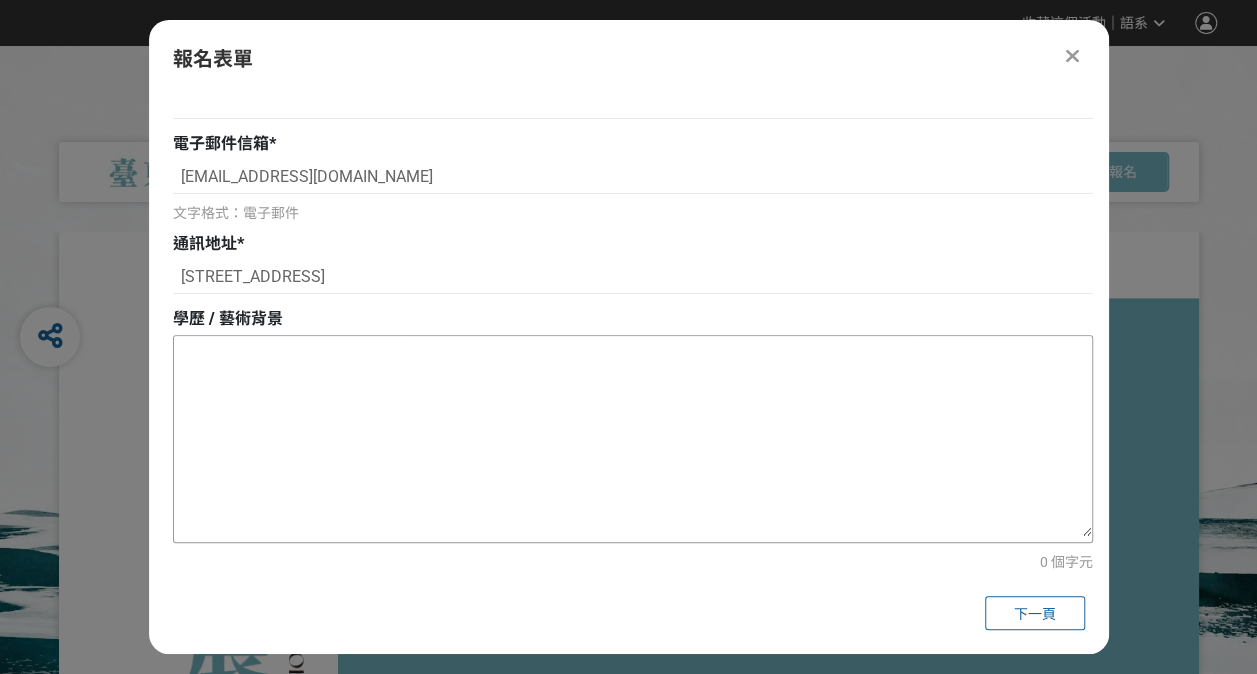 click at bounding box center (633, 436) 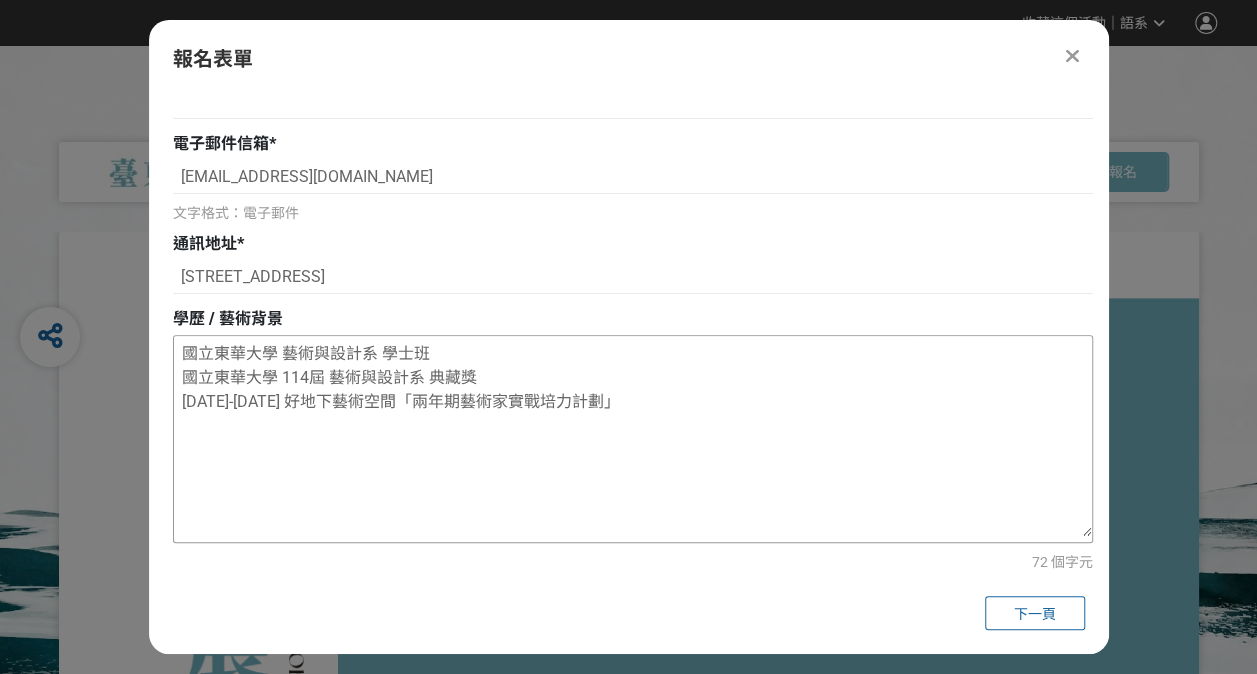 scroll, scrollTop: 741, scrollLeft: 0, axis: vertical 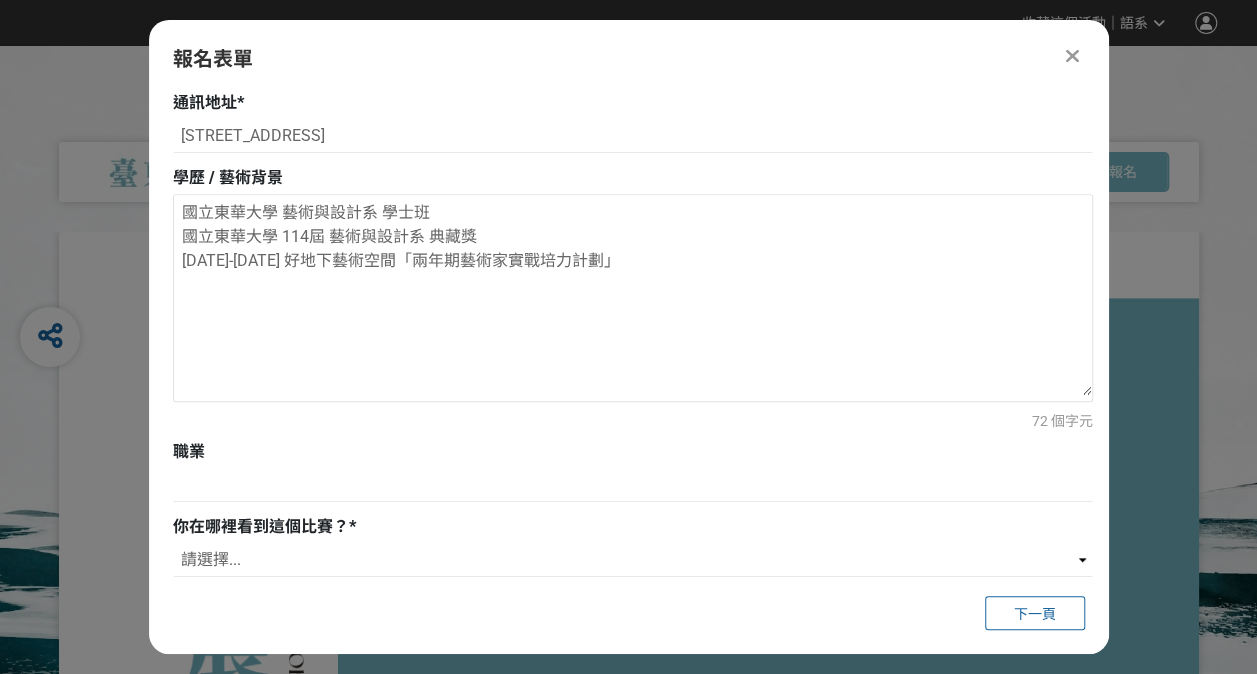 type on "國立東華大學 藝術與設計系 學士班
國立東華大學 114屆 藝術與設計系 典藏獎
[DATE]-[DATE] 好地下藝術空間「兩年期藝術家實戰培力計劃」" 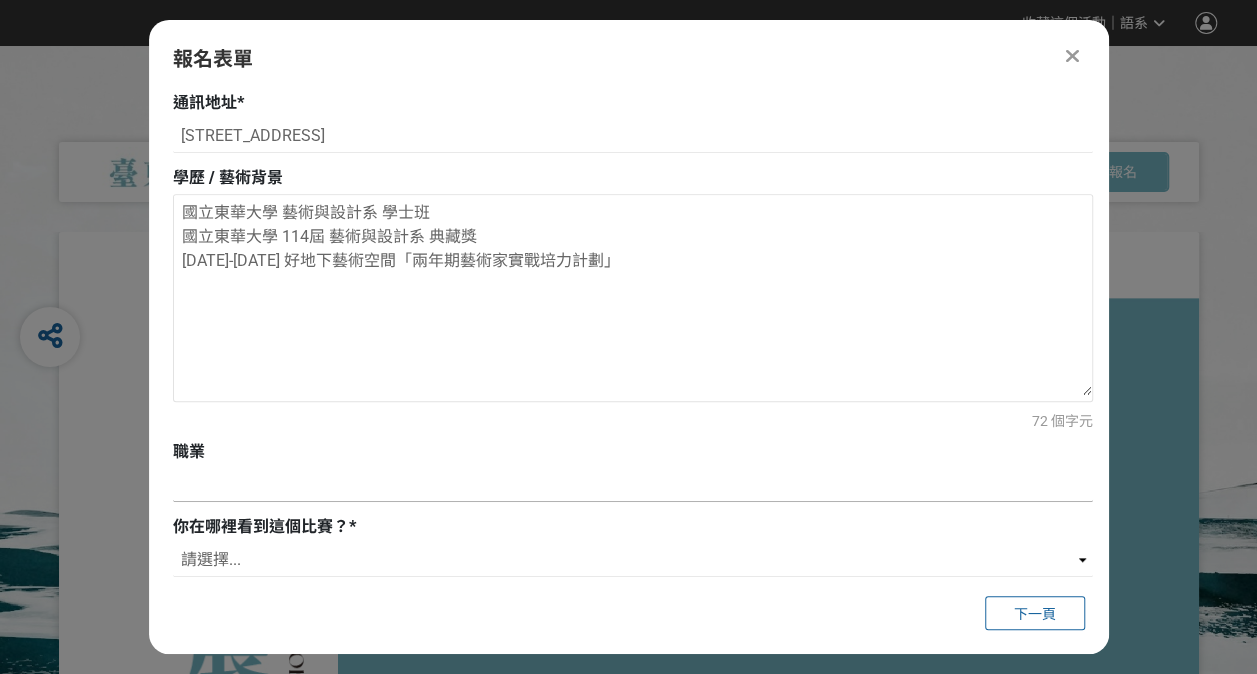 click at bounding box center (633, 485) 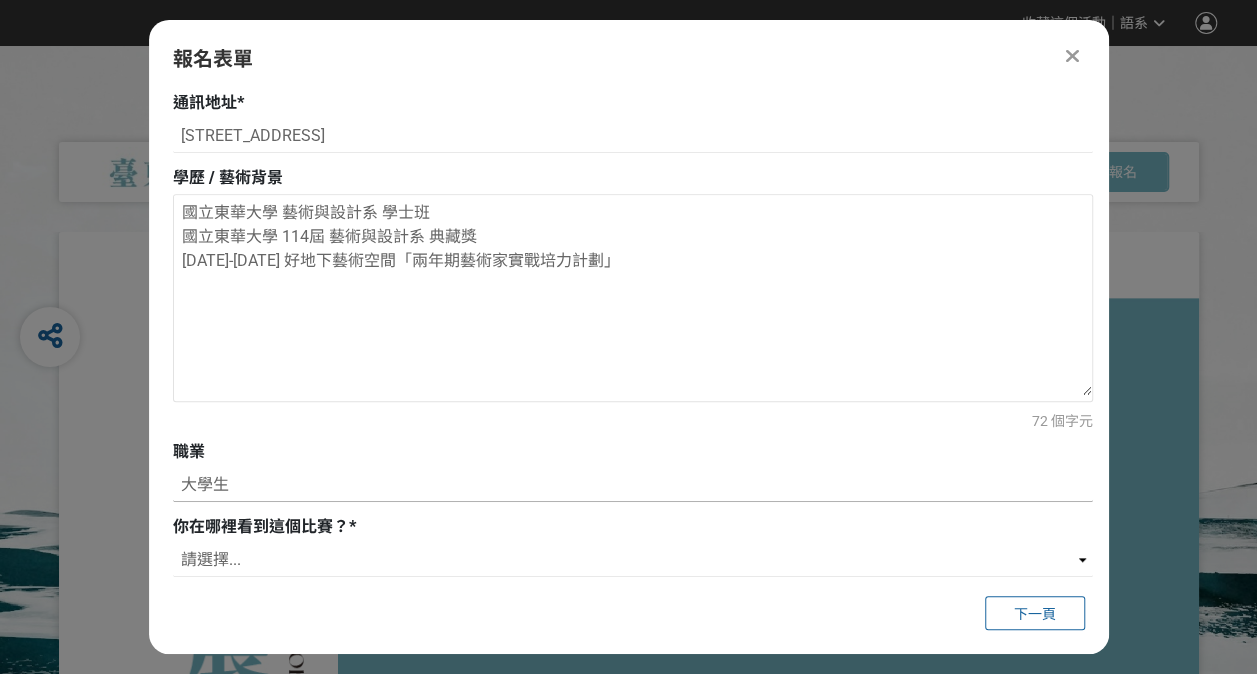 type on "大學生" 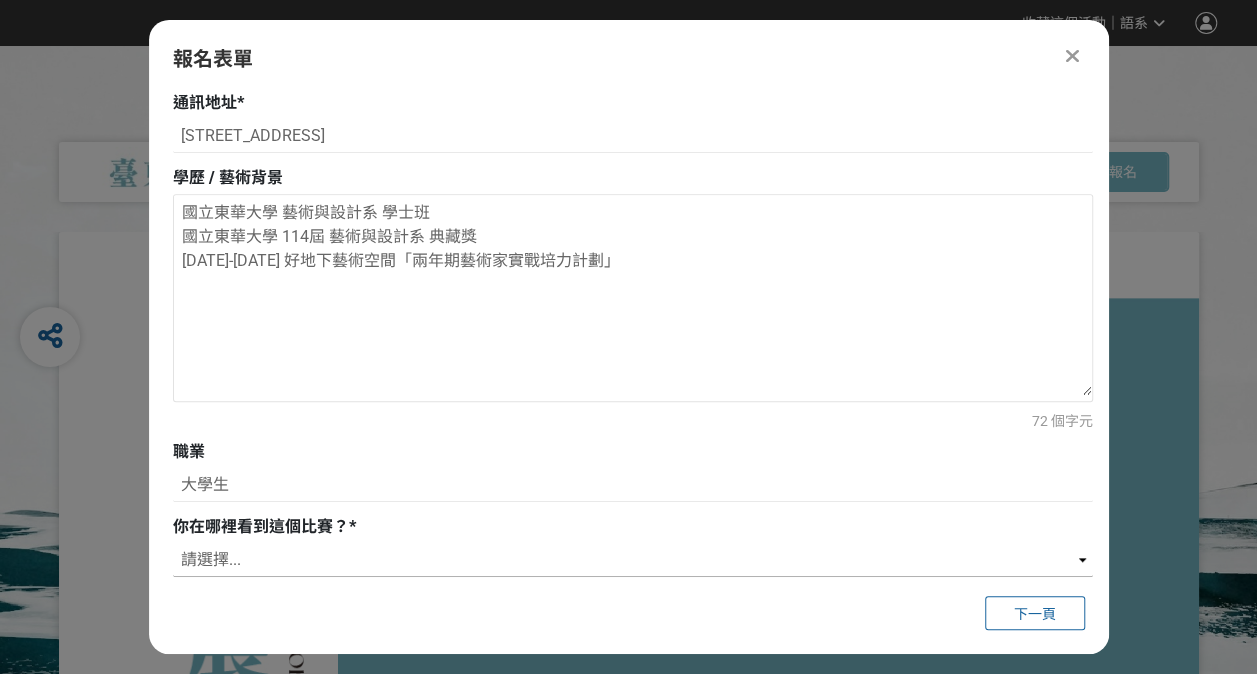 click on "請選擇... 獎金獵人網站 Facebook / Instagram 校園講座 / 老師系上推薦 電子郵件 海報 其他" at bounding box center (633, 560) 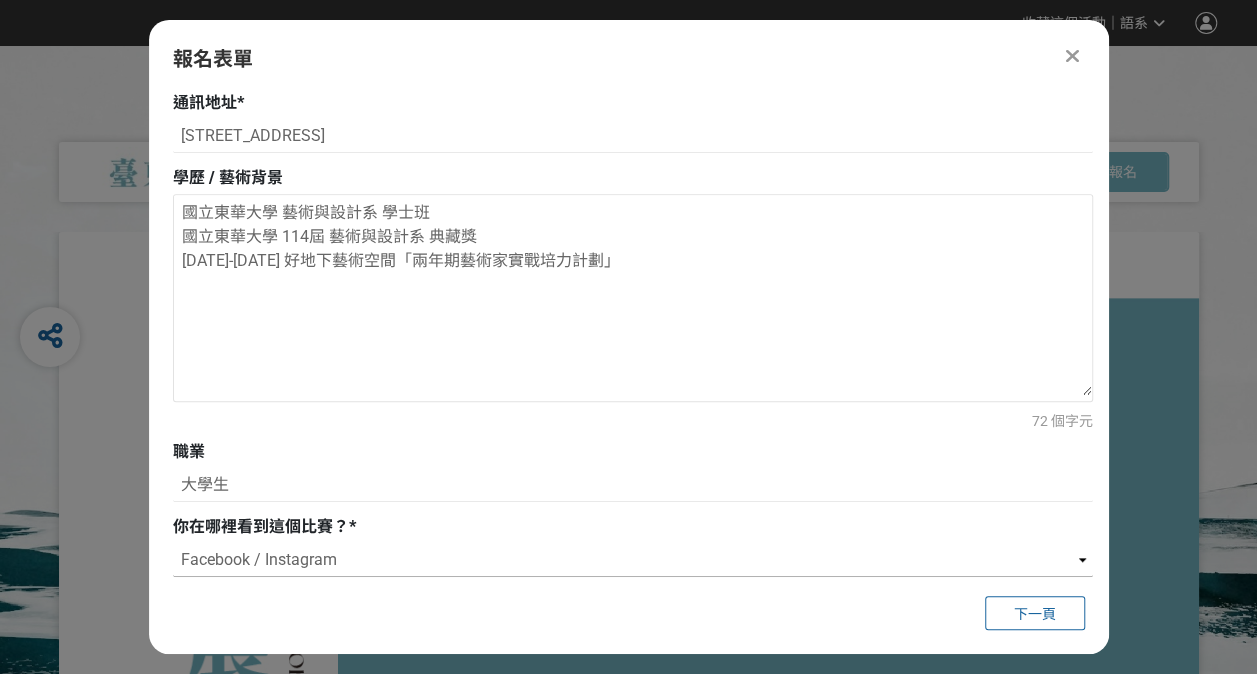 click on "請選擇... 獎金獵人網站 Facebook / Instagram 校園講座 / 老師系上推薦 電子郵件 海報 其他" at bounding box center [633, 560] 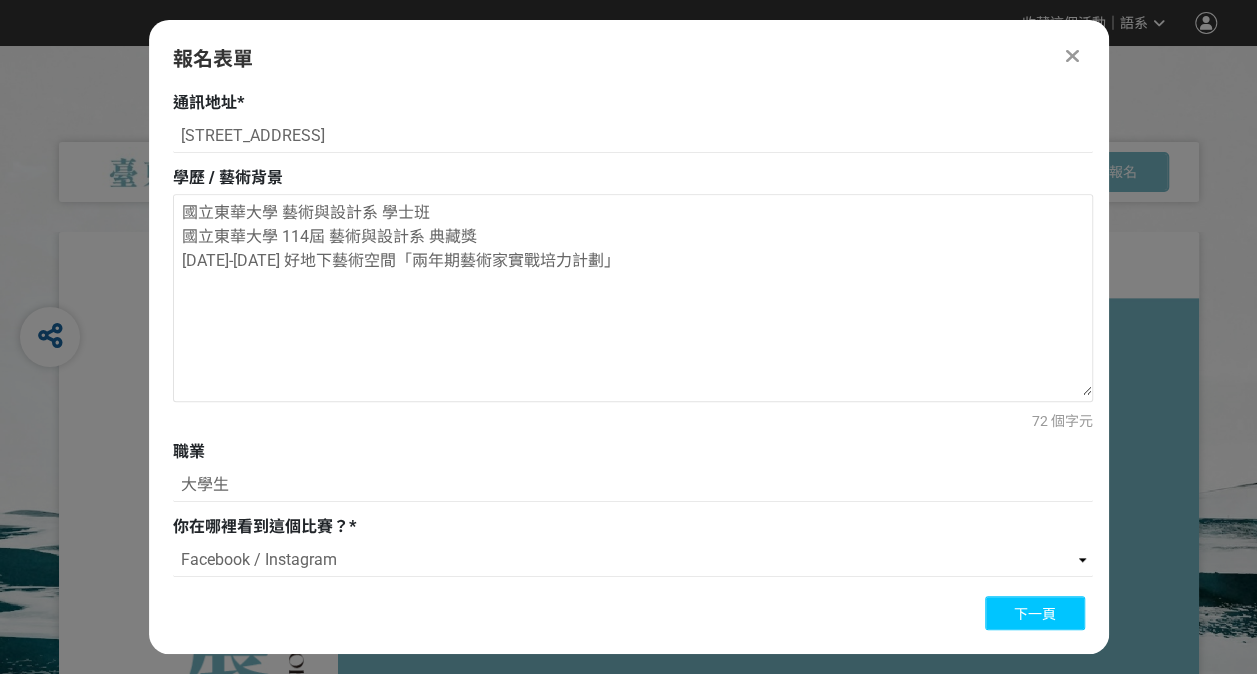click on "下一頁" at bounding box center (1035, 614) 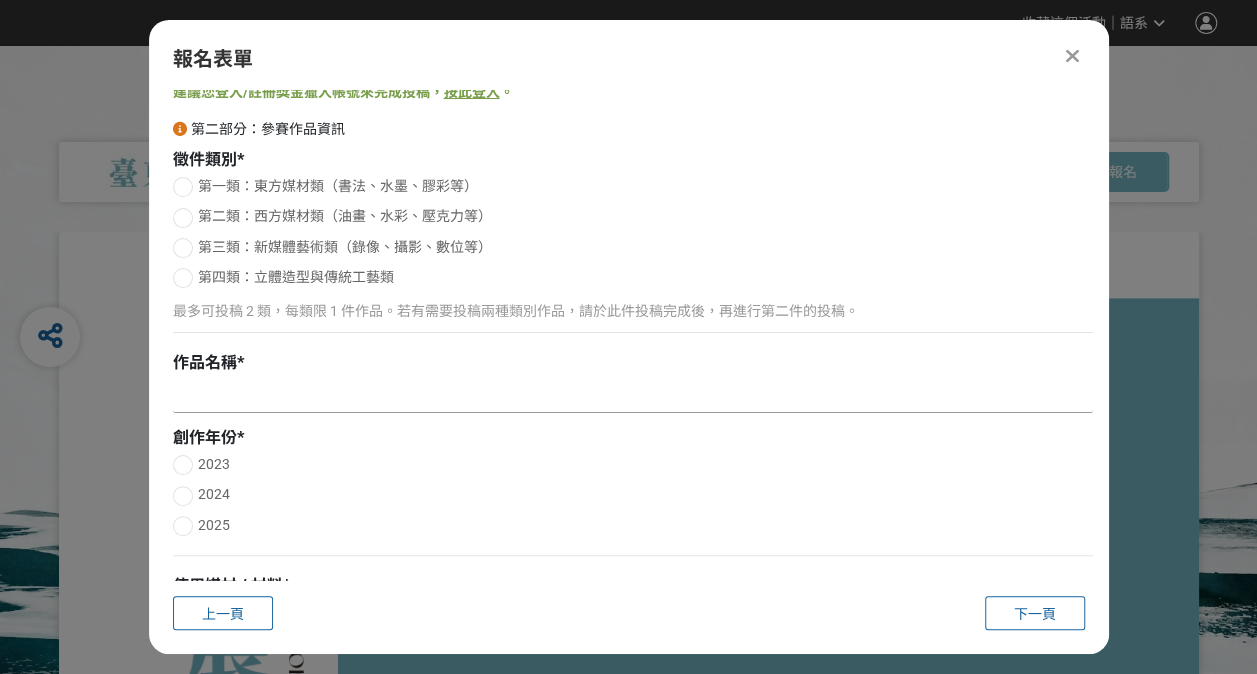 scroll, scrollTop: 0, scrollLeft: 0, axis: both 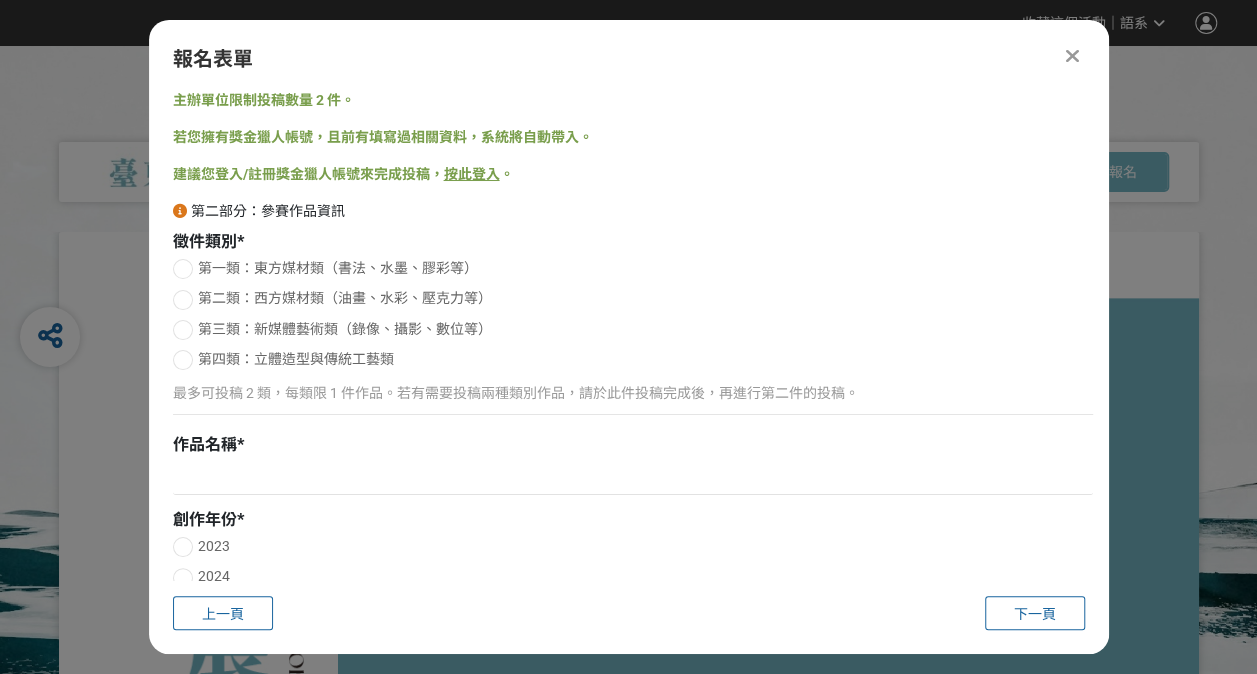 type 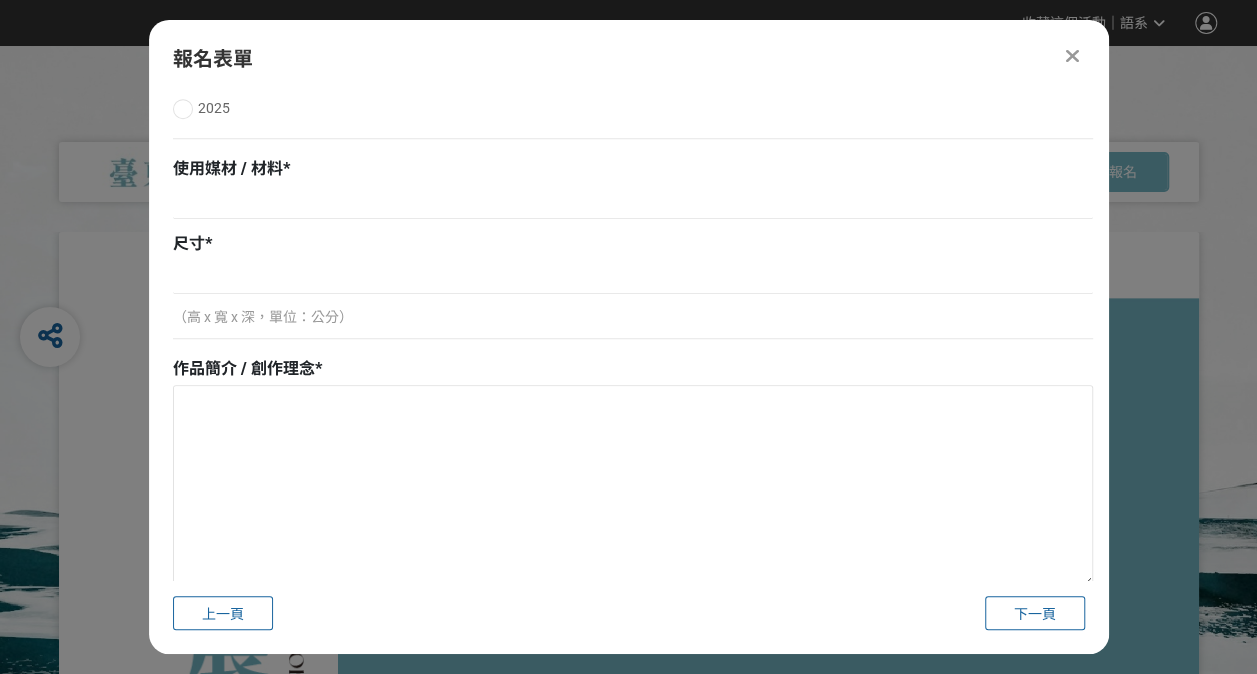 scroll, scrollTop: 500, scrollLeft: 0, axis: vertical 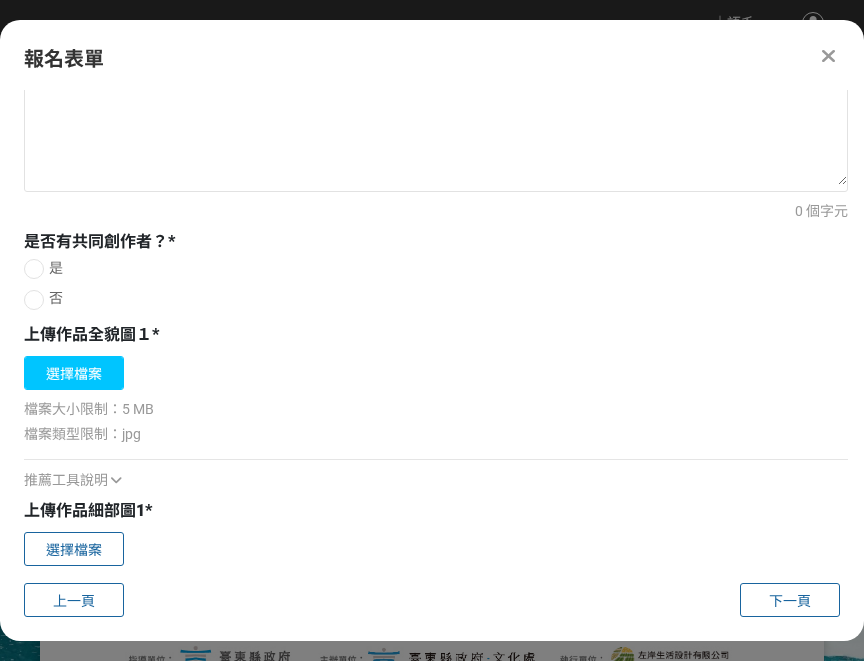 click on "選擇檔案" at bounding box center [74, 373] 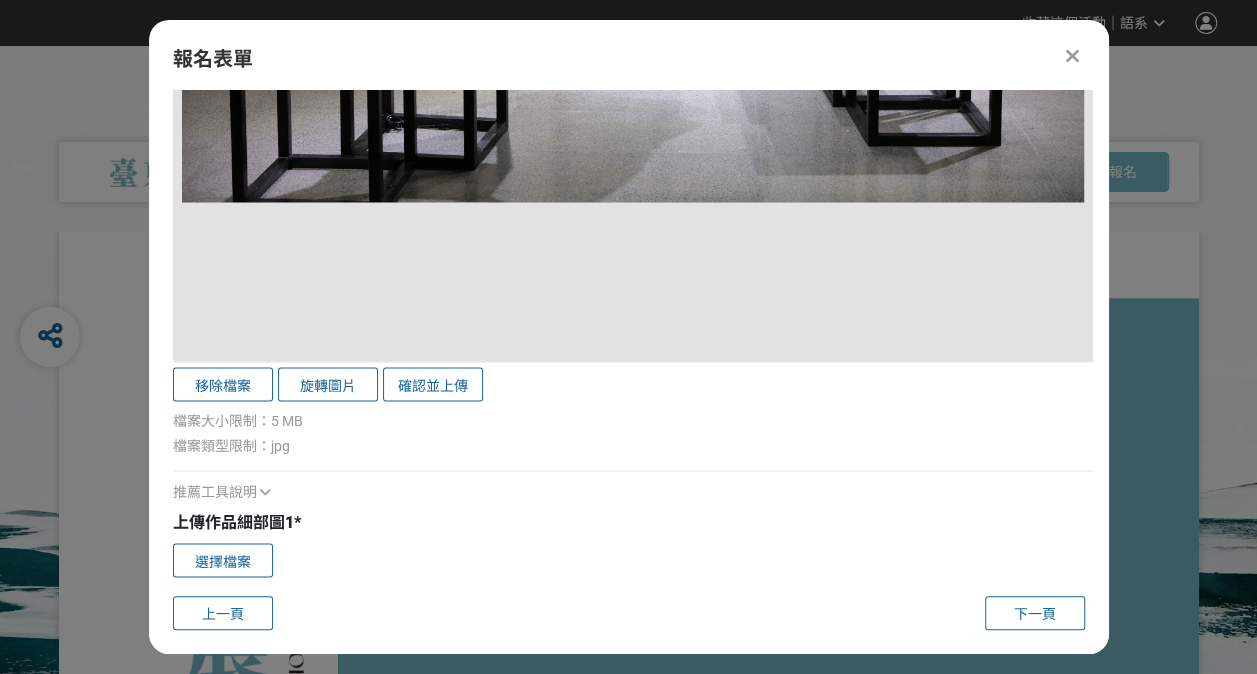 scroll, scrollTop: 1900, scrollLeft: 0, axis: vertical 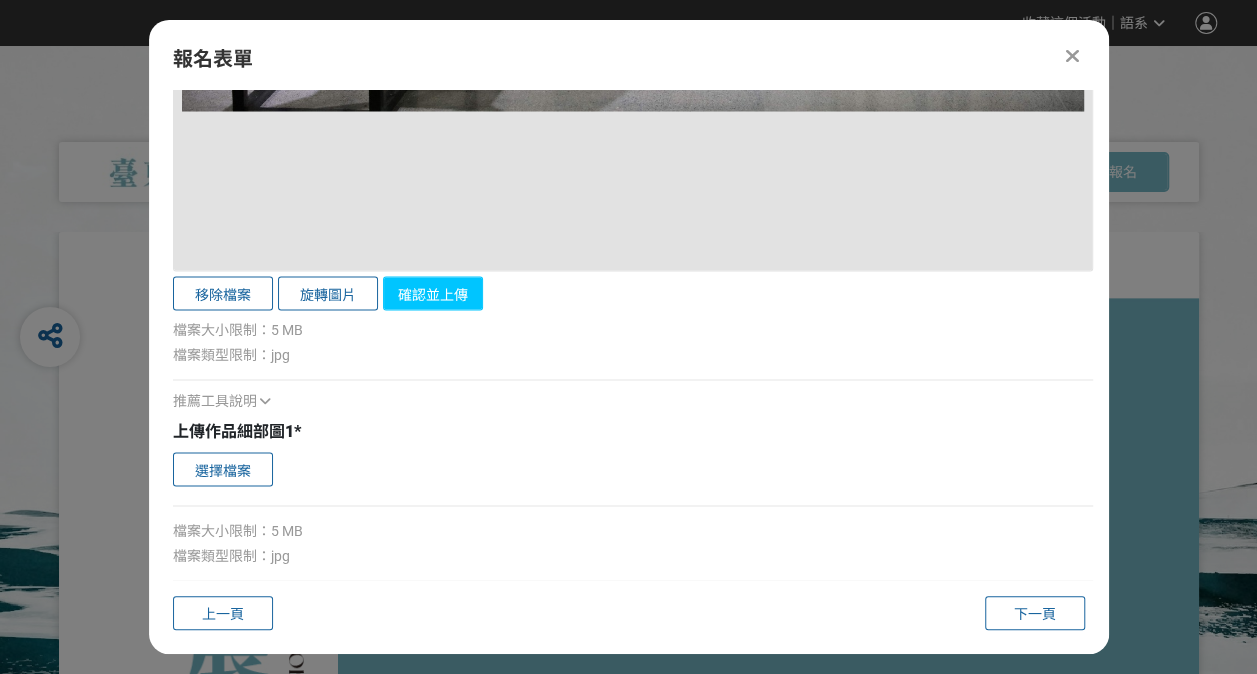 click on "確認並上傳" at bounding box center [433, 293] 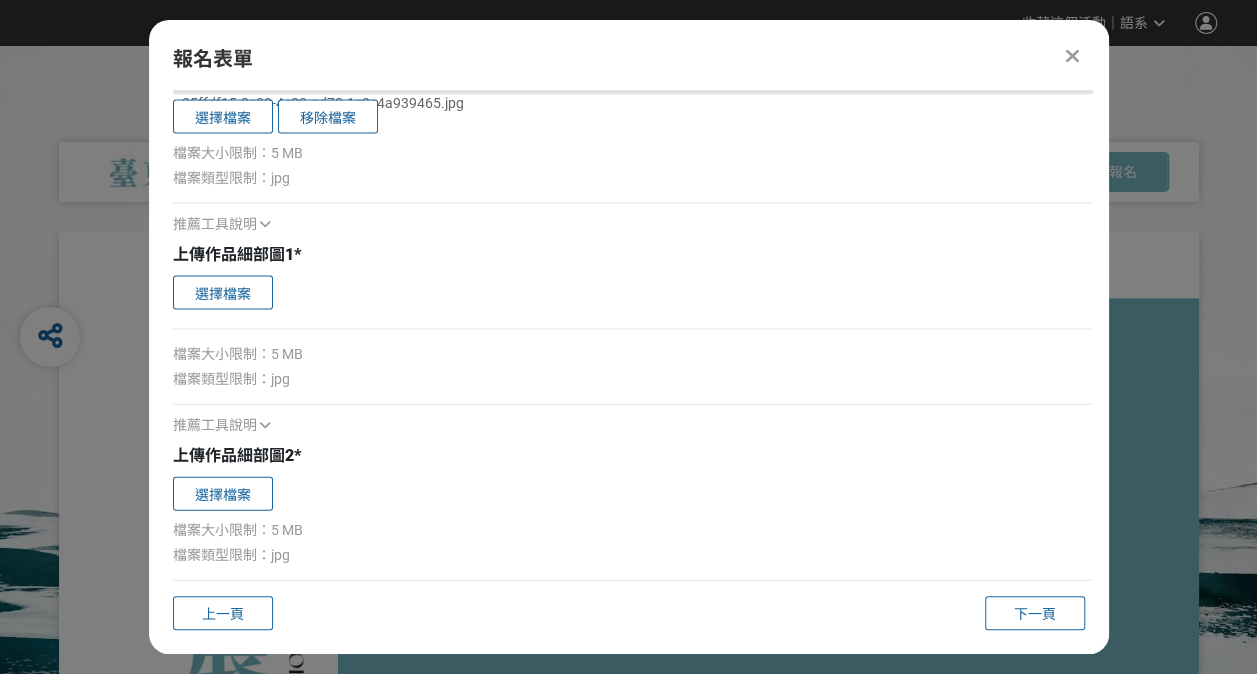 scroll, scrollTop: 2102, scrollLeft: 0, axis: vertical 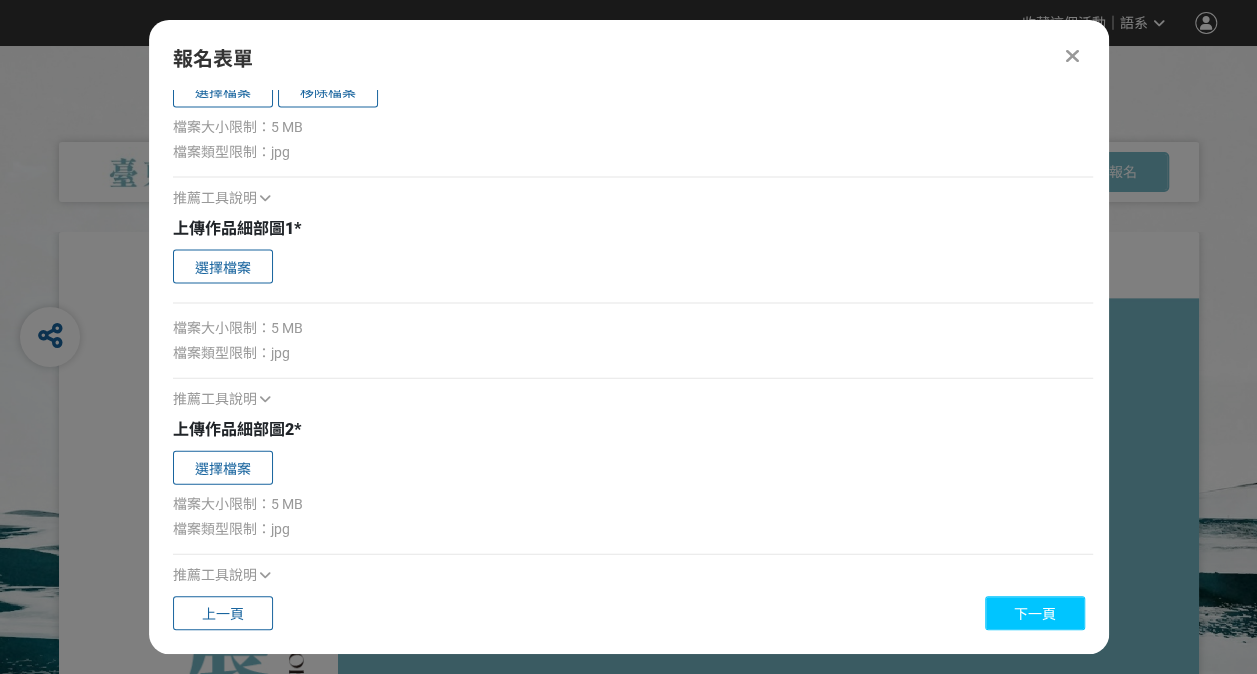 click on "下一頁" at bounding box center [1035, 614] 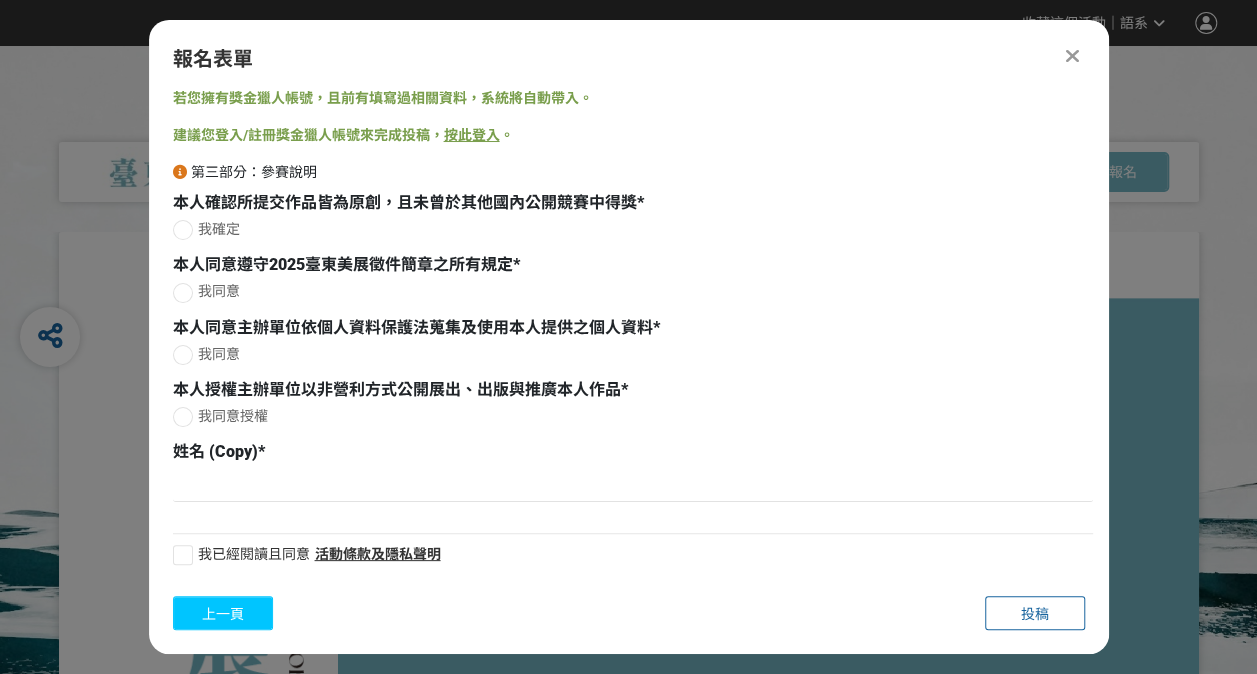 click on "上一頁" at bounding box center (223, 613) 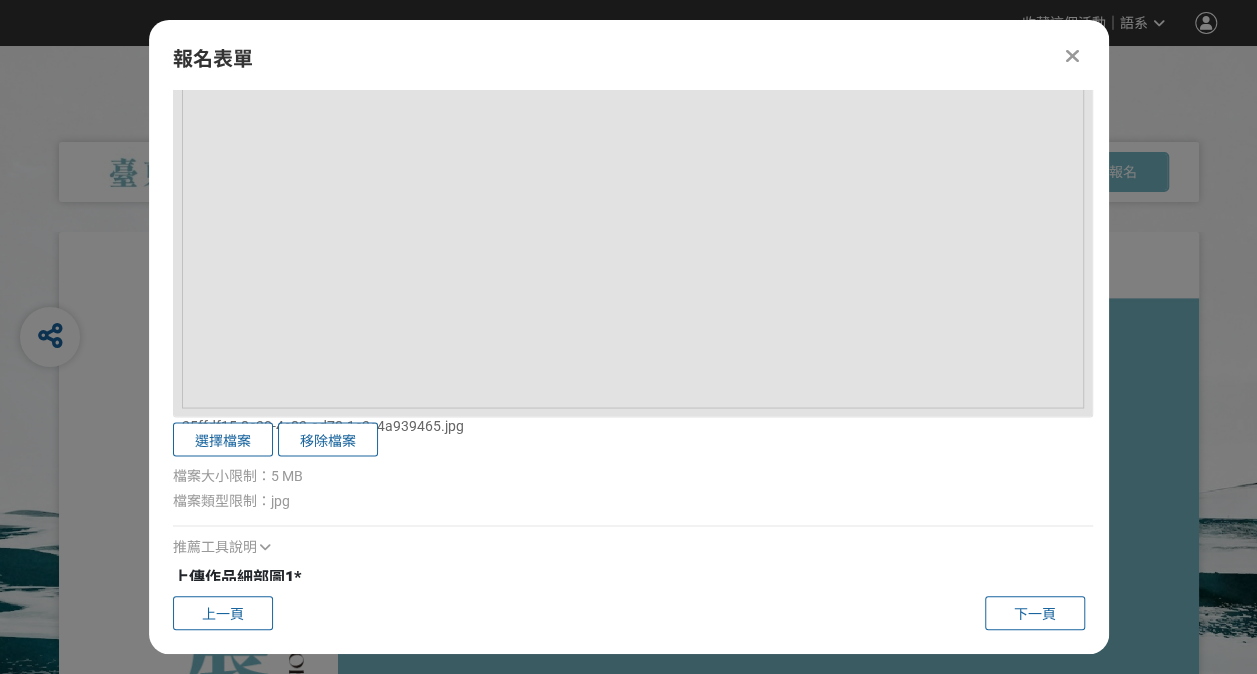 scroll, scrollTop: 2000, scrollLeft: 0, axis: vertical 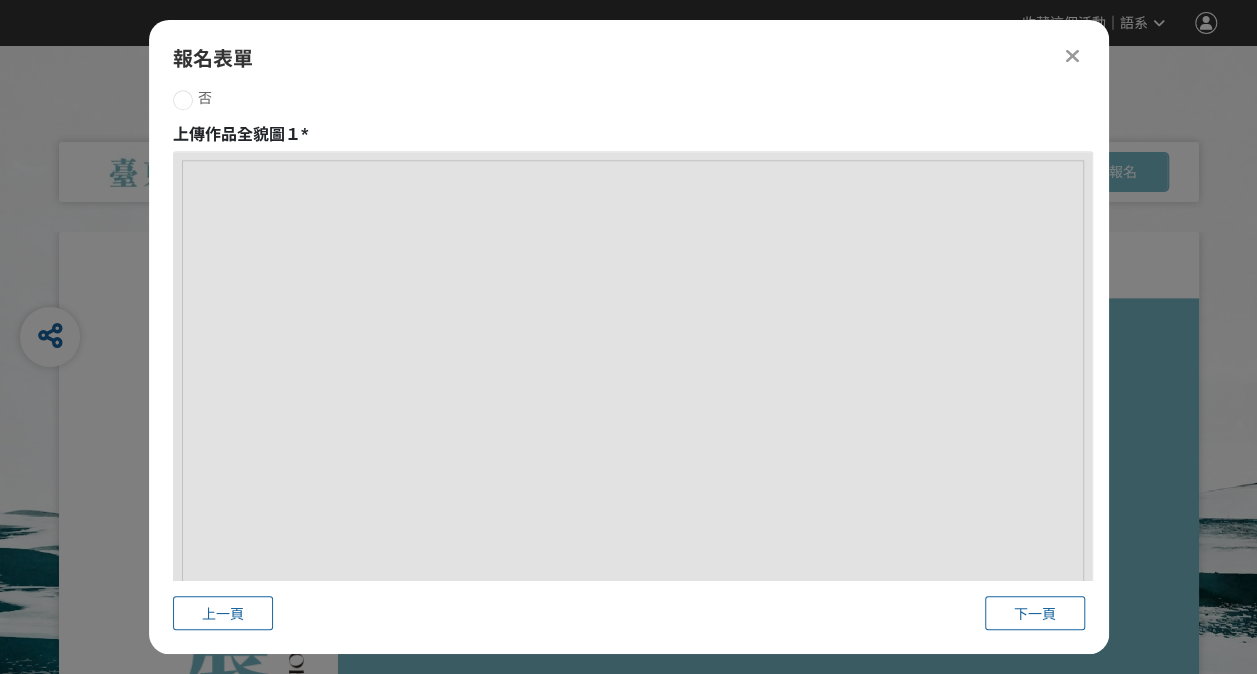 type 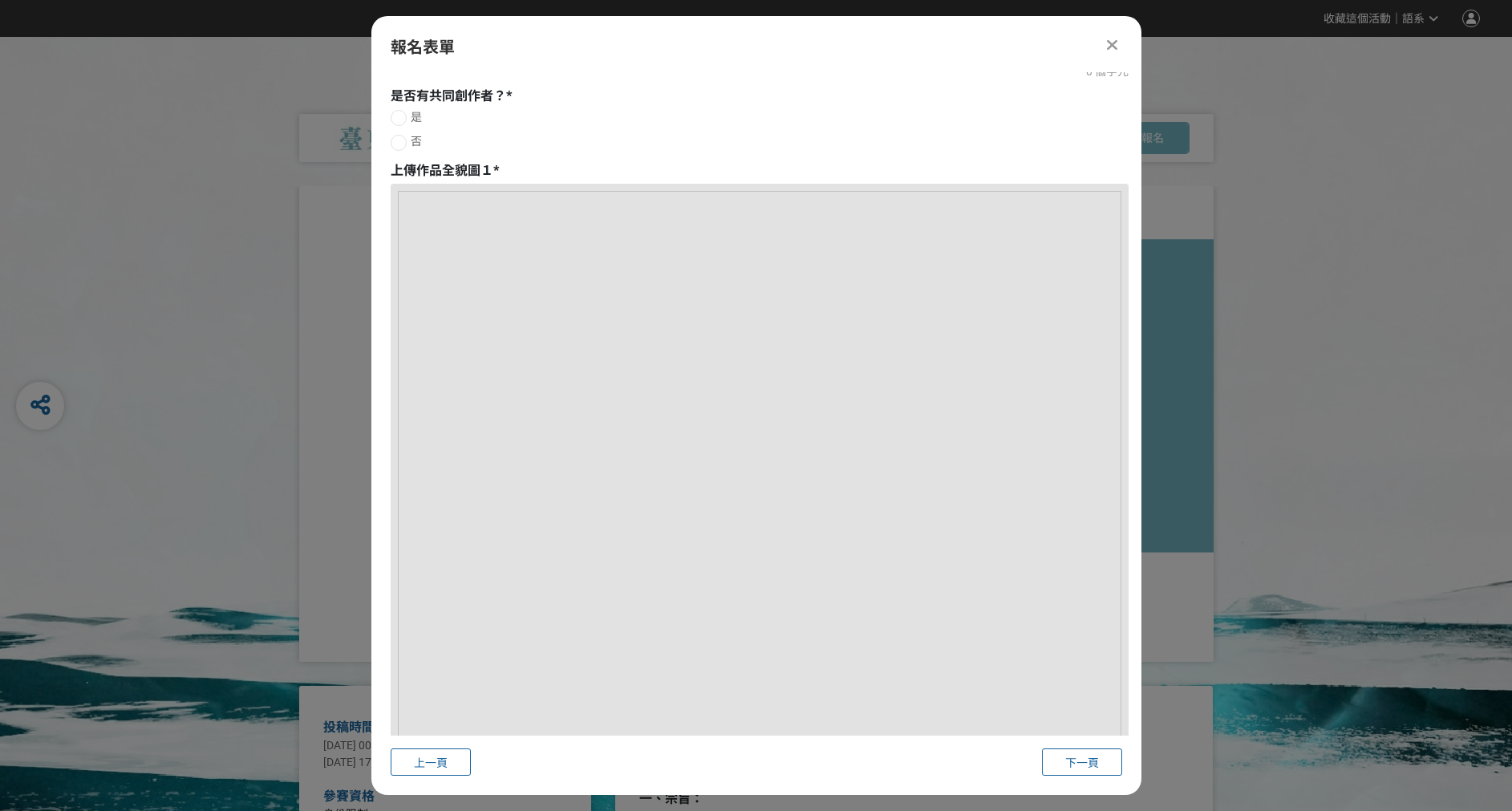 scroll, scrollTop: 762, scrollLeft: 0, axis: vertical 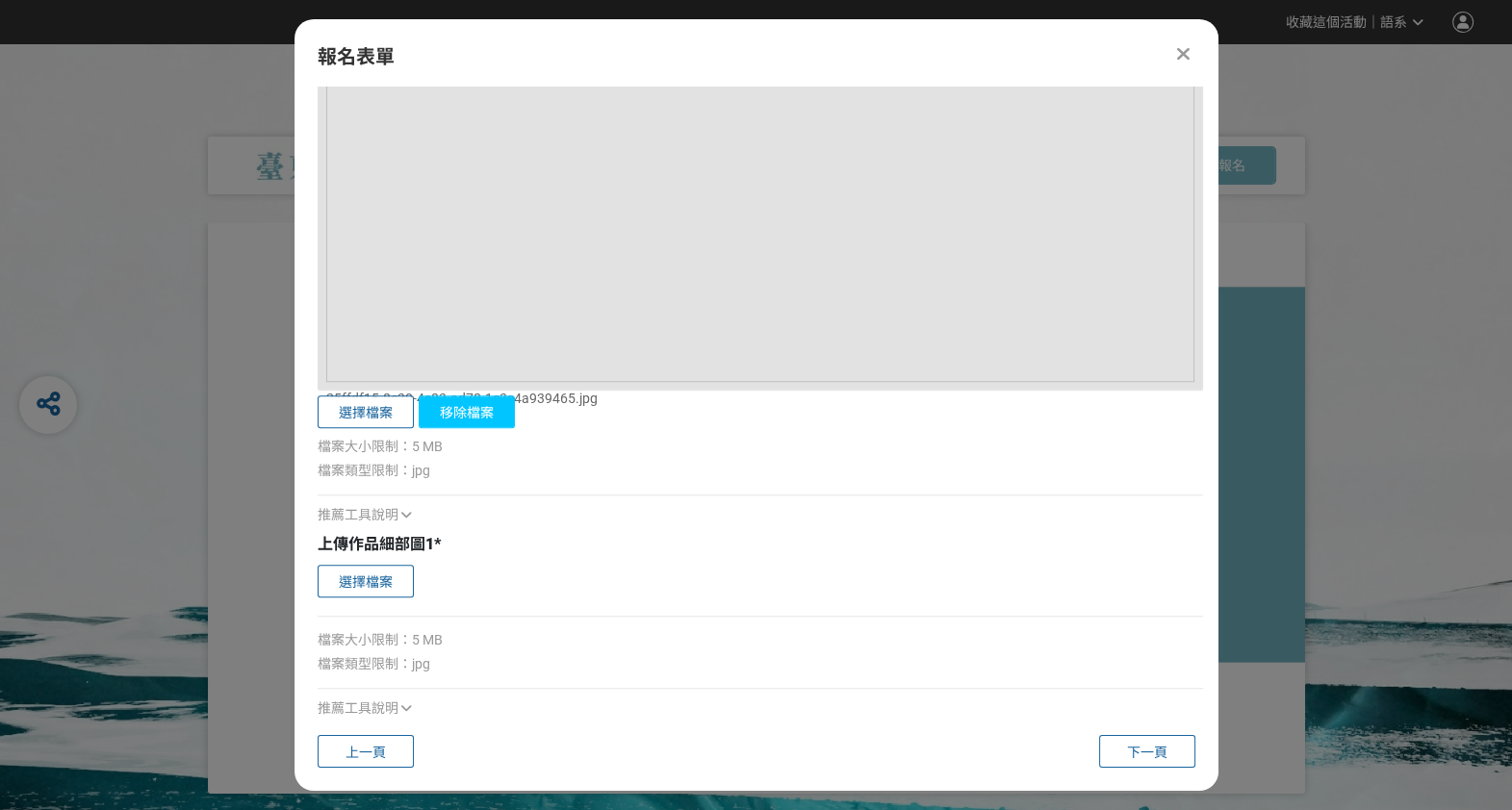 click on "移除檔案" at bounding box center (467, 412) 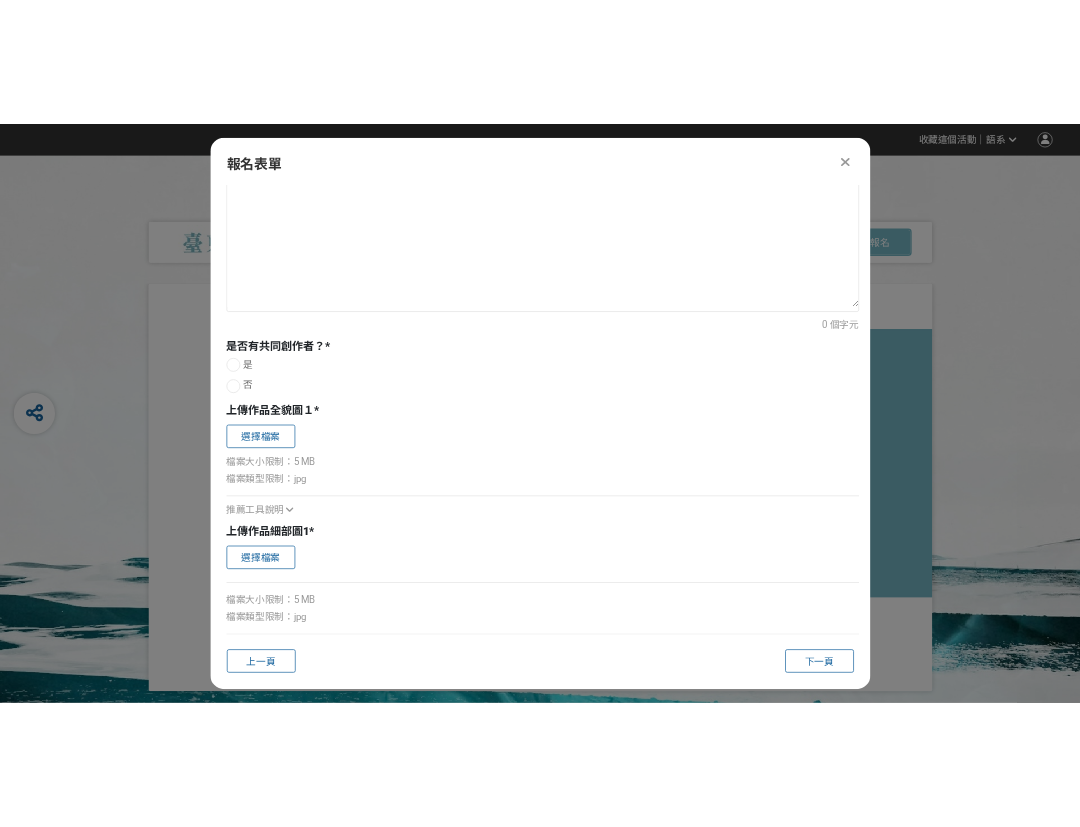 scroll, scrollTop: 725, scrollLeft: 0, axis: vertical 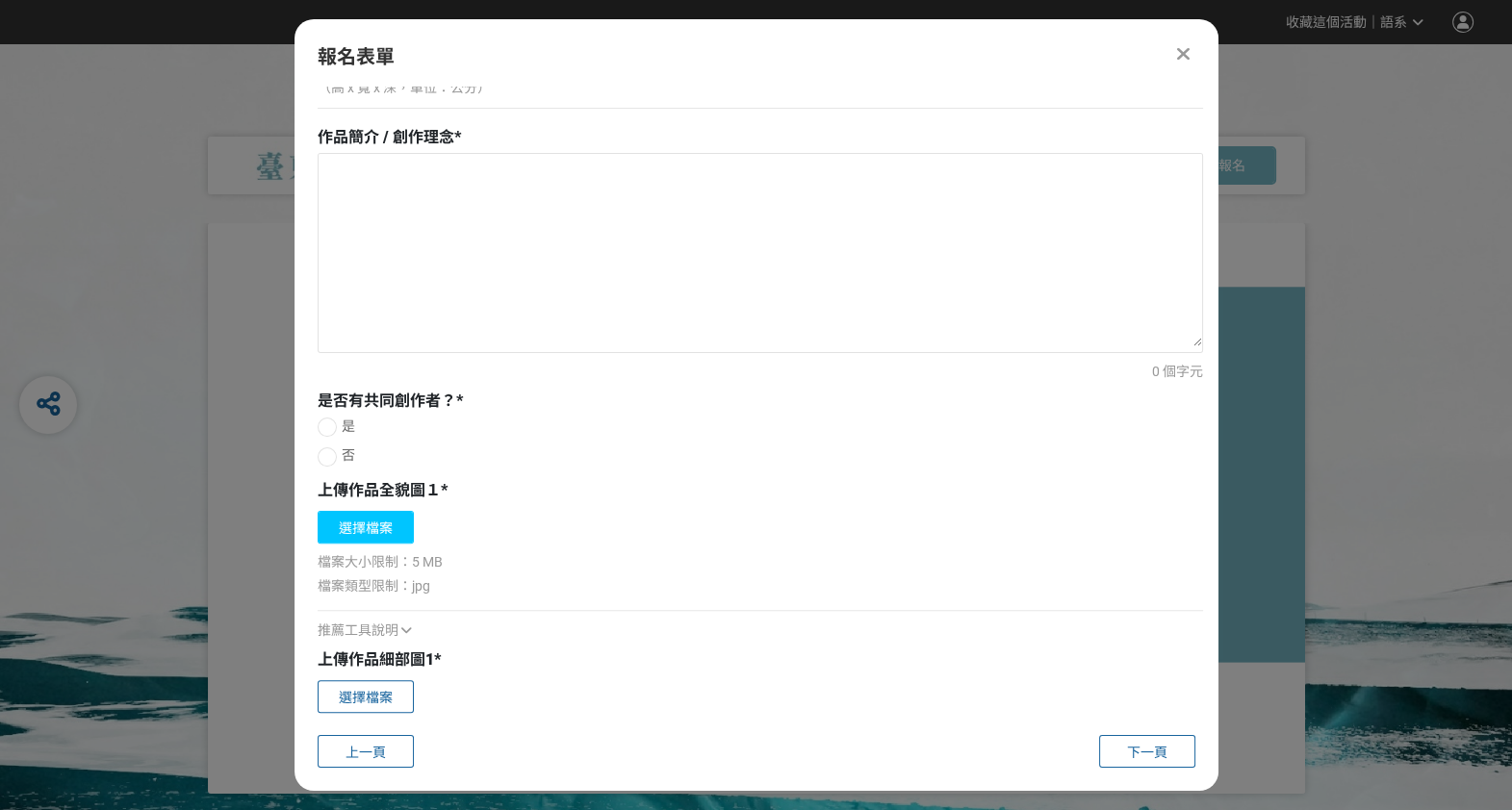 click on "選擇檔案" at bounding box center (366, 527) 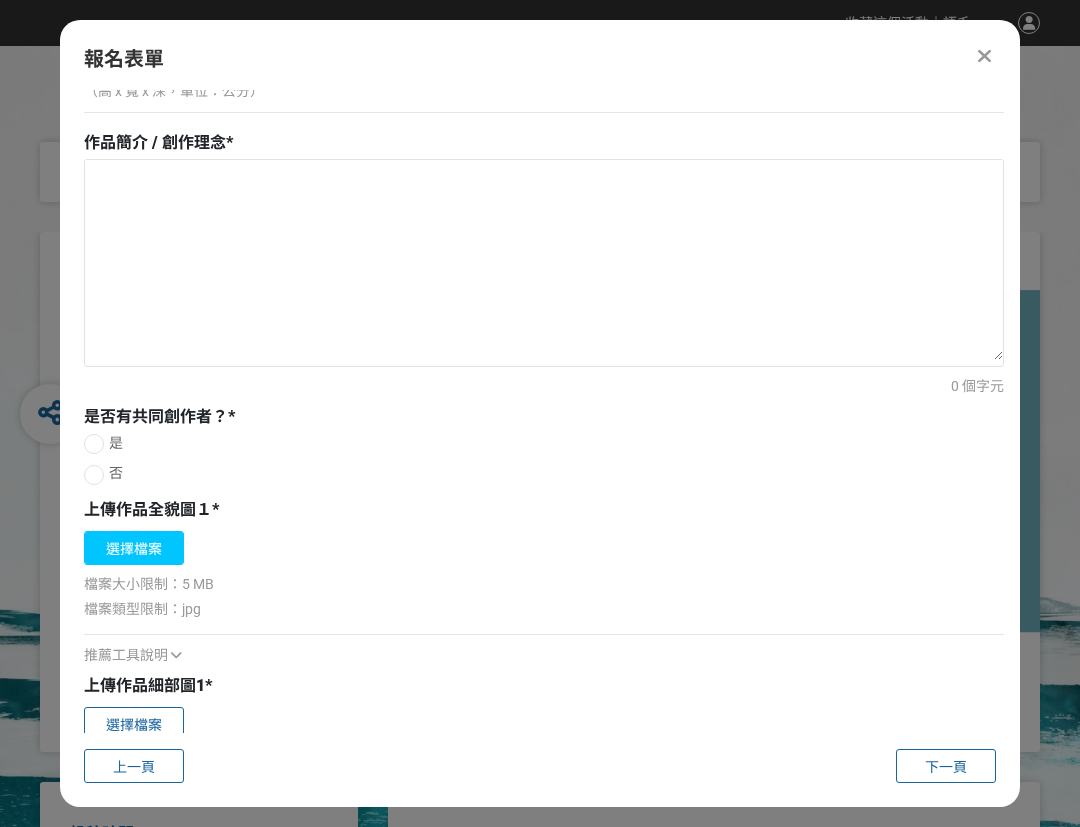 click on "選擇檔案" at bounding box center [134, 548] 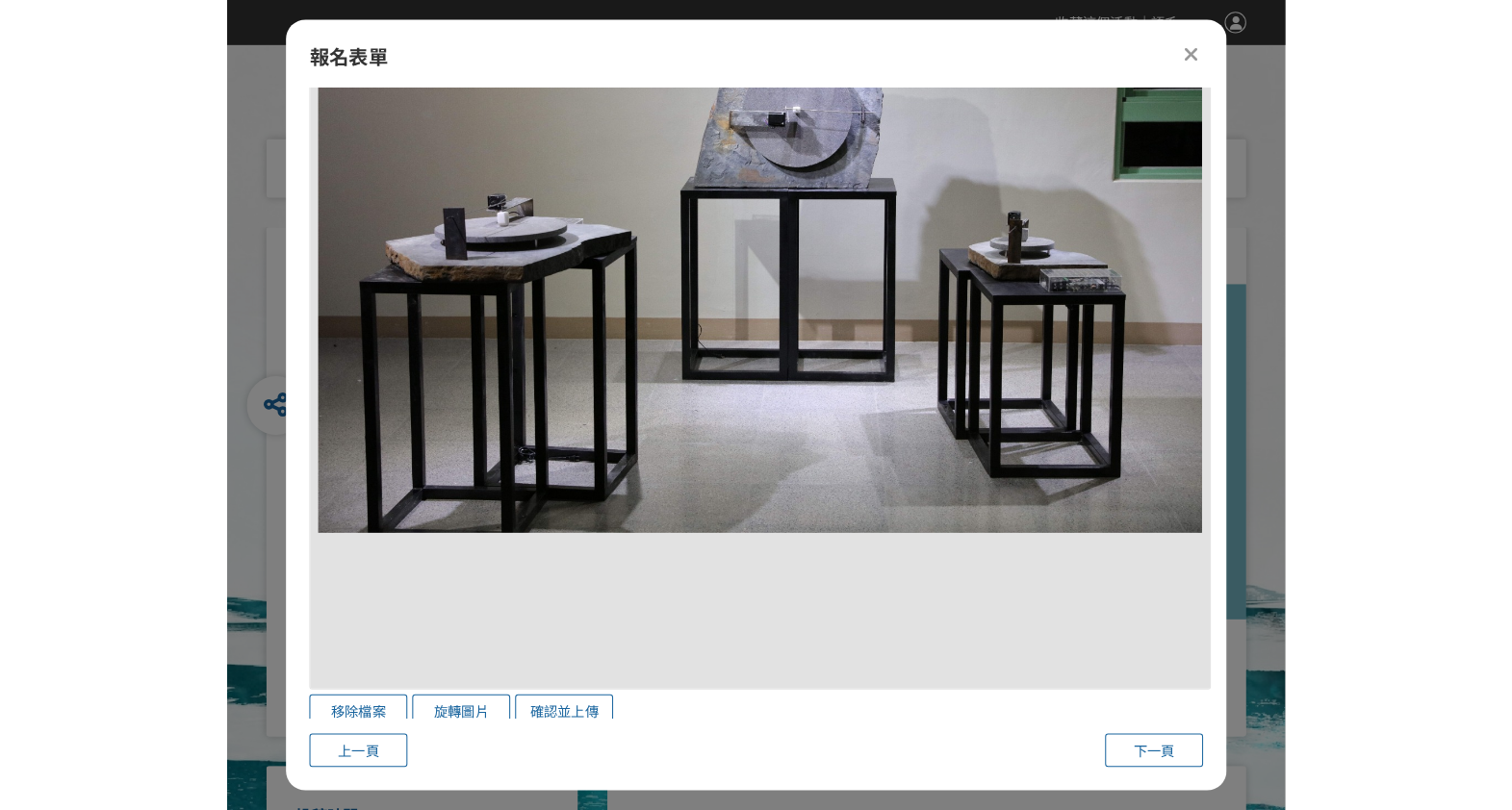 scroll, scrollTop: 1539, scrollLeft: 0, axis: vertical 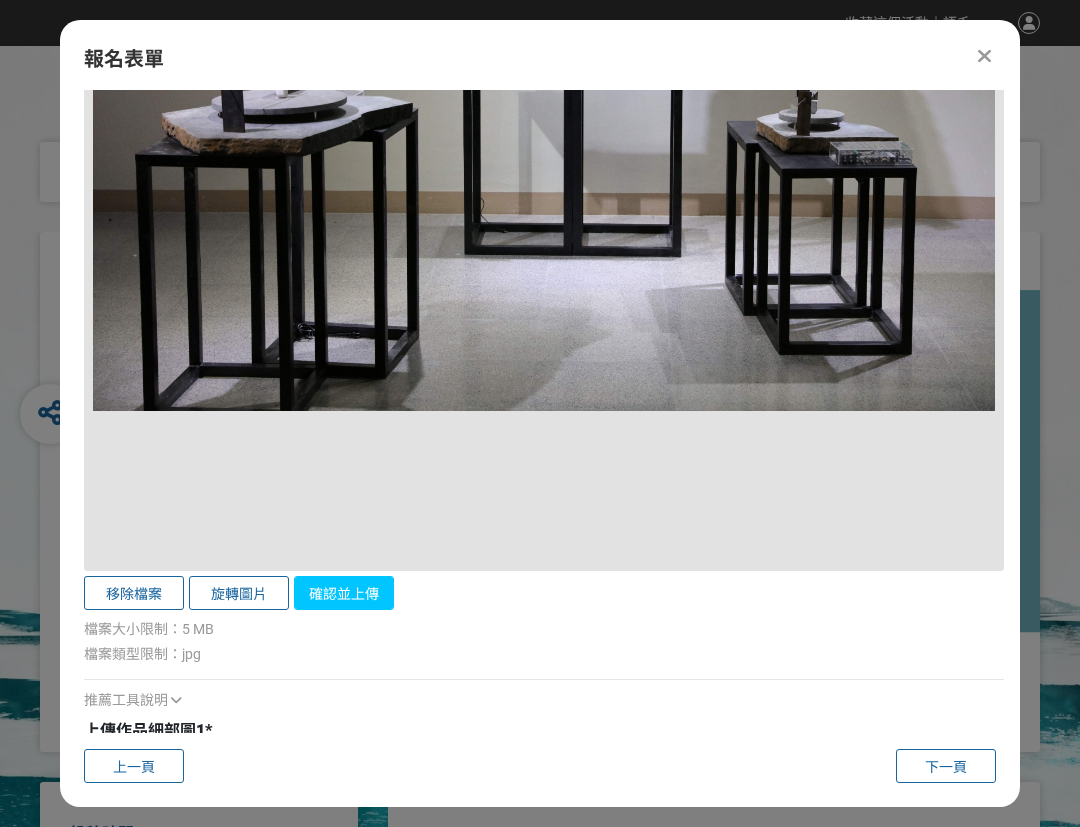 click on "確認並上傳" at bounding box center [344, 593] 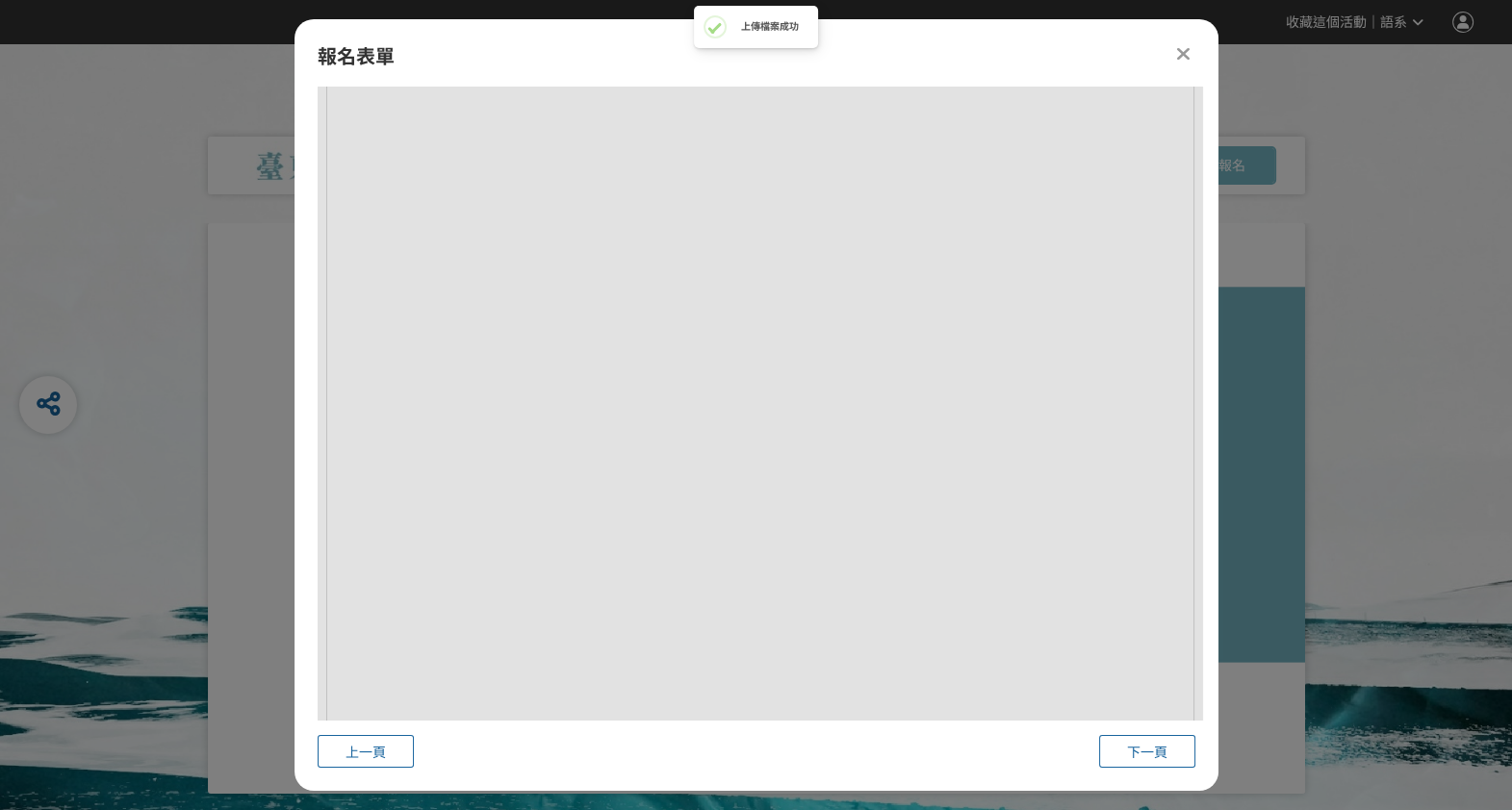 scroll, scrollTop: 938, scrollLeft: 0, axis: vertical 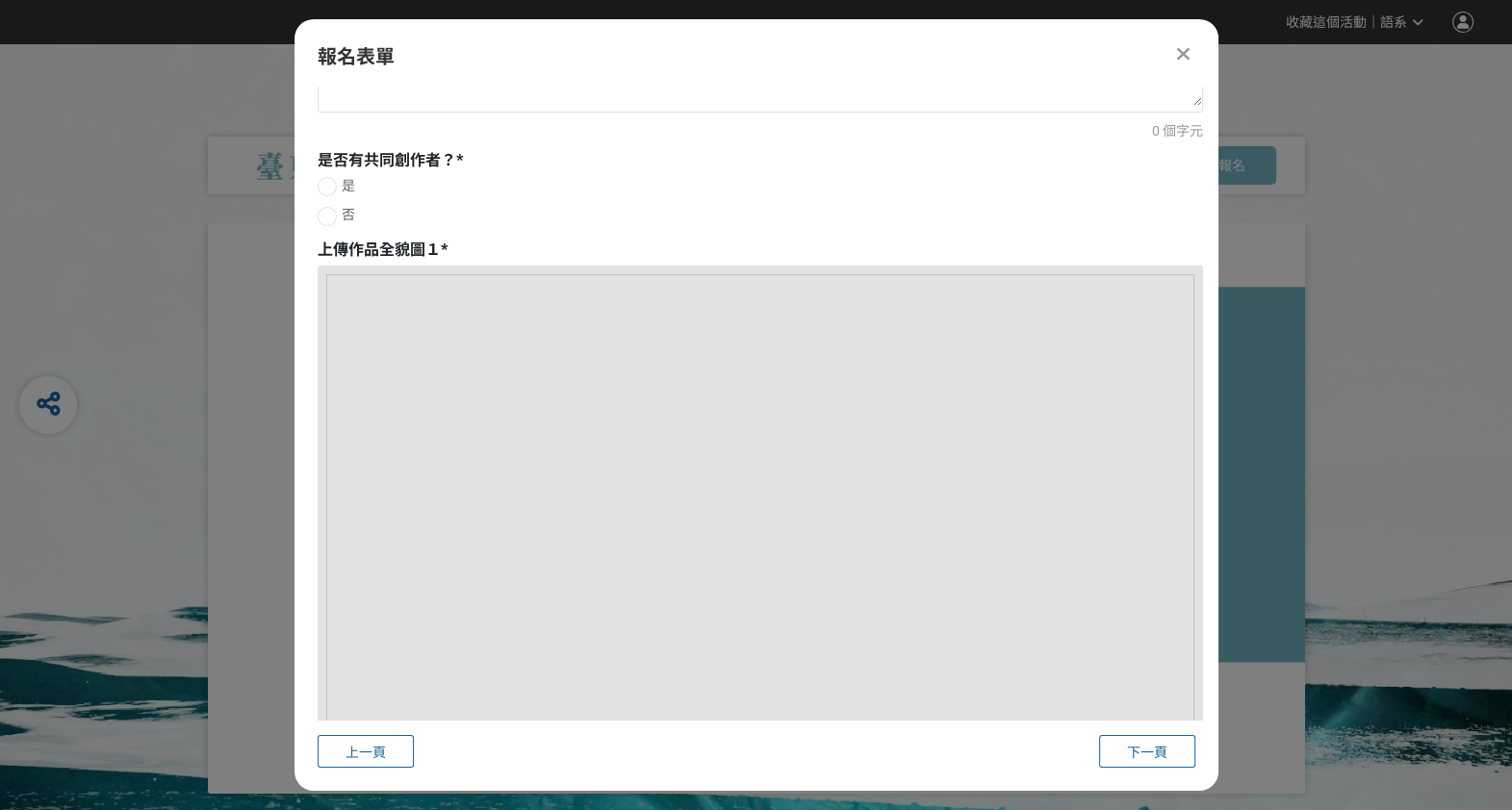 click on "是" at bounding box center [760, 186] 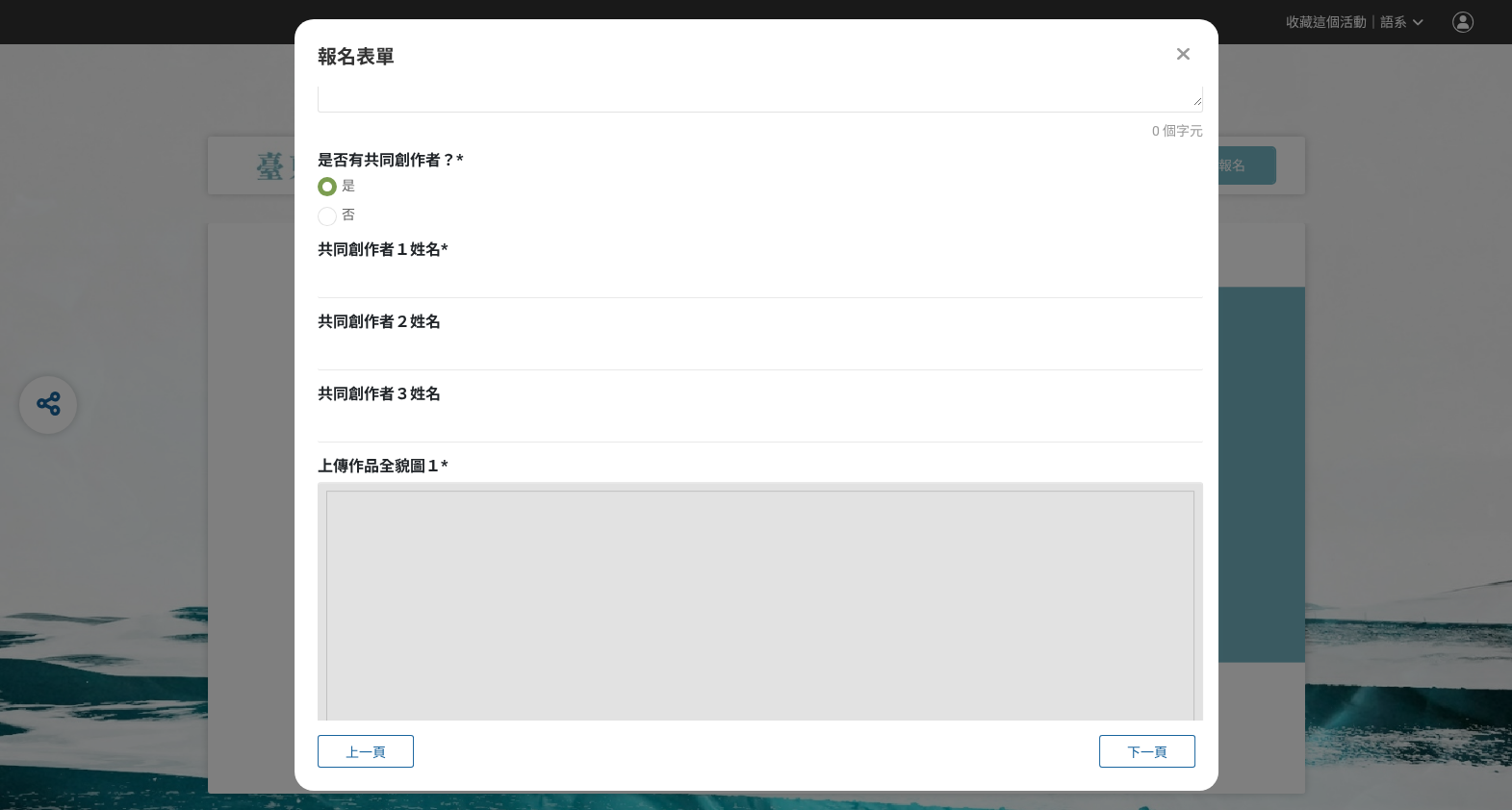 click on "是" at bounding box center (760, 186) 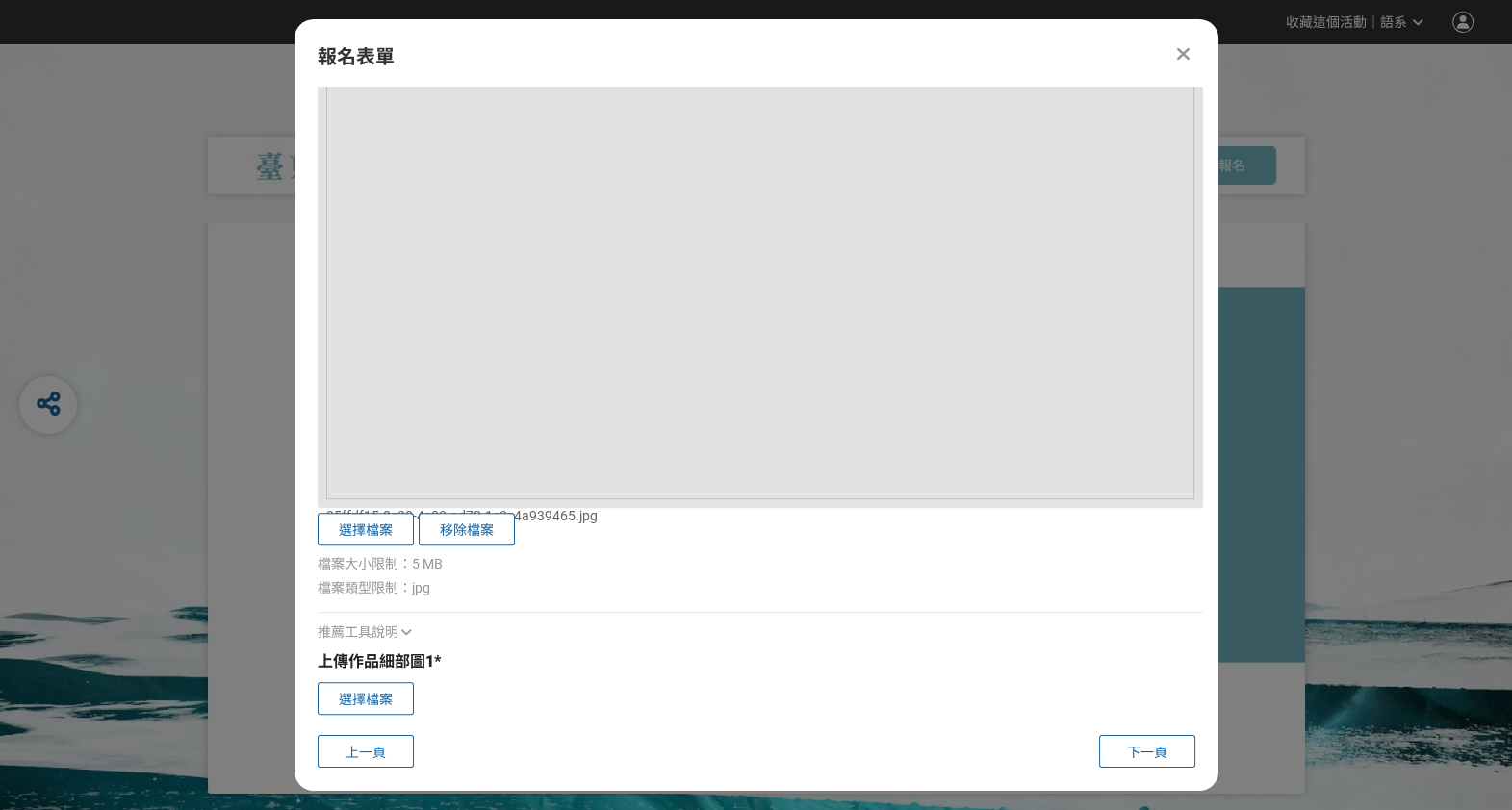 scroll, scrollTop: 1378, scrollLeft: 0, axis: vertical 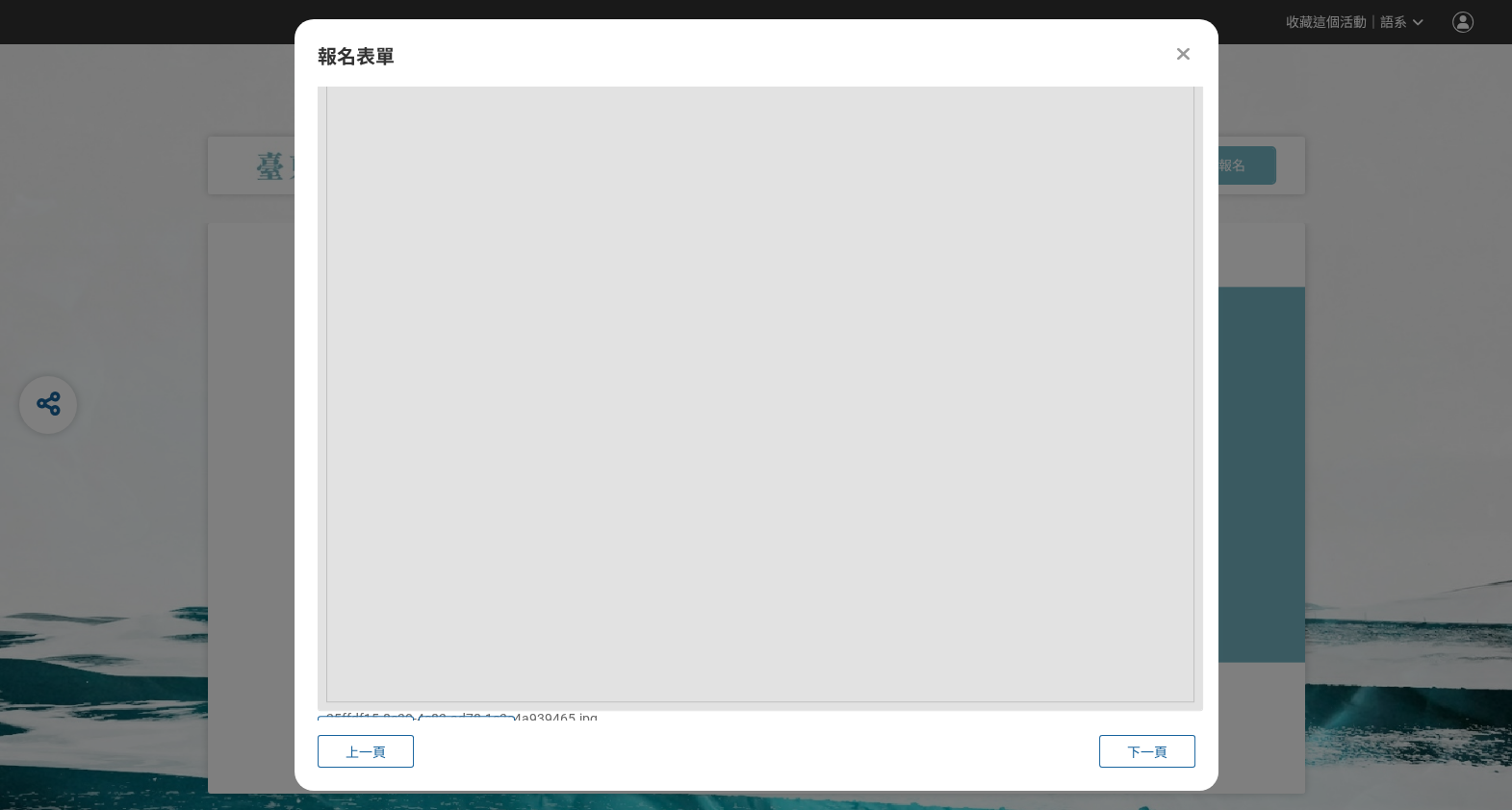 click at bounding box center [1183, 54] 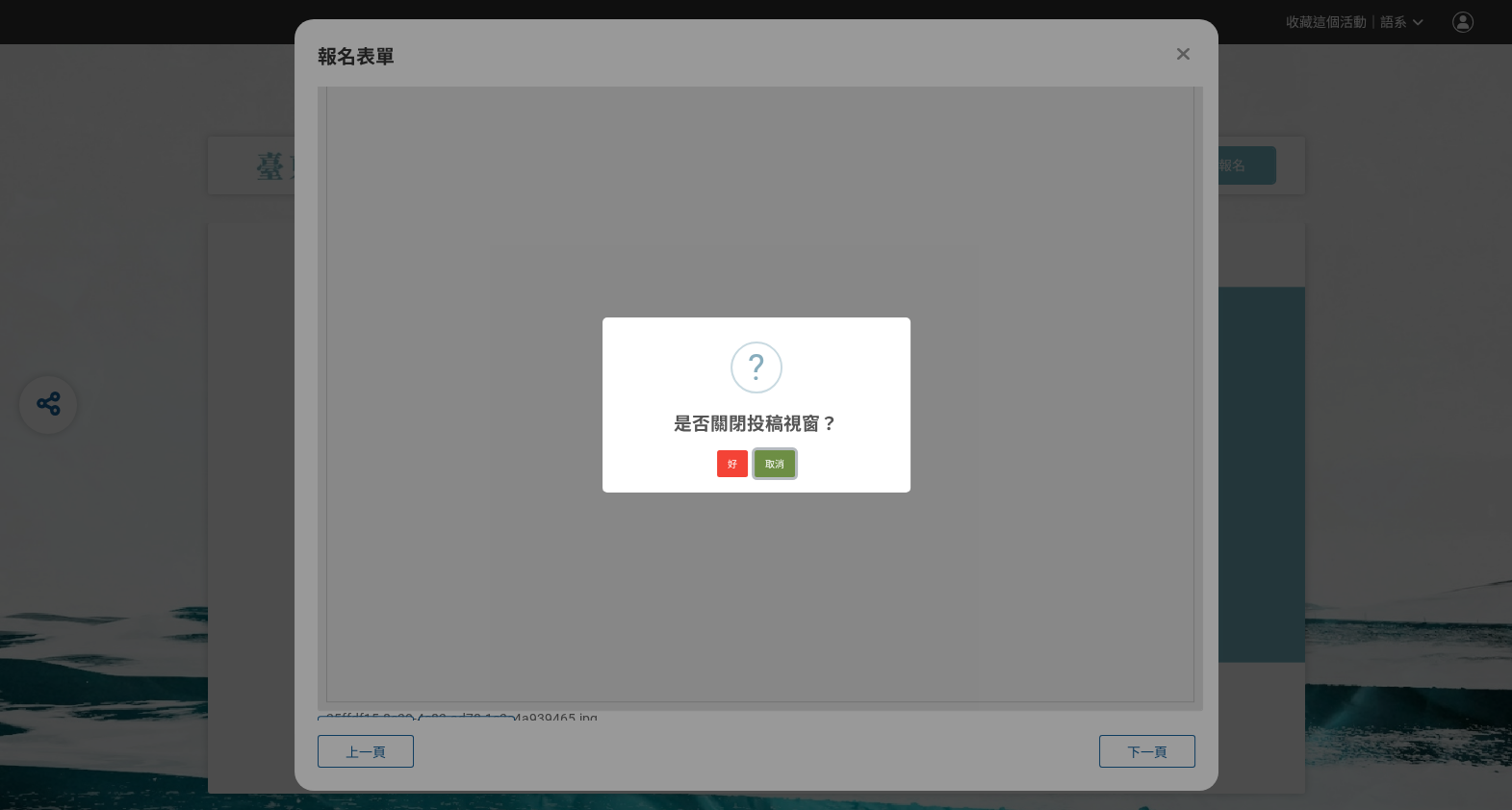 click on "取消" at bounding box center (775, 464) 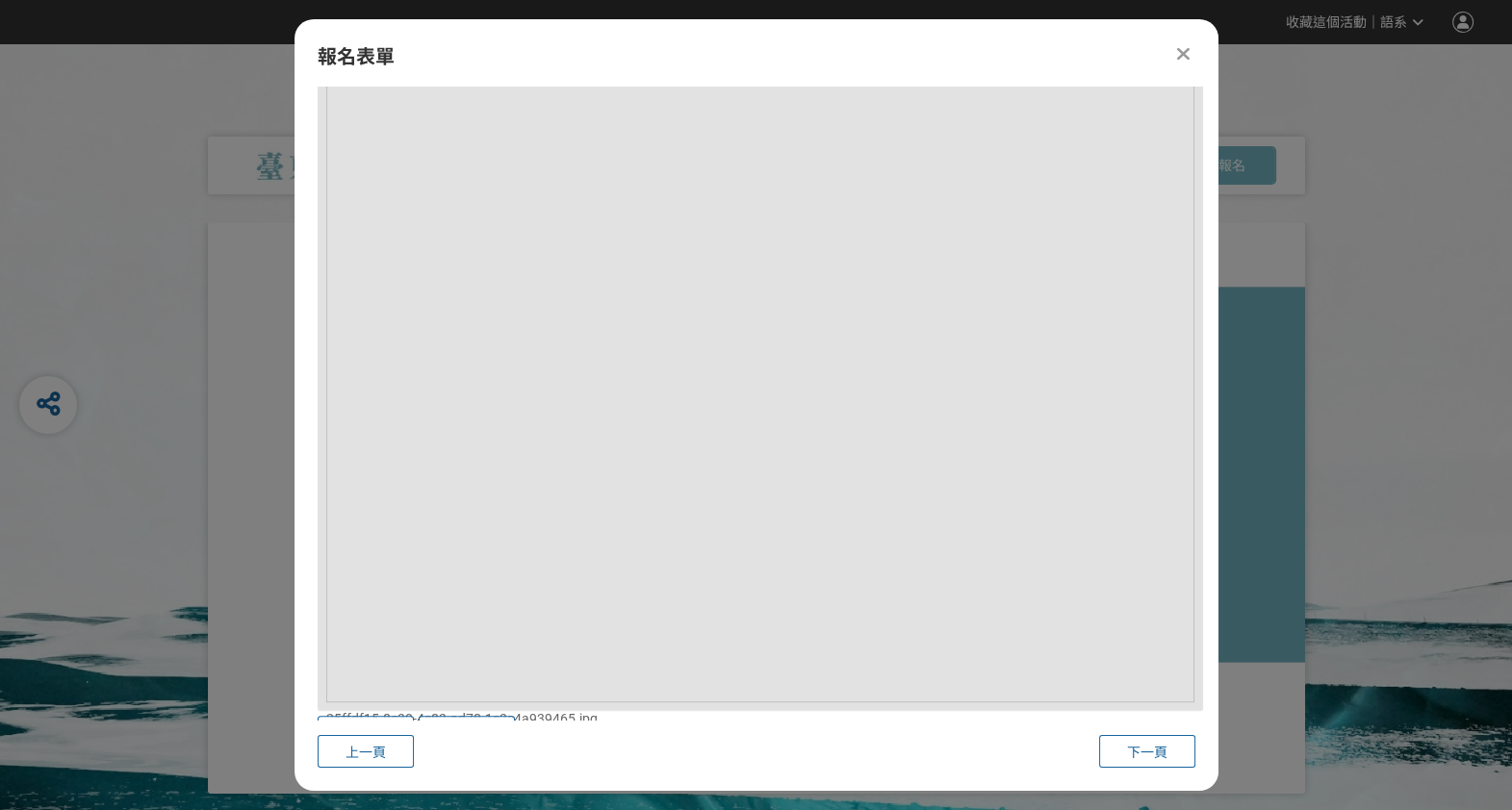 click at bounding box center [1183, 54] 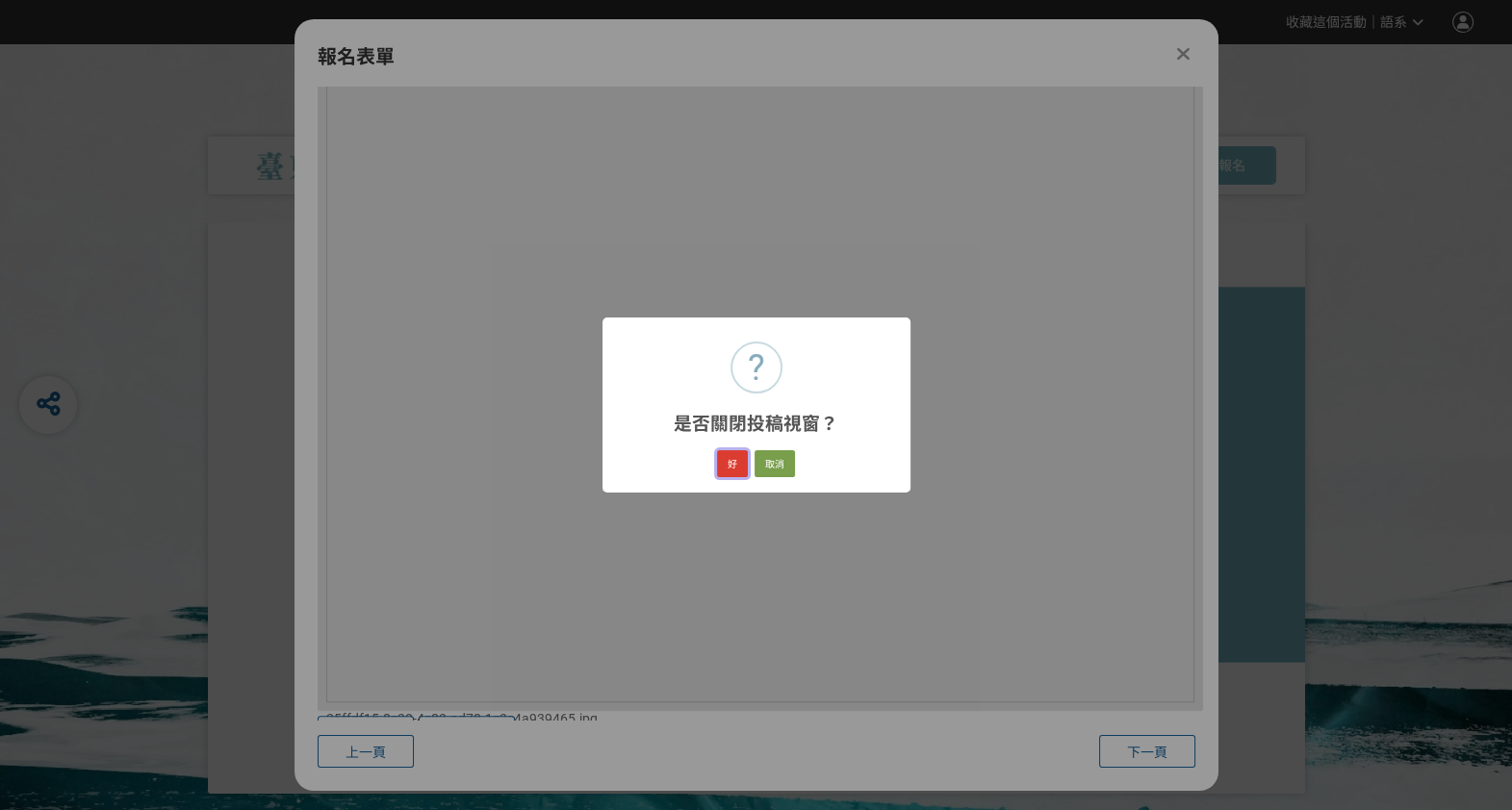 click on "好" at bounding box center (732, 464) 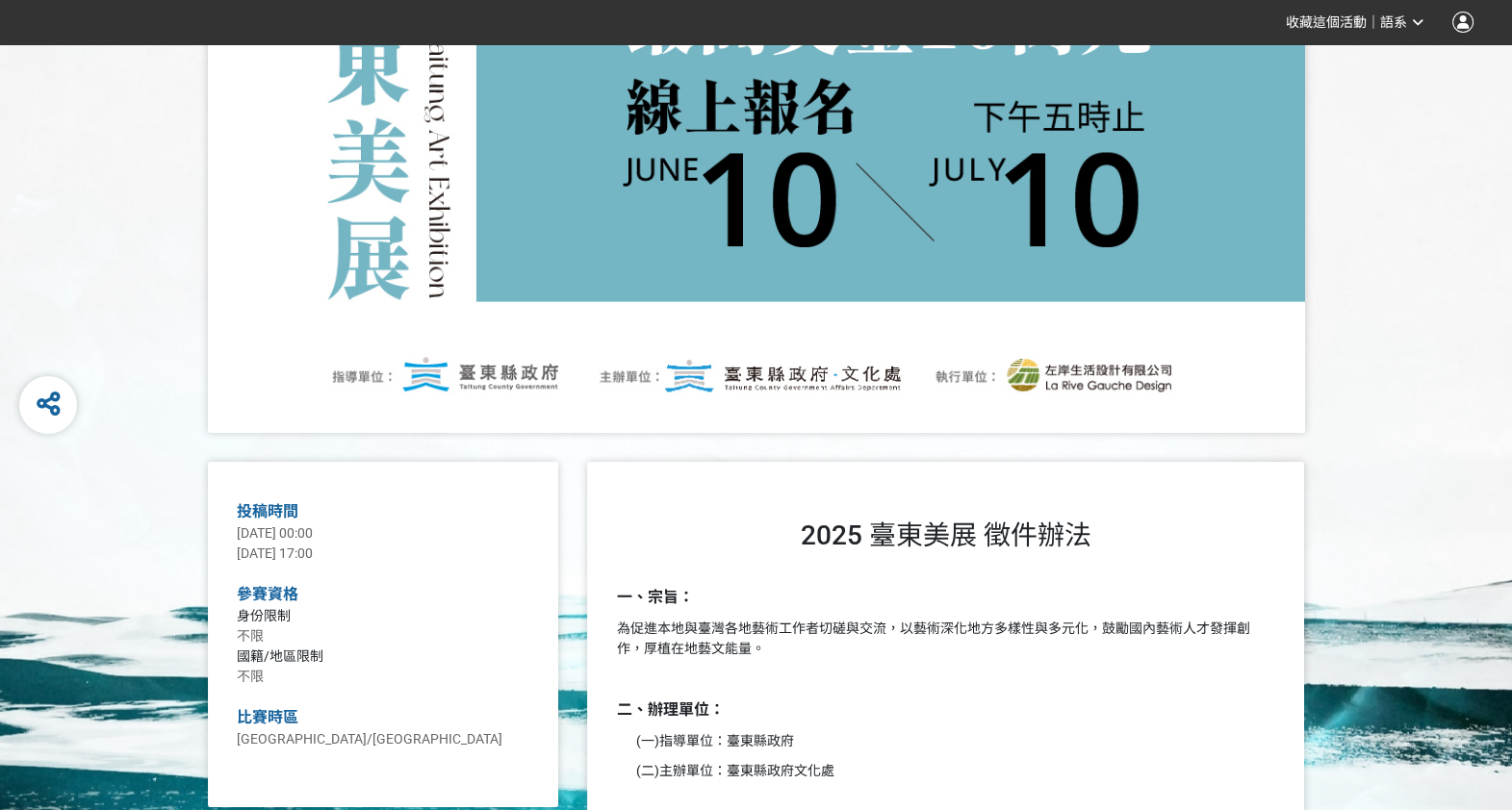 scroll, scrollTop: 0, scrollLeft: 0, axis: both 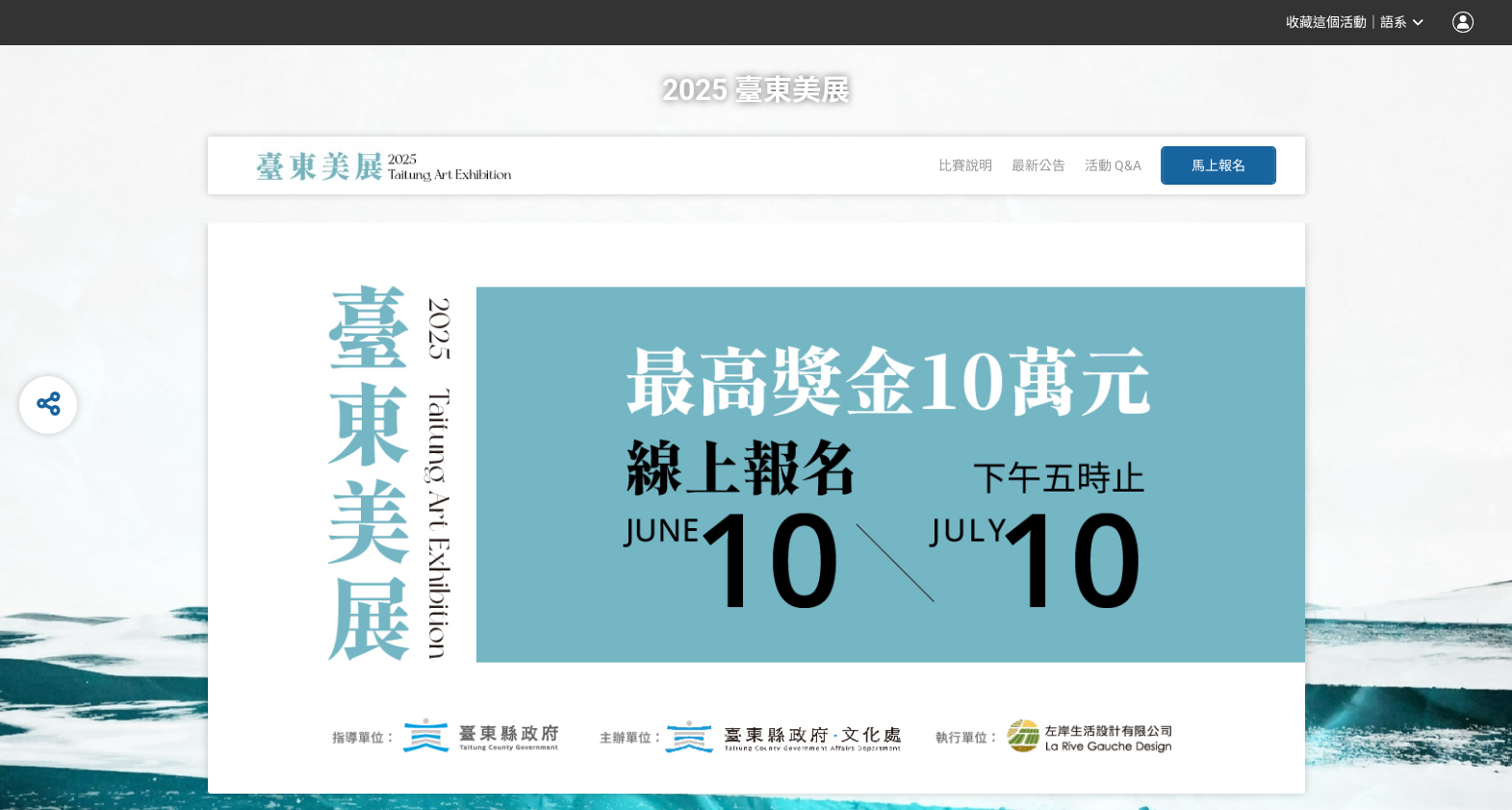 click on "馬上報名" at bounding box center [1218, 165] 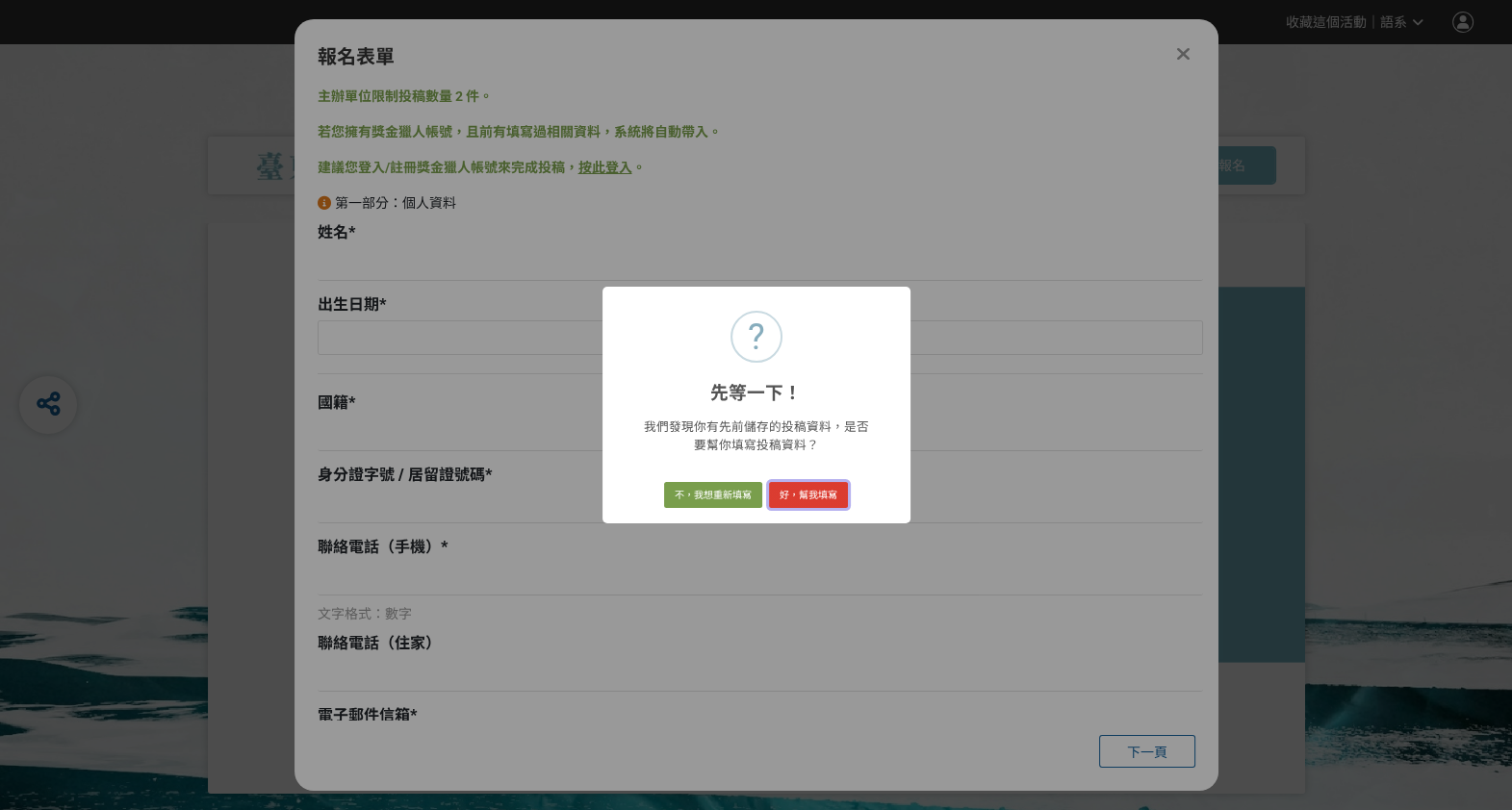click on "好，幫我填寫" at bounding box center (808, 495) 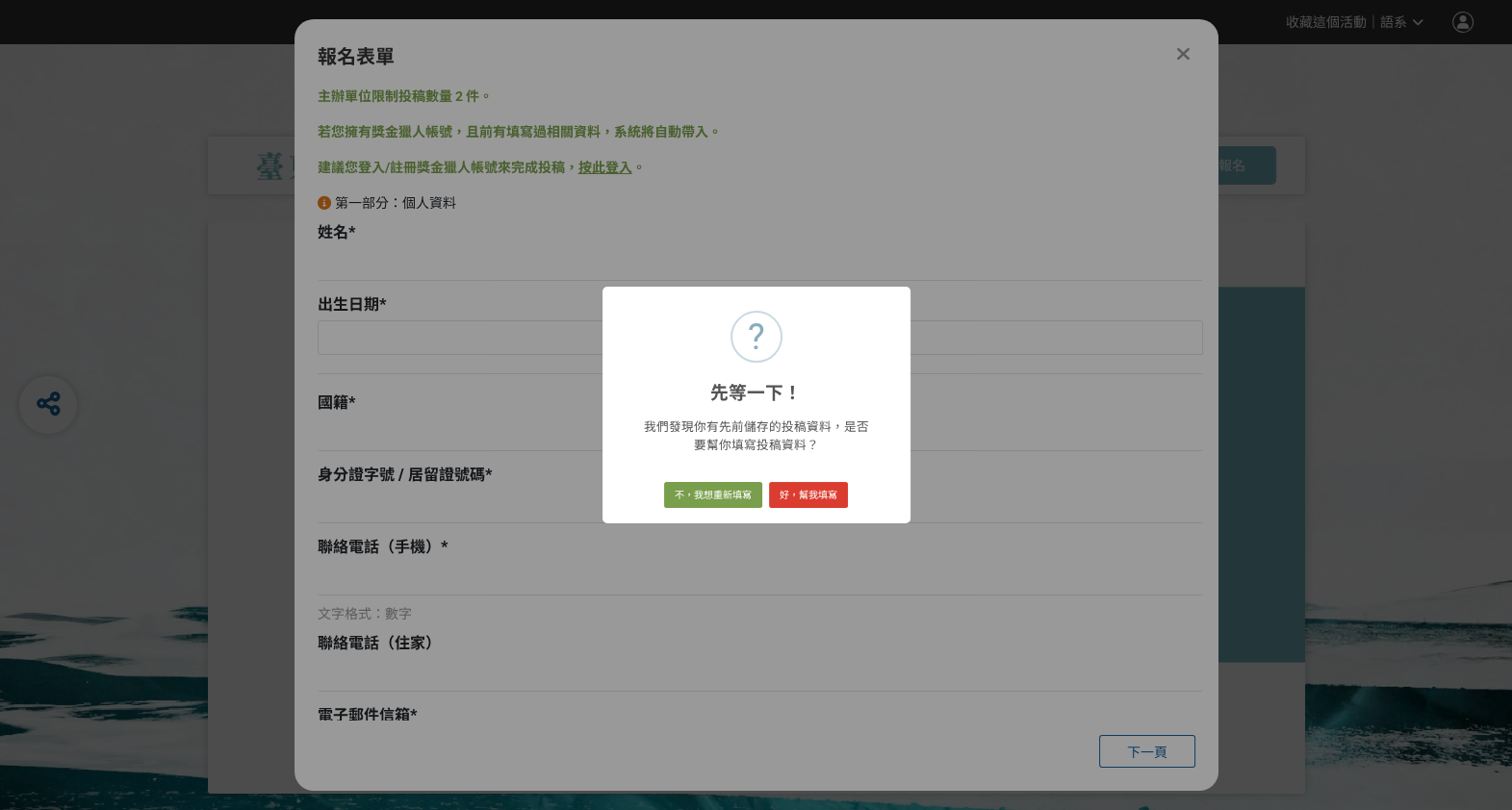 type on "[PERSON_NAME]" 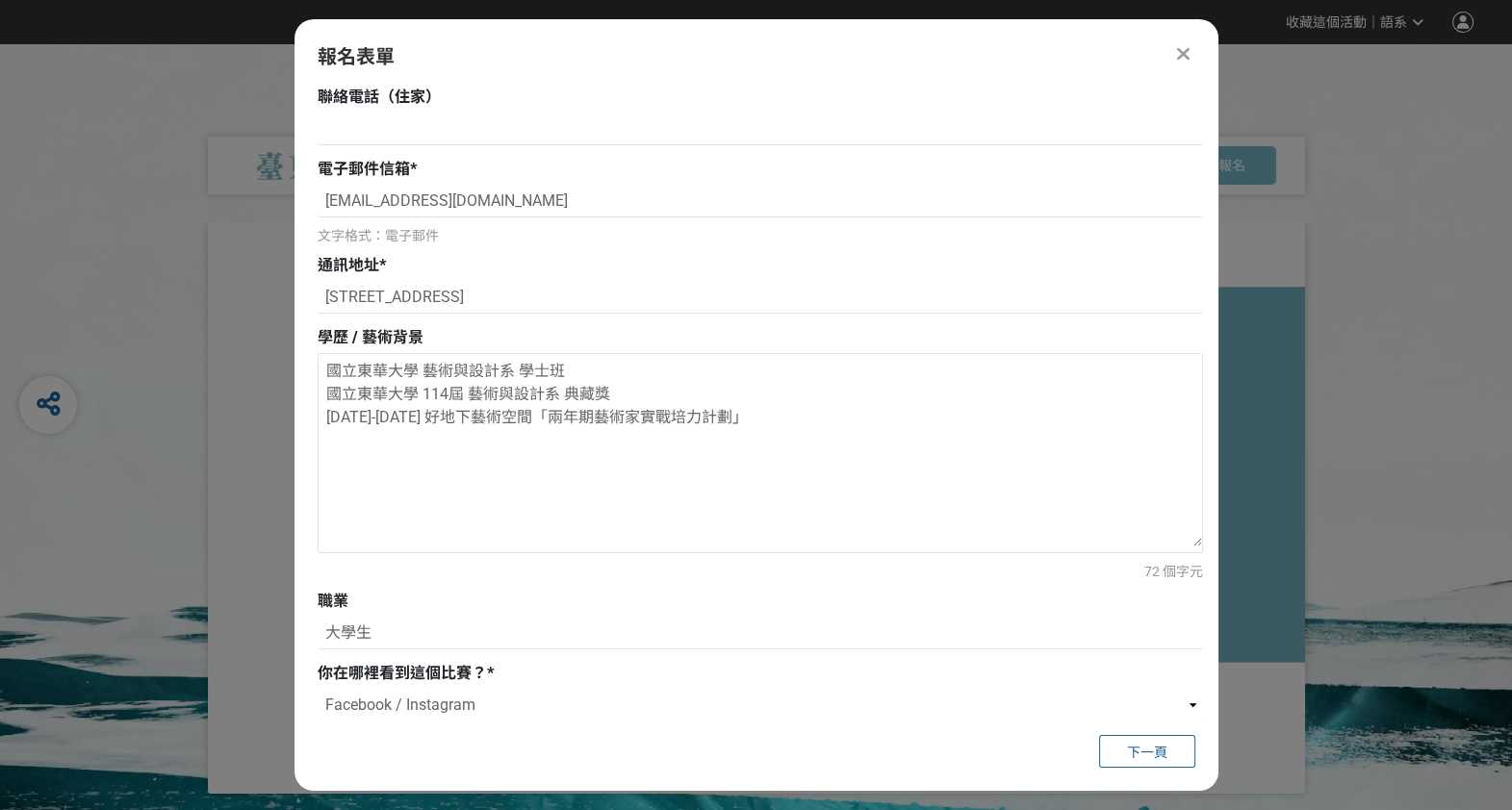 scroll, scrollTop: 551, scrollLeft: 0, axis: vertical 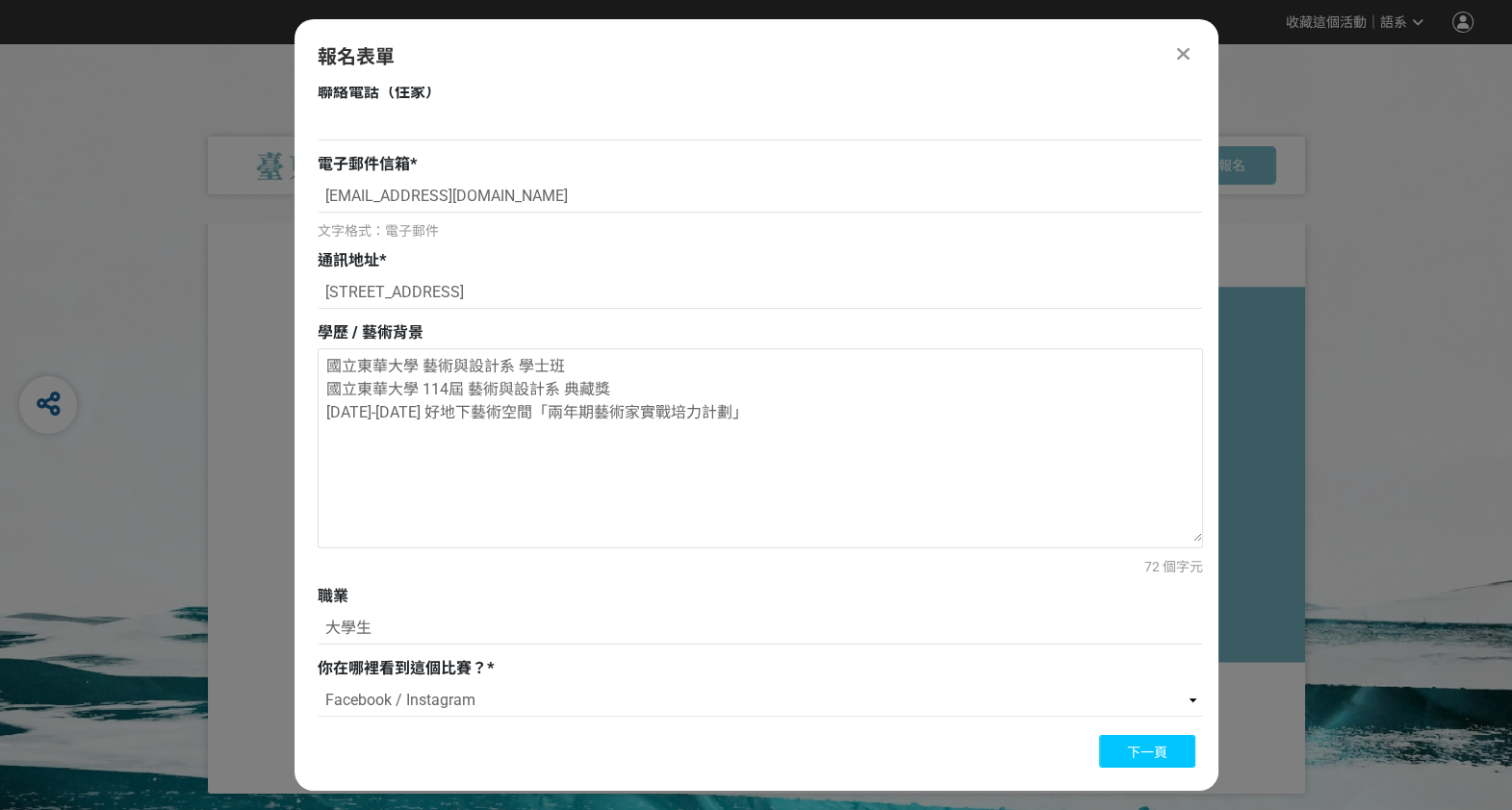 click on "下一頁" at bounding box center (1147, 752) 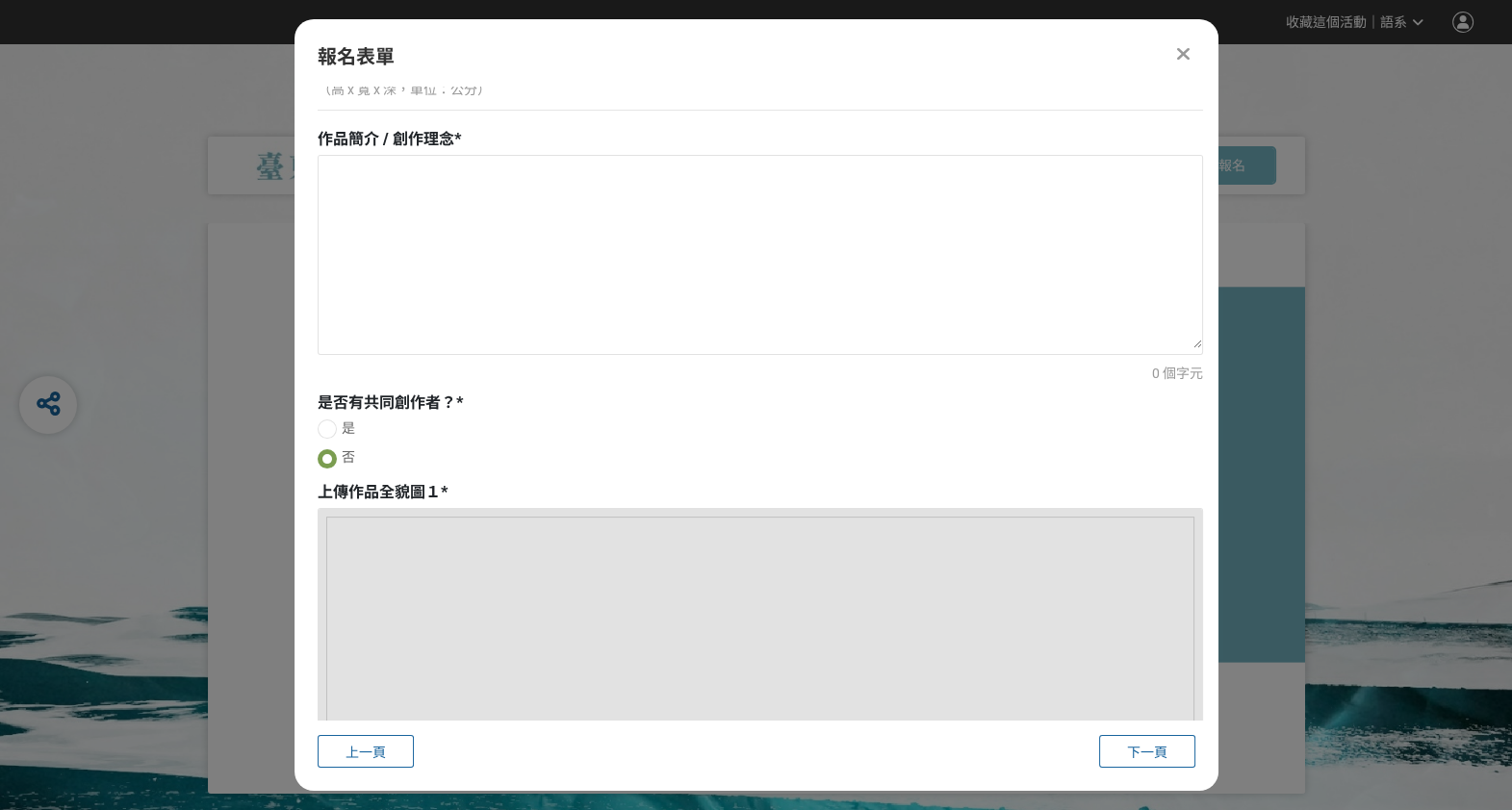 scroll, scrollTop: 912, scrollLeft: 0, axis: vertical 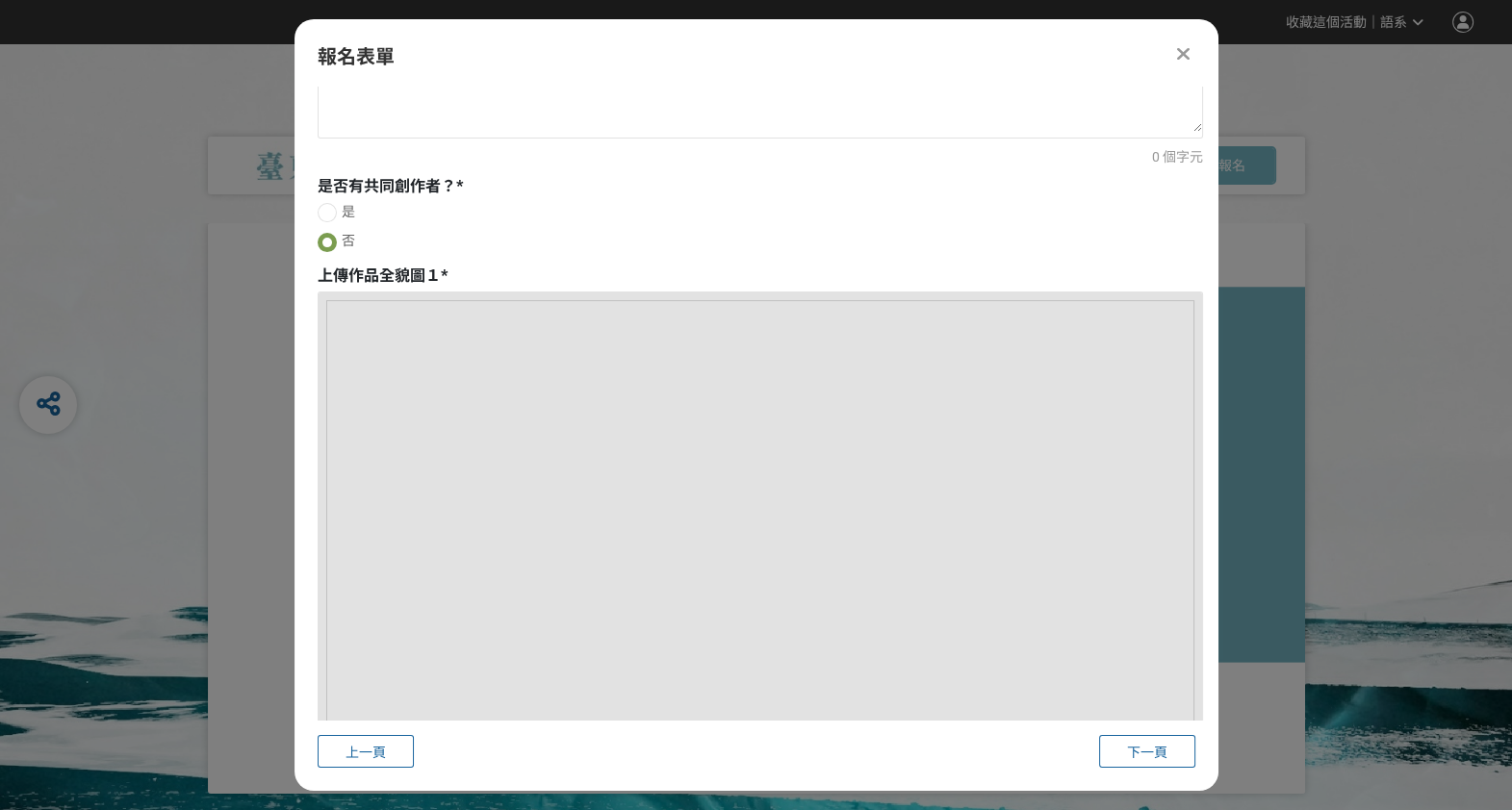 click at bounding box center (760, 734) 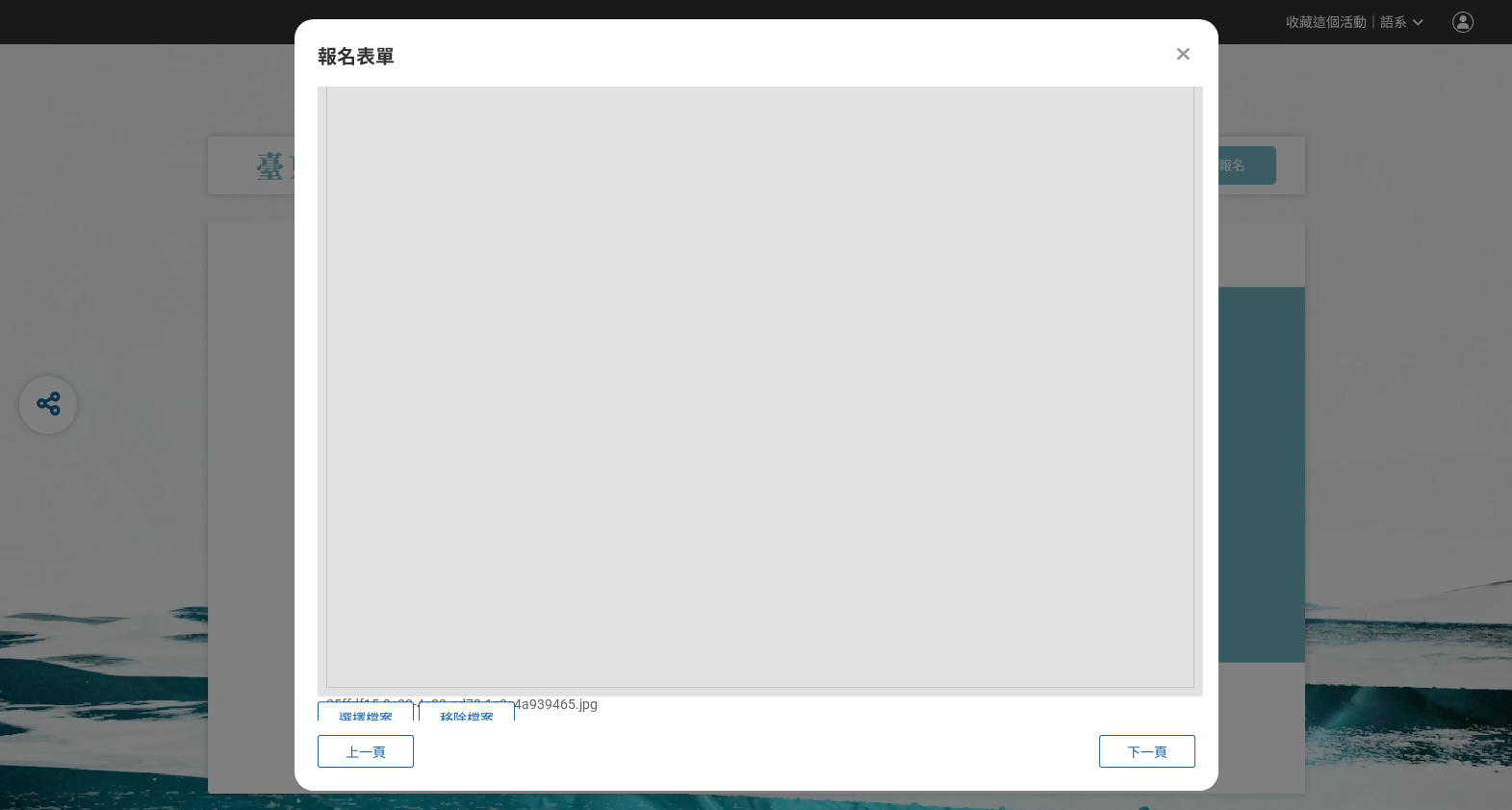 scroll, scrollTop: 1393, scrollLeft: 0, axis: vertical 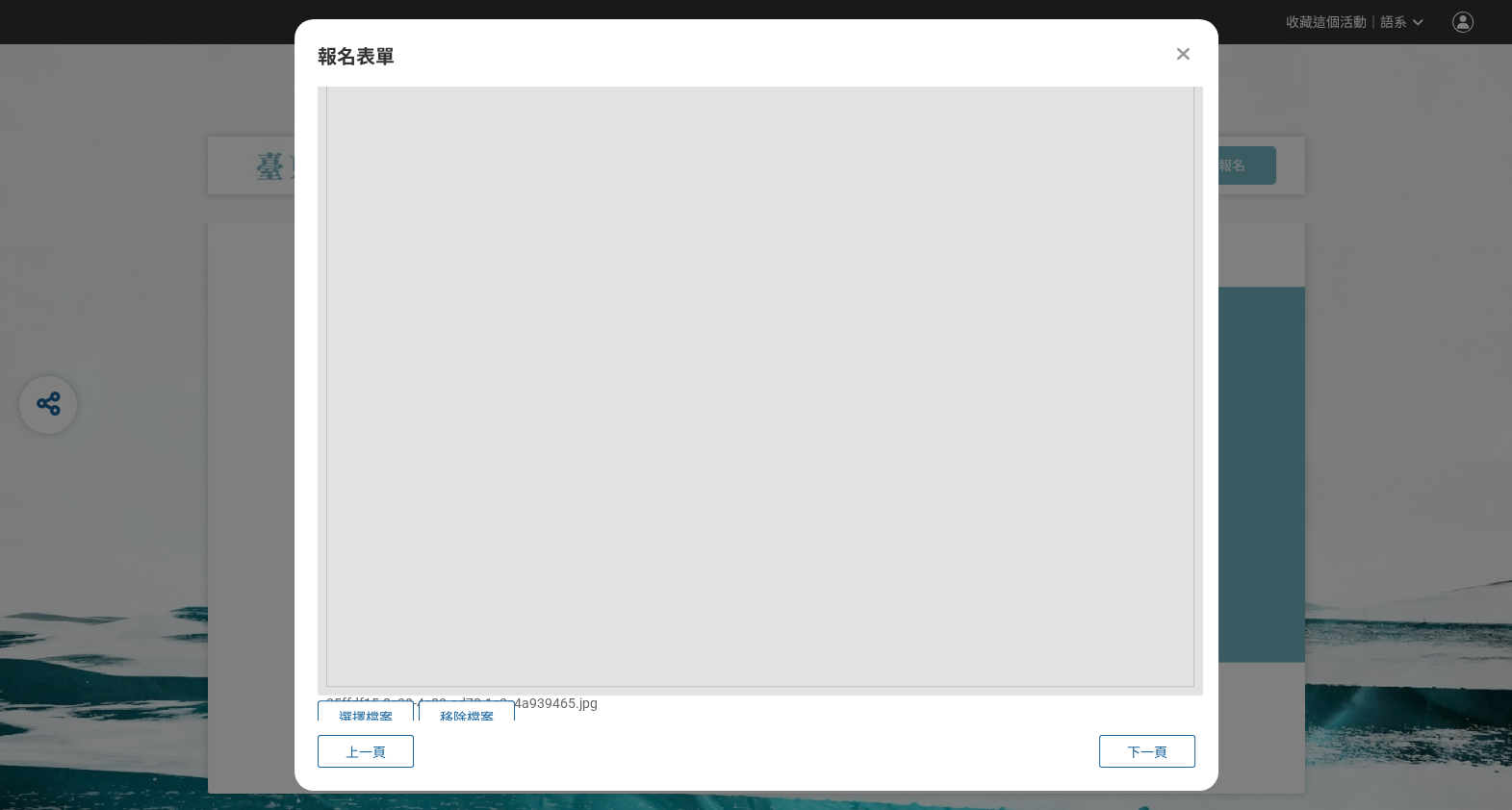 click at bounding box center (760, 253) 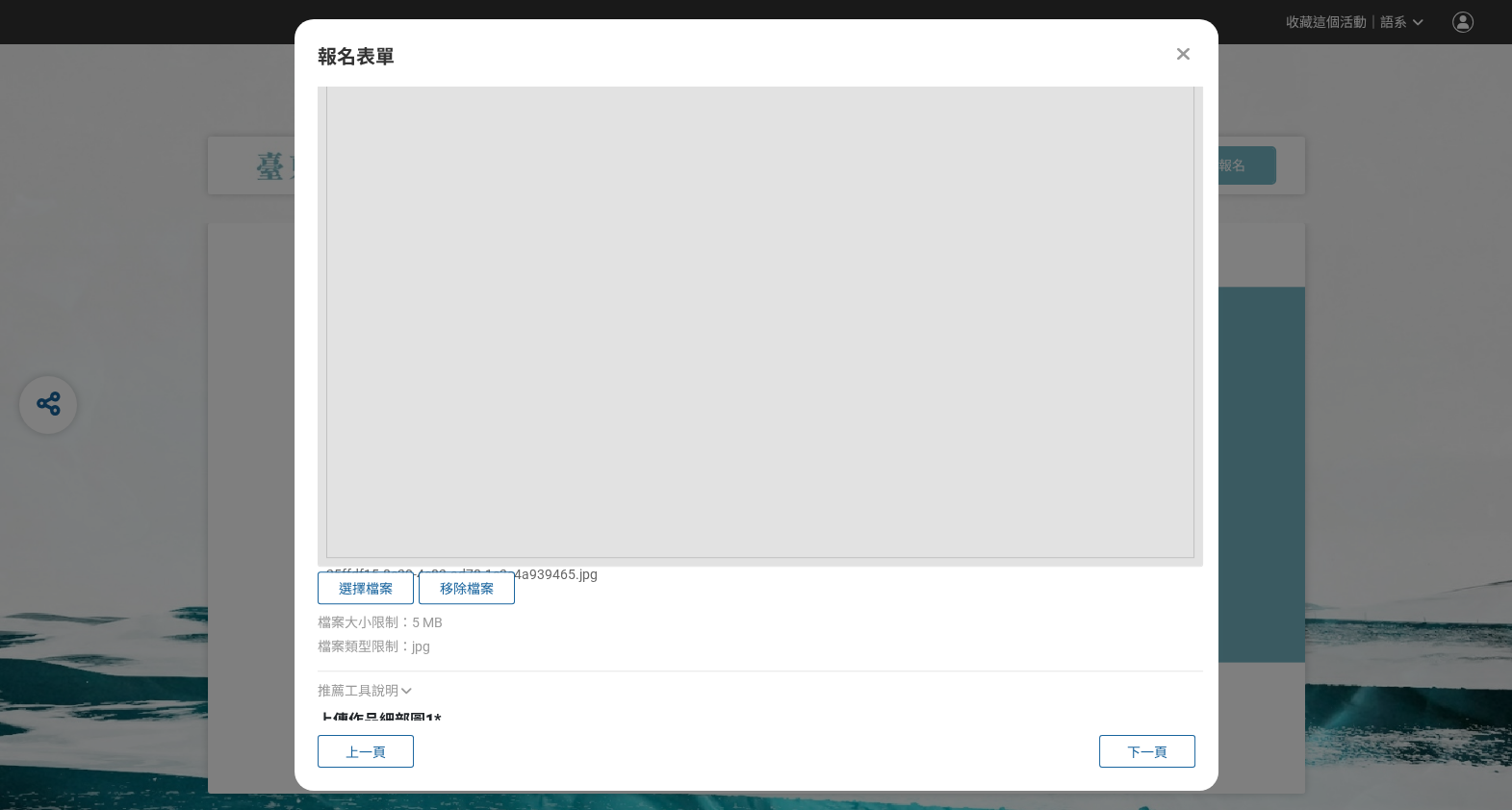 scroll, scrollTop: 1633, scrollLeft: 0, axis: vertical 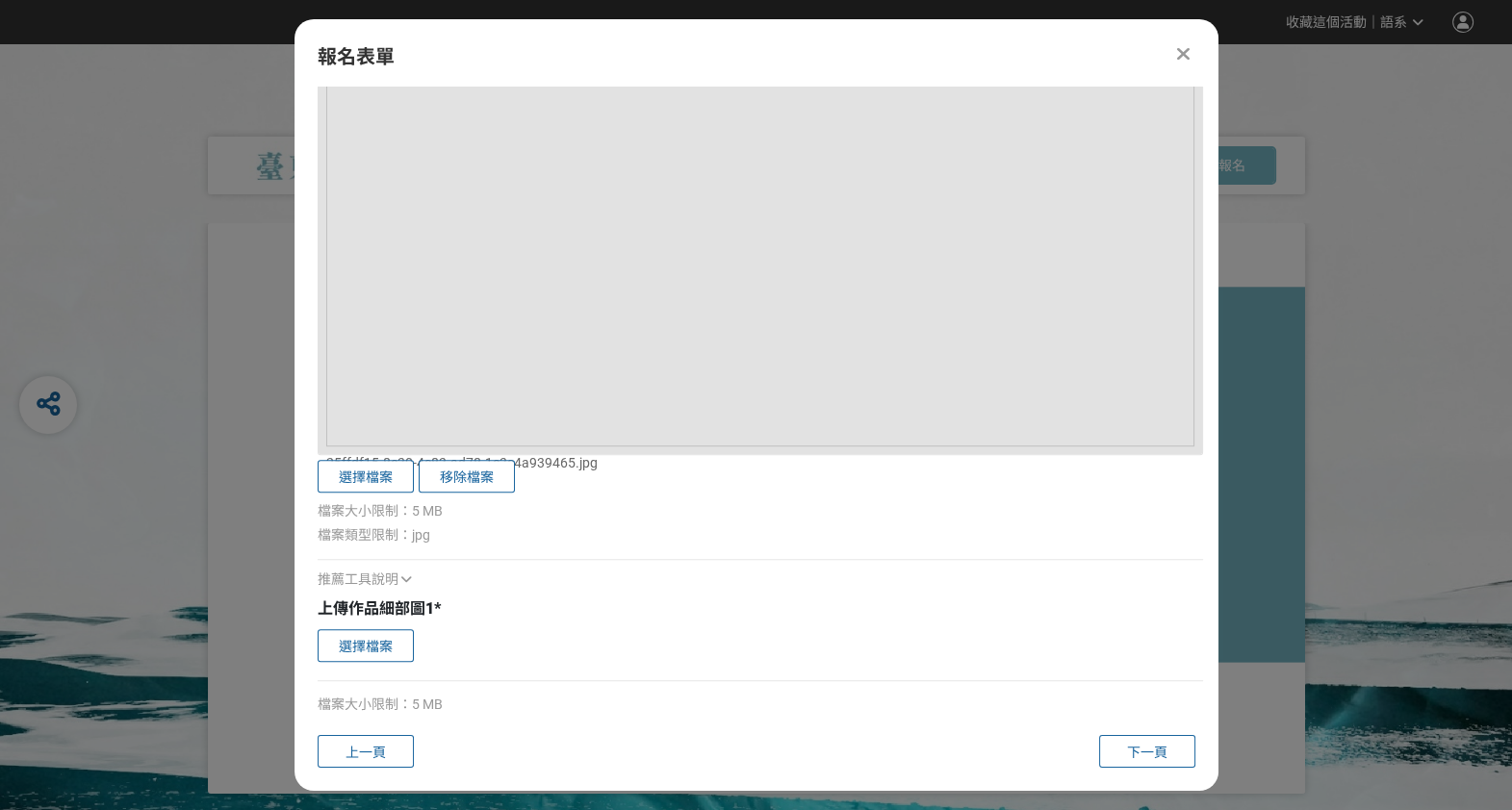 click on "25ffdf15-8e30-4c83-ad78-1e3c4a939465.jpg" at bounding box center (462, 463) 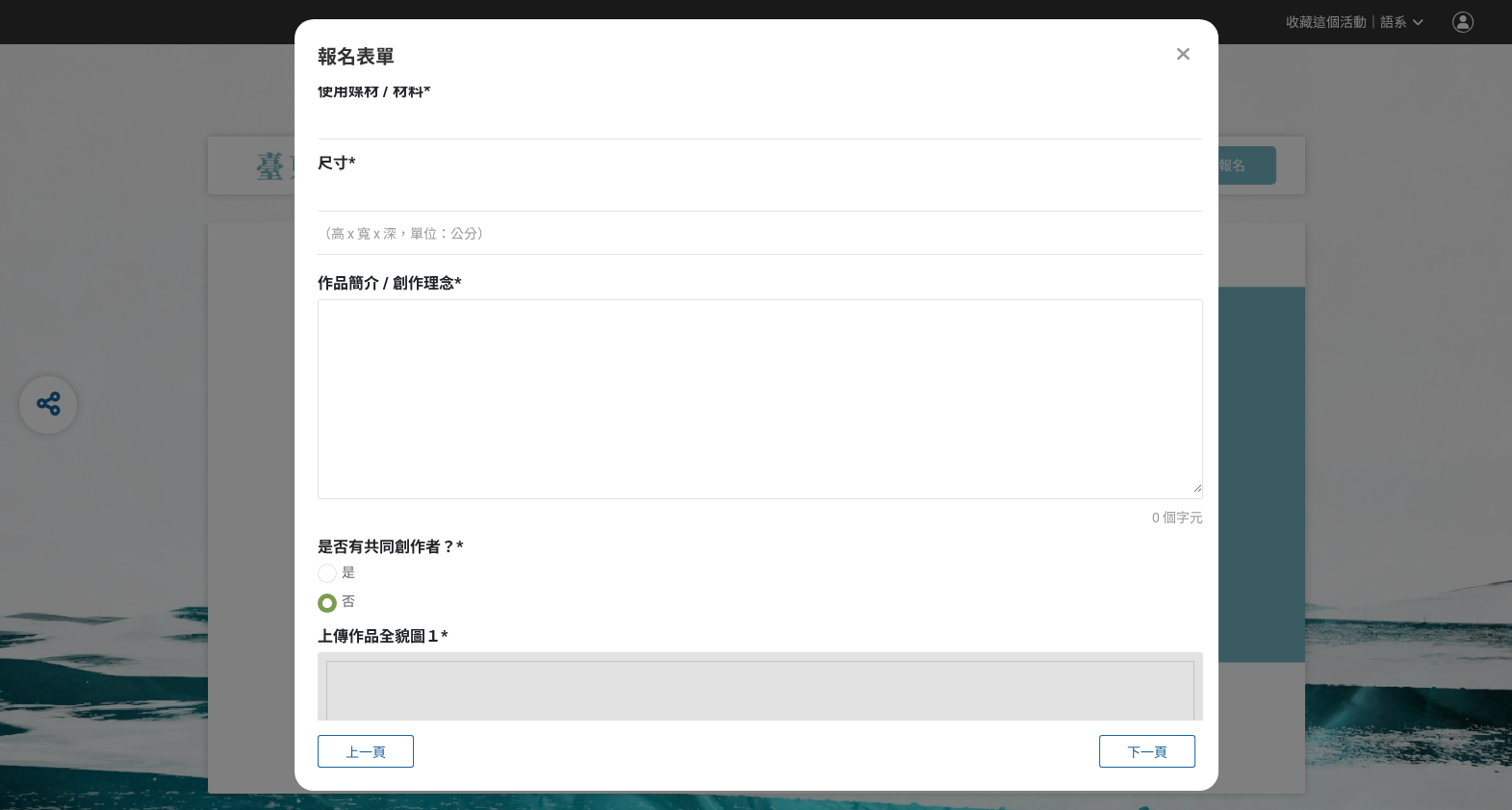 scroll, scrollTop: 671, scrollLeft: 0, axis: vertical 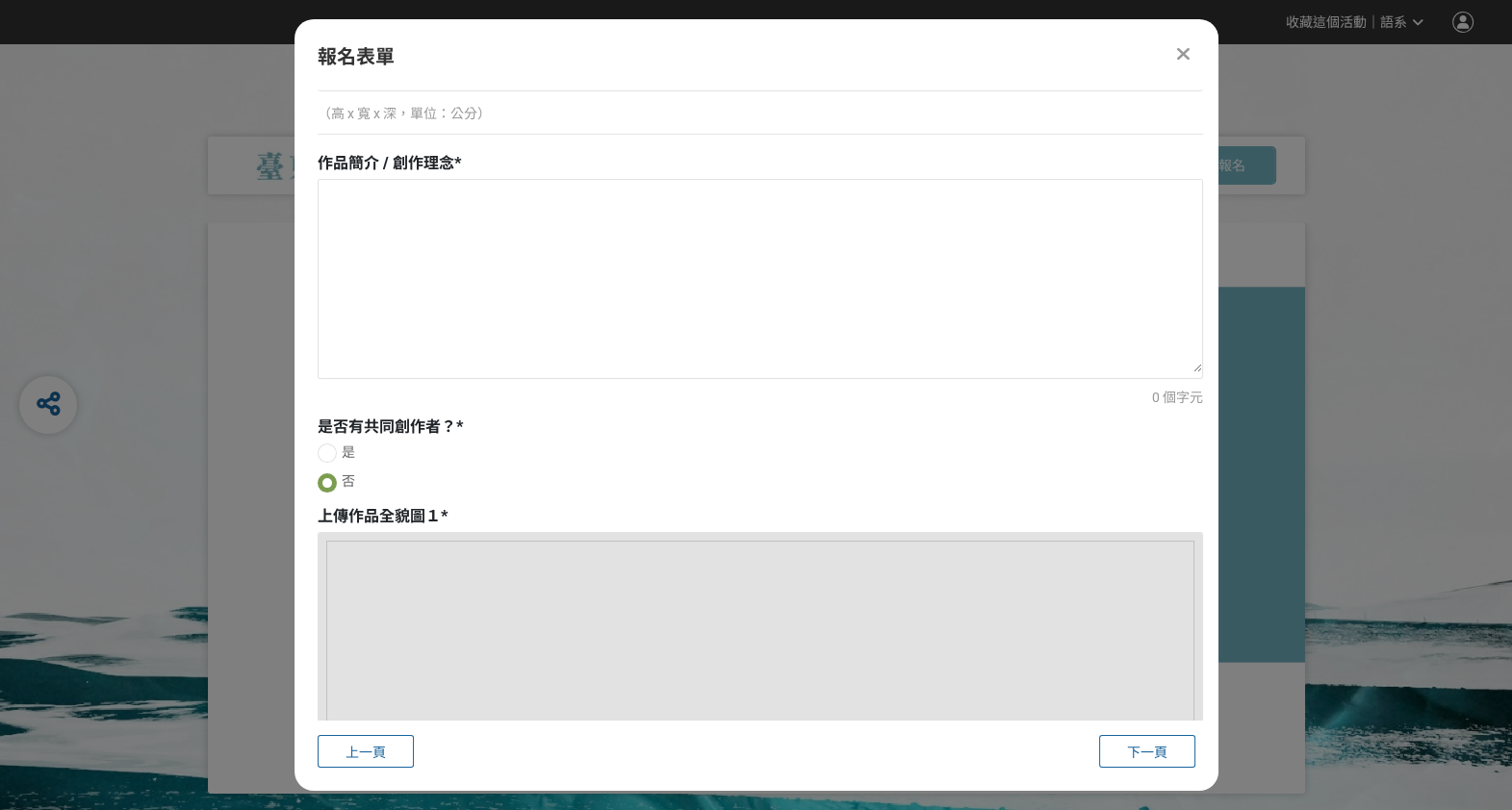 click at bounding box center (760, 975) 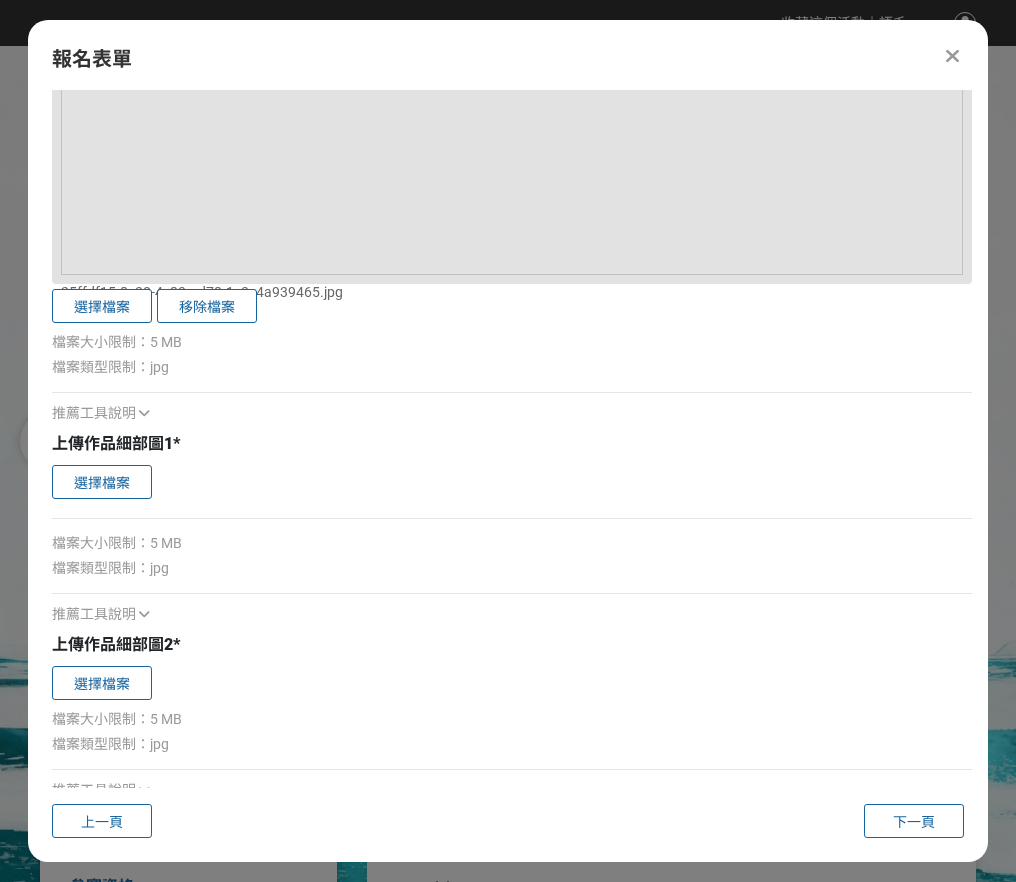 scroll, scrollTop: 1895, scrollLeft: 0, axis: vertical 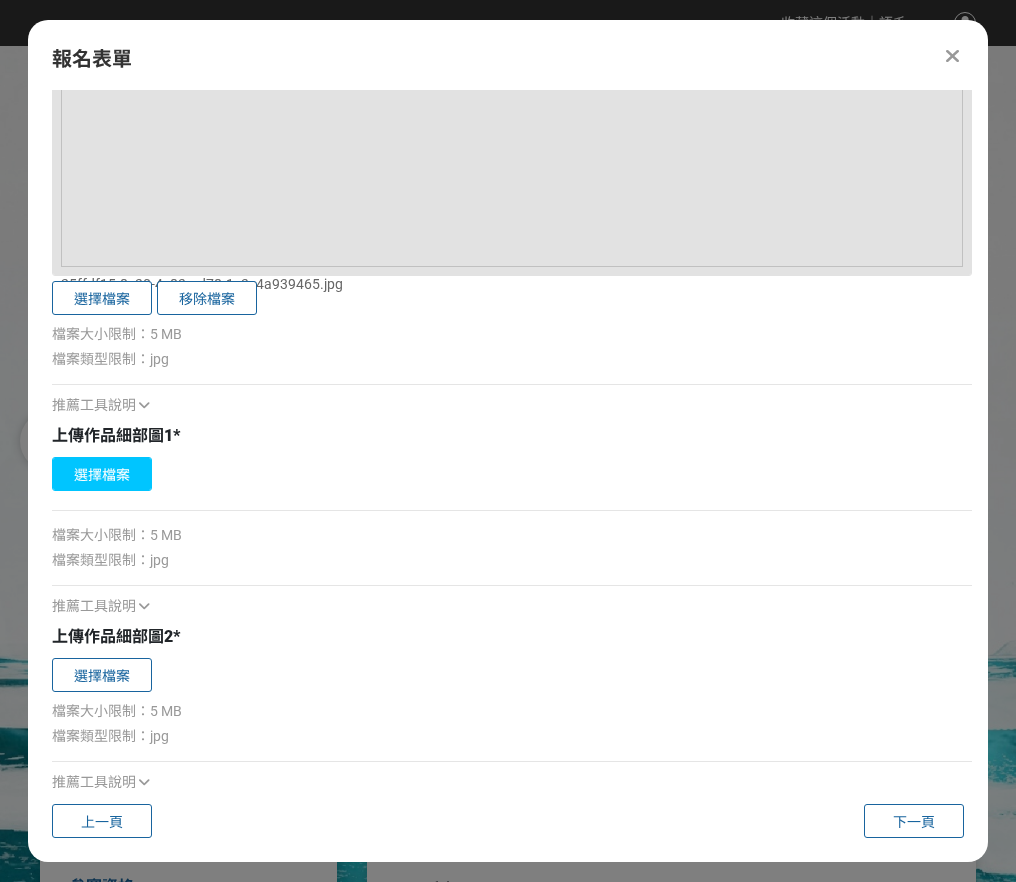 click on "選擇檔案" at bounding box center [102, 474] 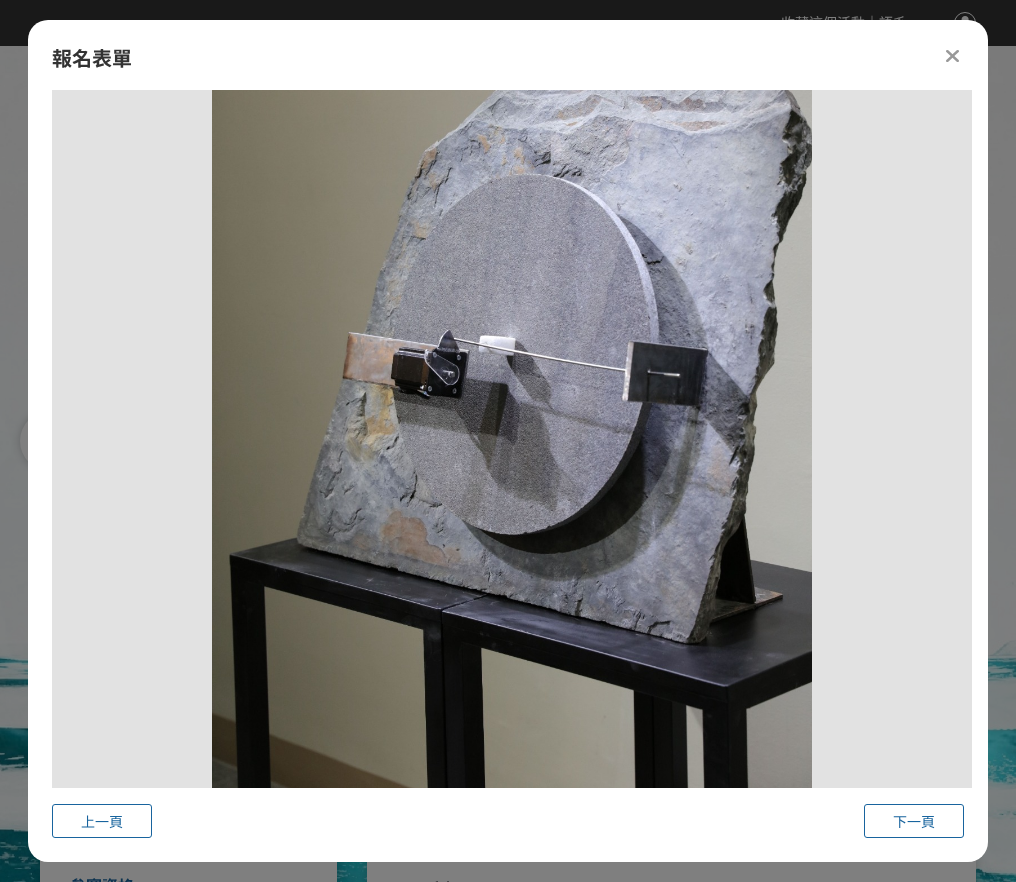 scroll, scrollTop: 2695, scrollLeft: 0, axis: vertical 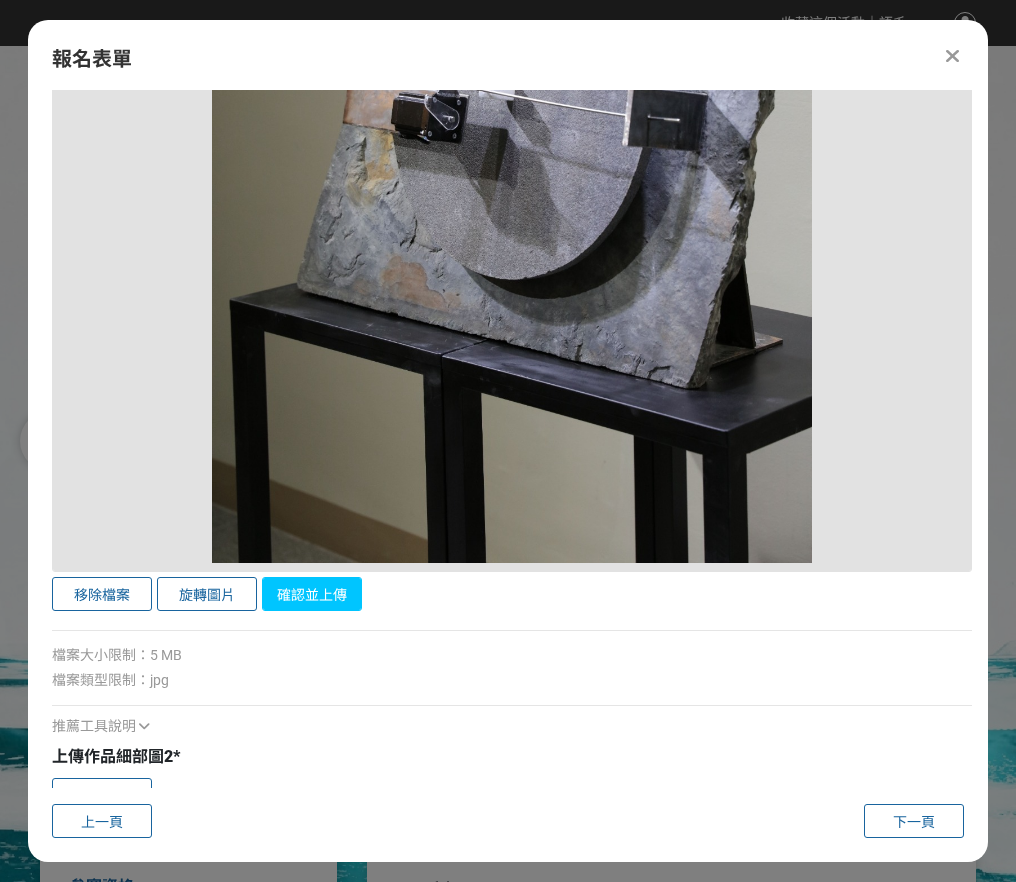 click on "確認並上傳" at bounding box center [312, 594] 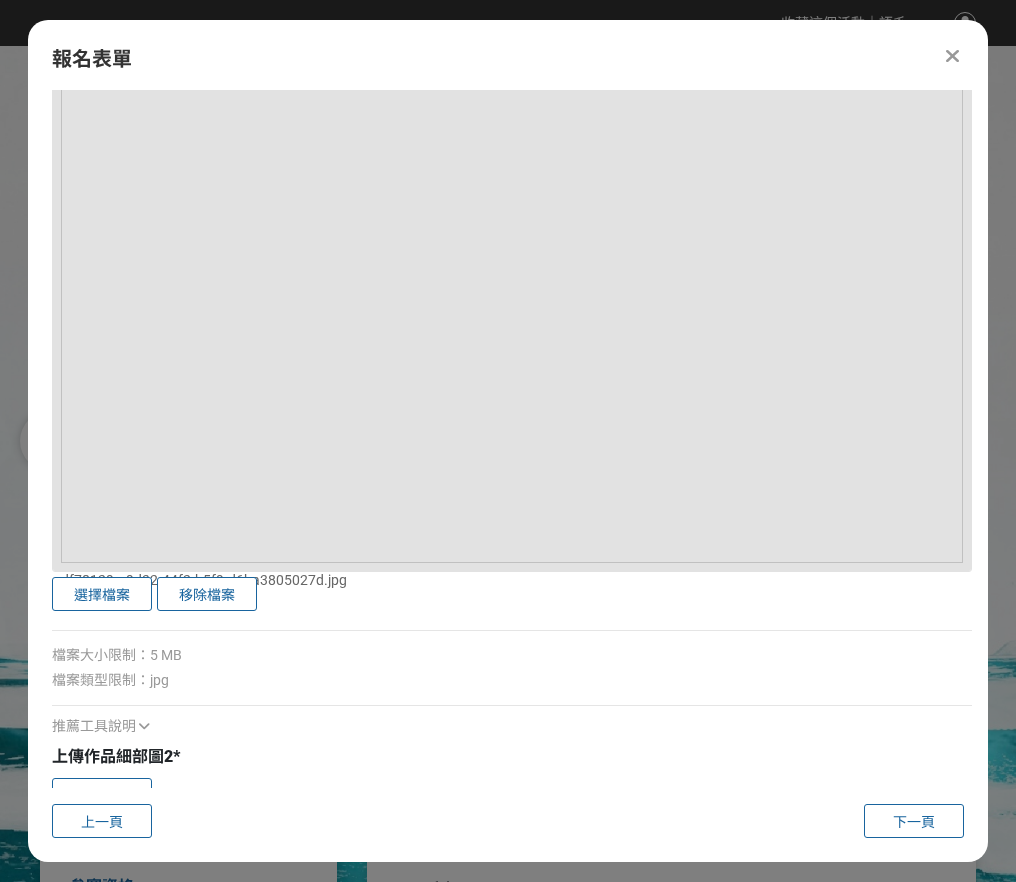 scroll, scrollTop: 2810, scrollLeft: 0, axis: vertical 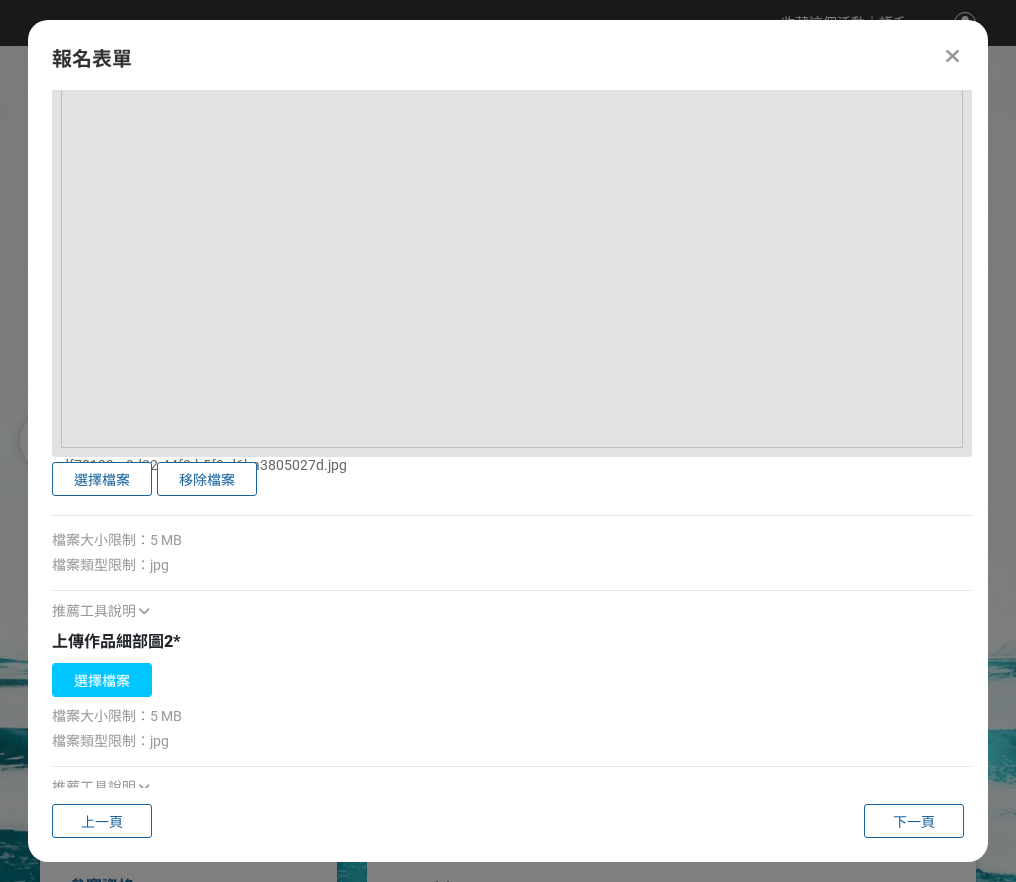 click on "選擇檔案" at bounding box center (102, 680) 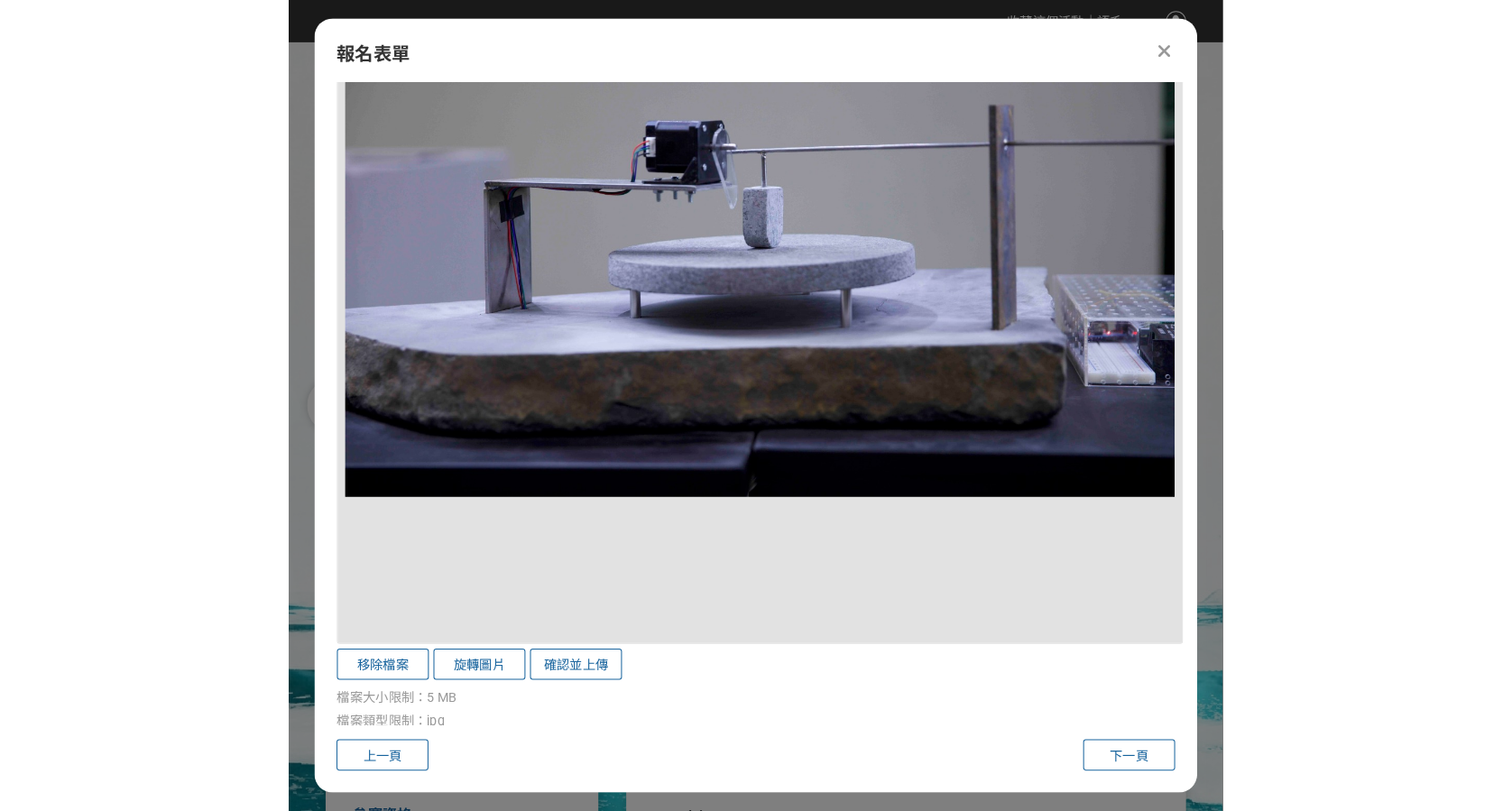 scroll, scrollTop: 3361, scrollLeft: 0, axis: vertical 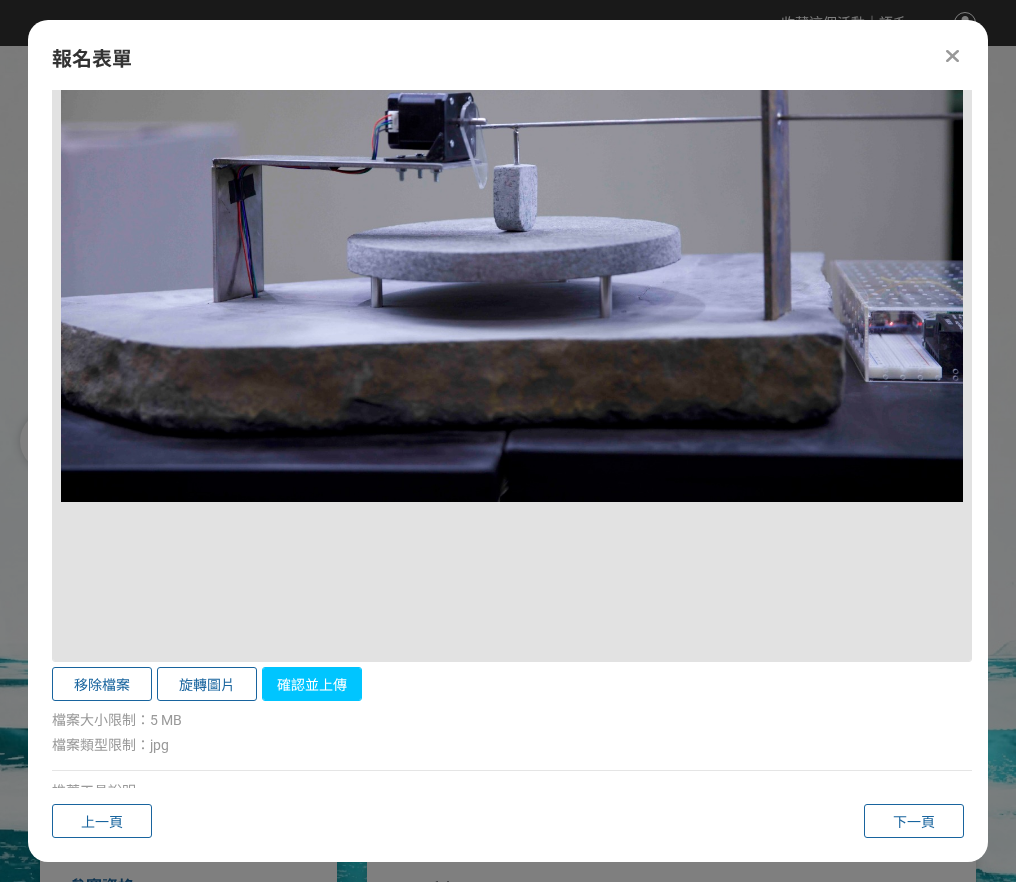 click on "確認並上傳" at bounding box center [312, 684] 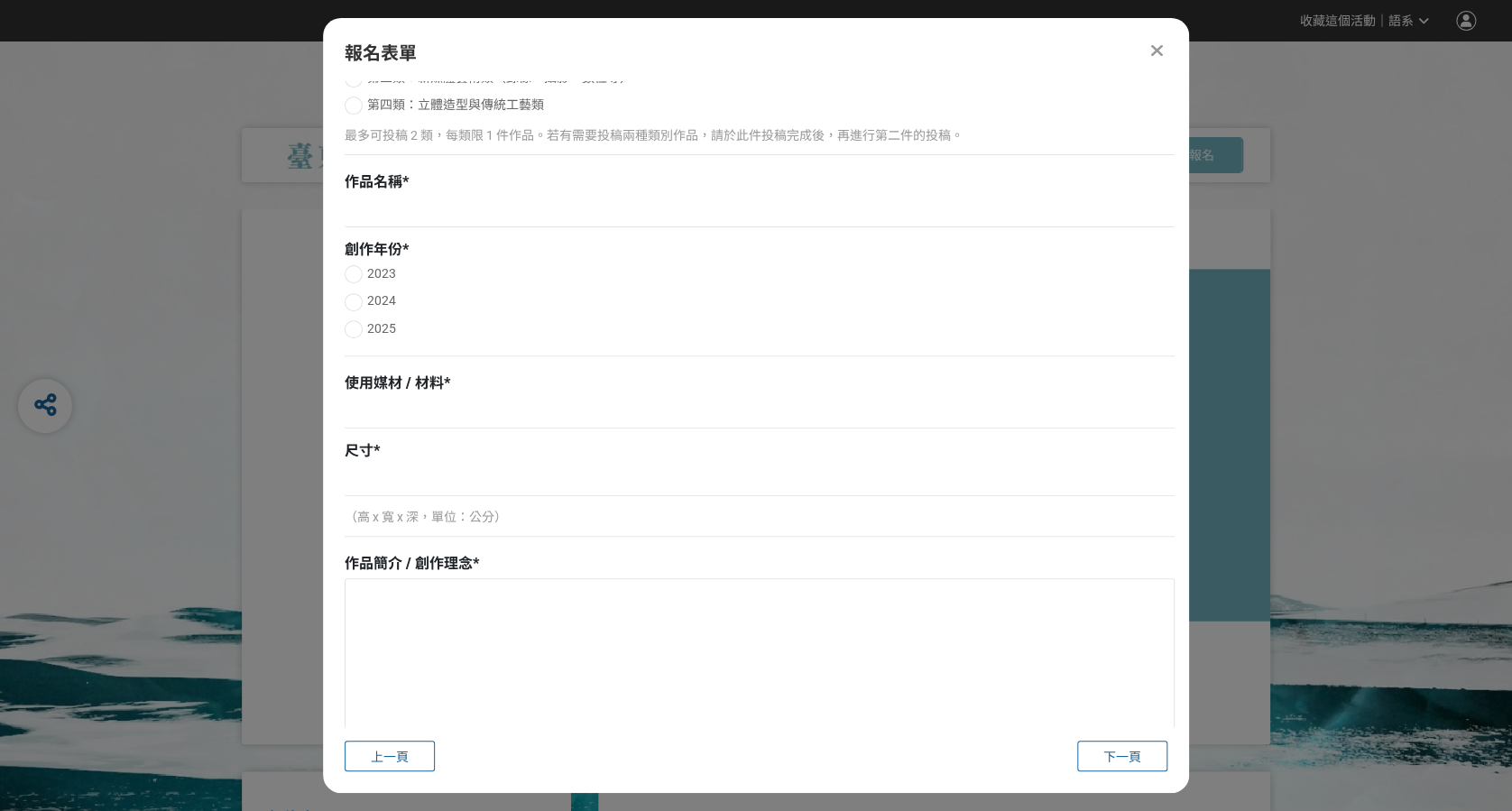 scroll, scrollTop: 0, scrollLeft: 0, axis: both 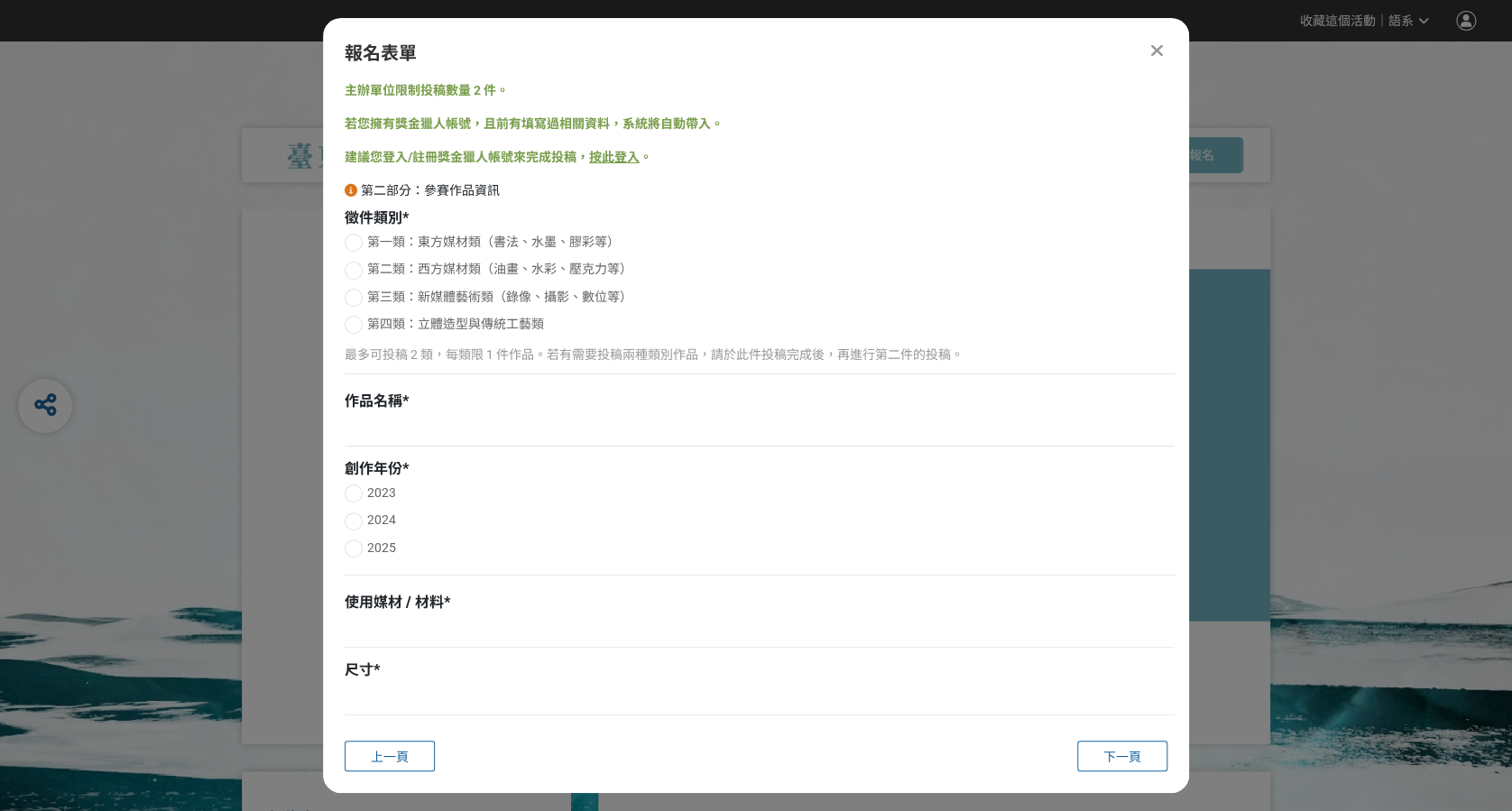 click on "第三類：新媒體藝術類（錄像、攝影、數位等）" at bounding box center (500, 297) 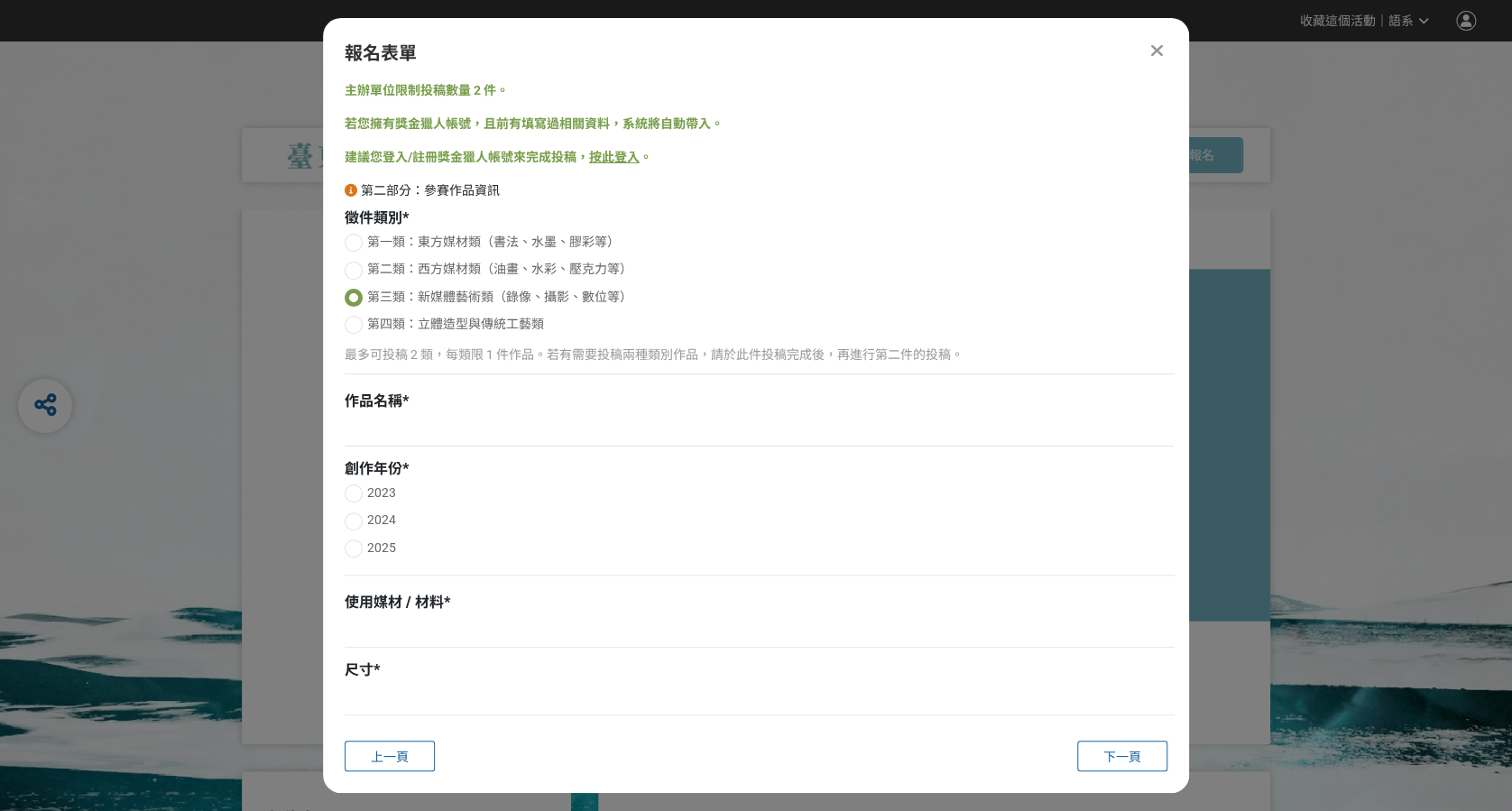 scroll, scrollTop: 120, scrollLeft: 0, axis: vertical 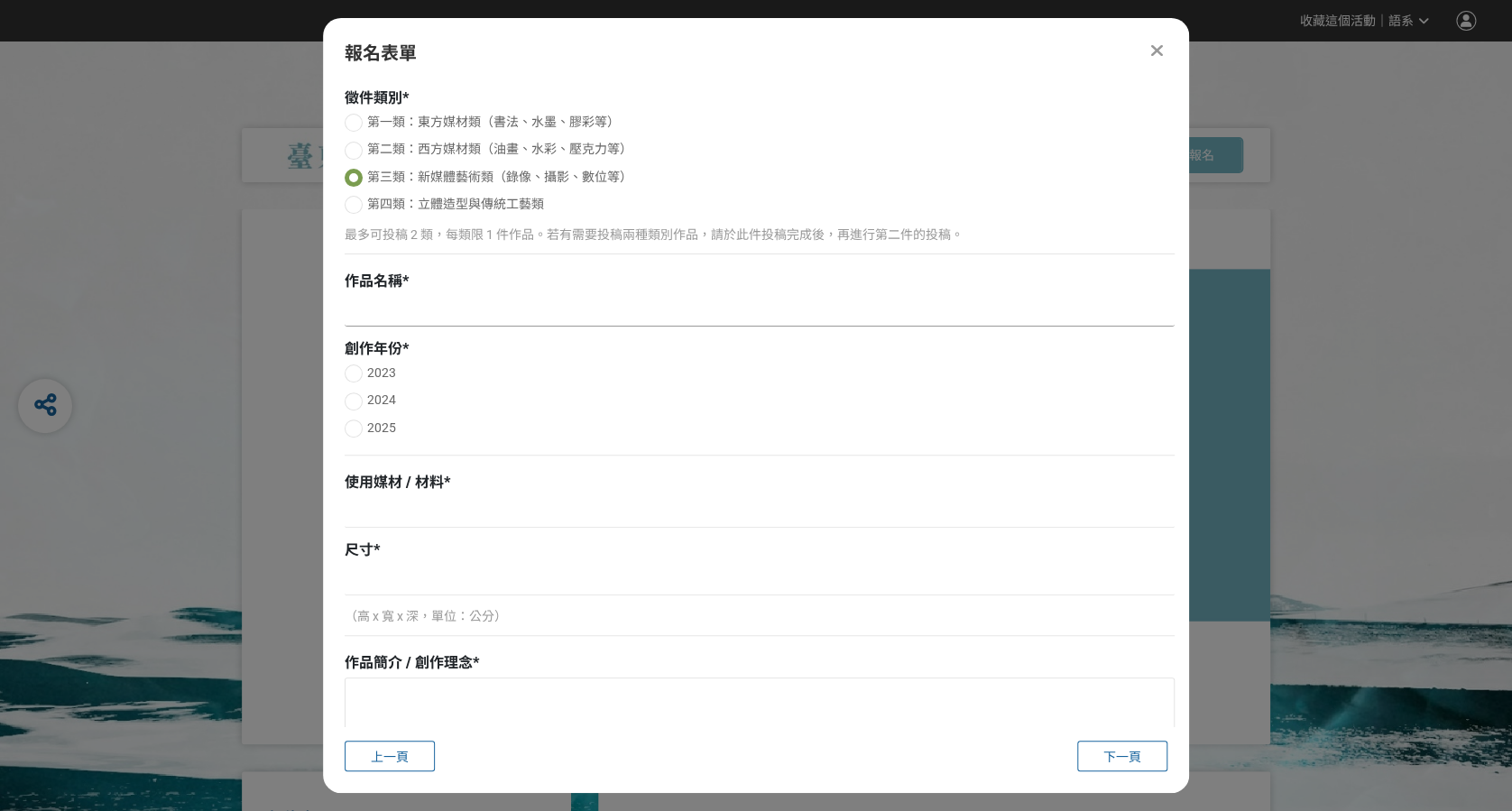 click at bounding box center [760, 311] 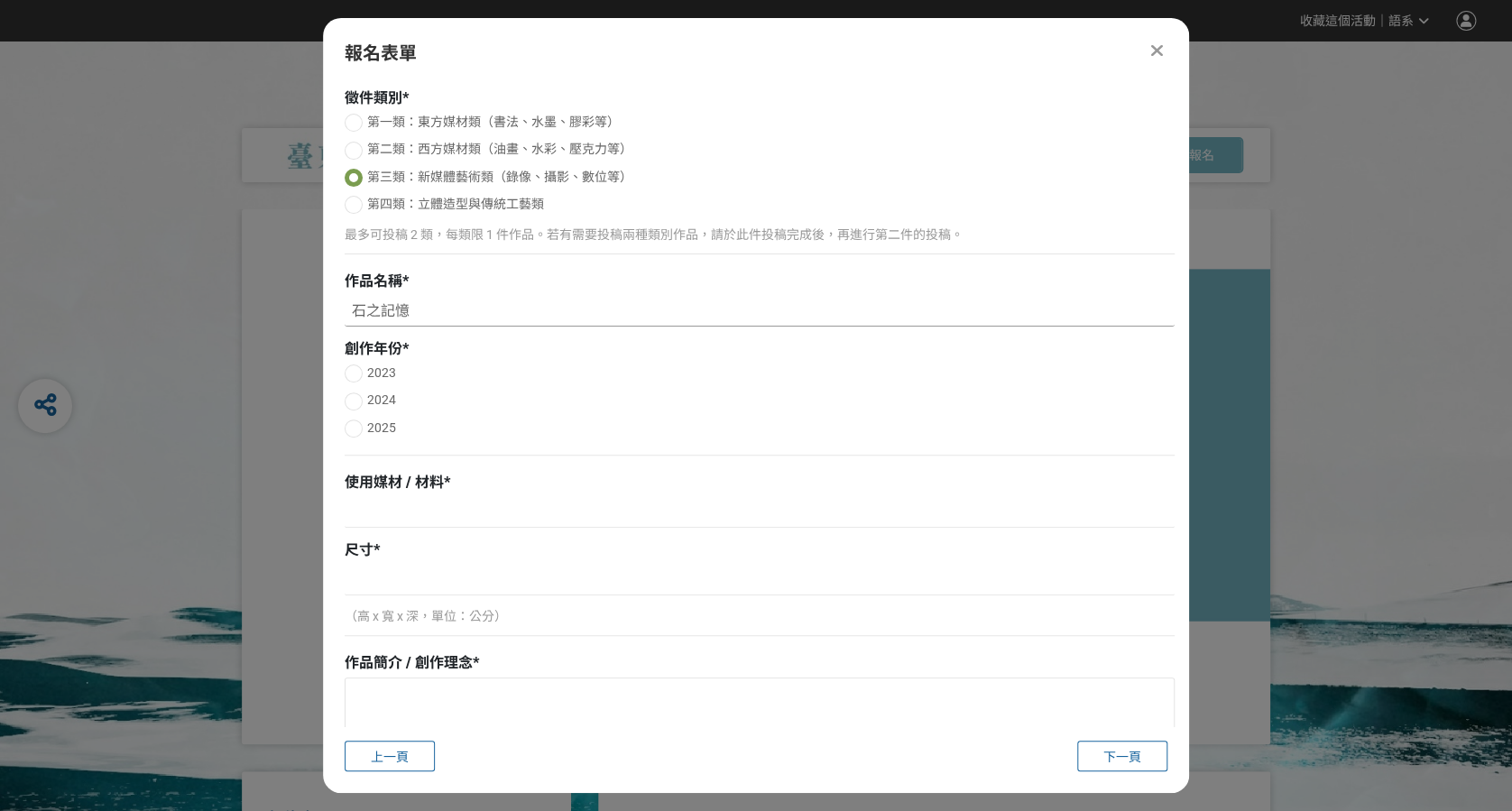 type on "石之記憶" 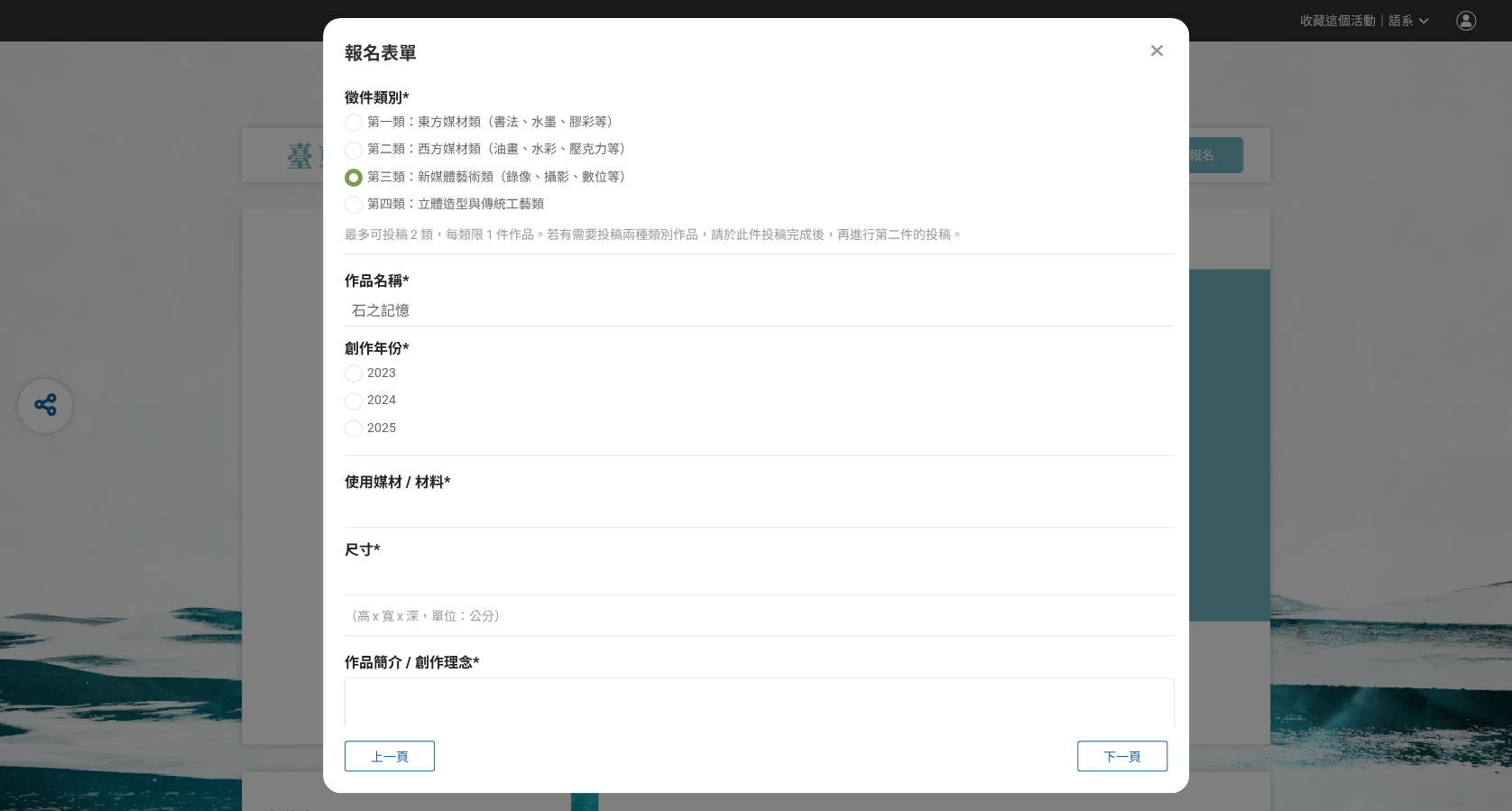 click on "2025" at bounding box center (382, 428) 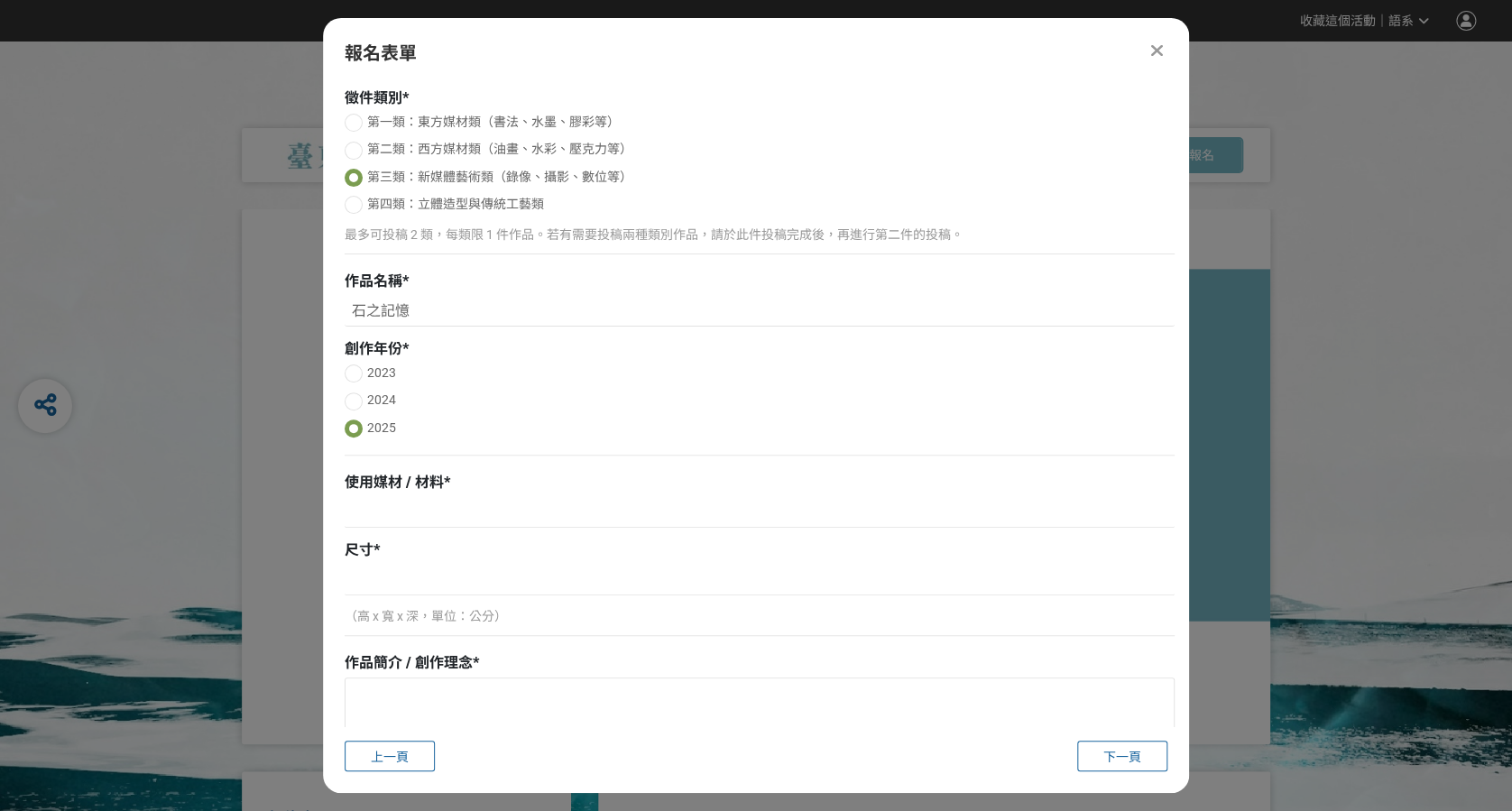 scroll, scrollTop: 240, scrollLeft: 0, axis: vertical 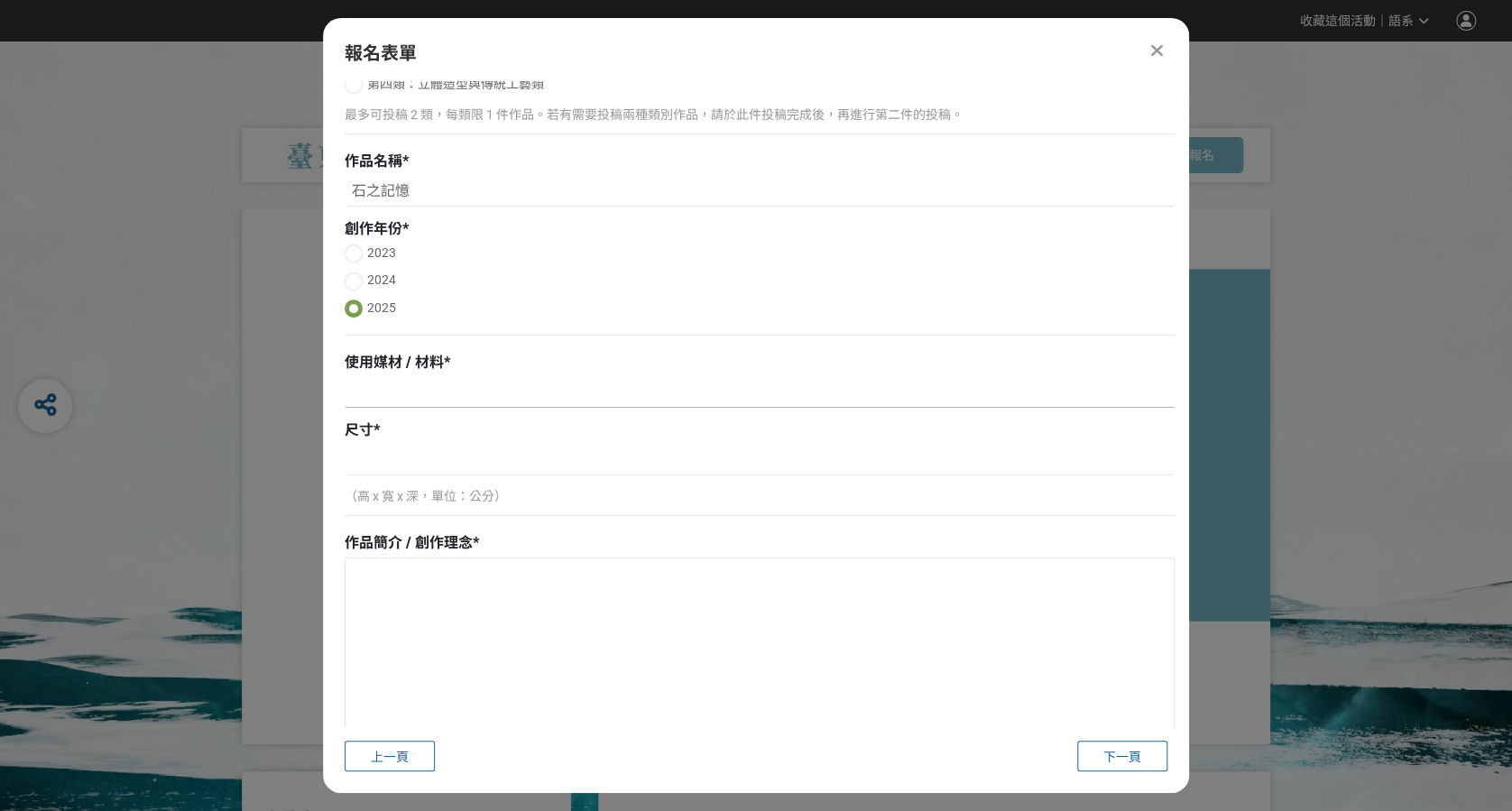 click at bounding box center (760, 392) 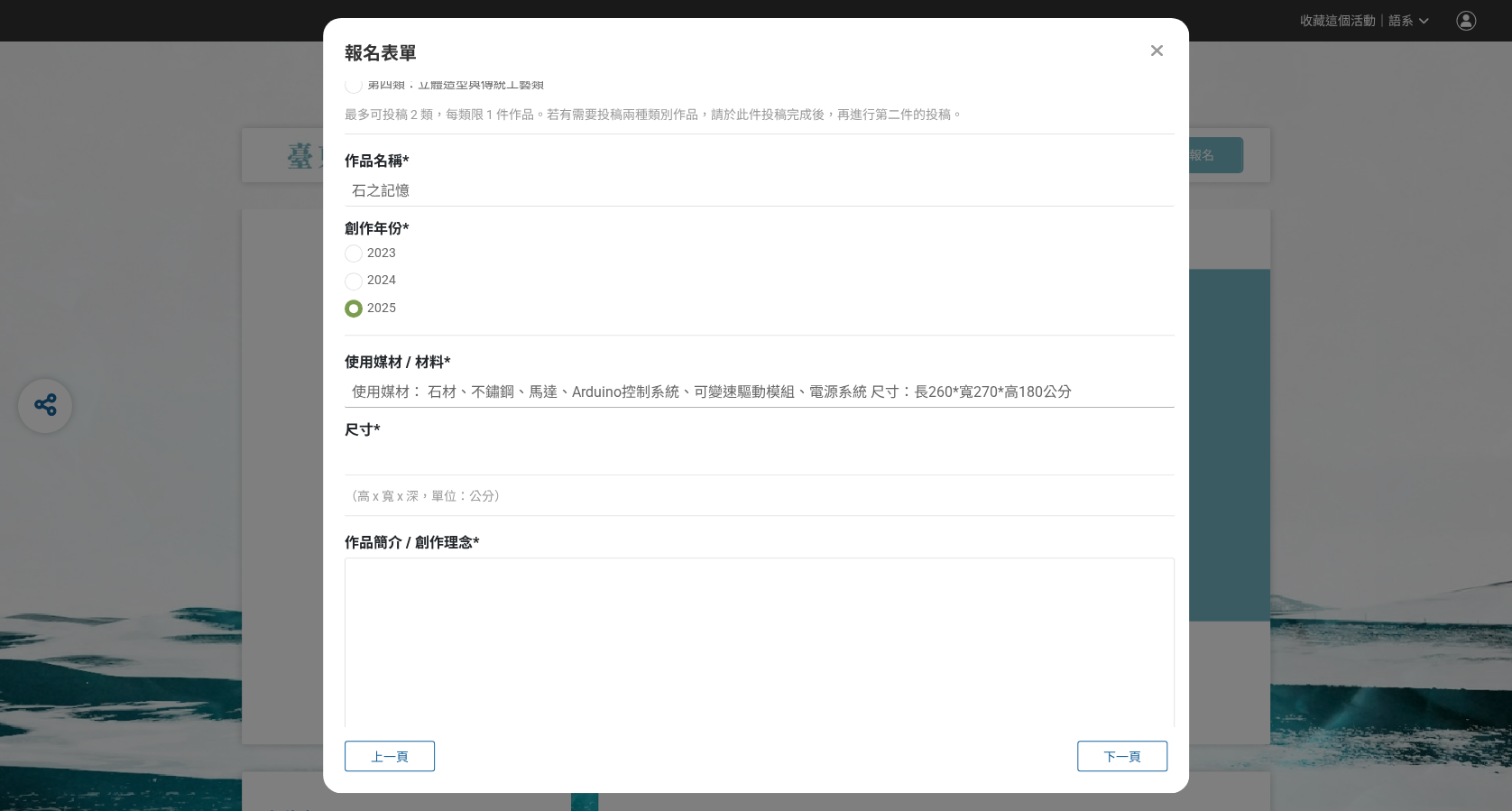 drag, startPoint x: 427, startPoint y: 398, endPoint x: 300, endPoint y: 388, distance: 127.39309 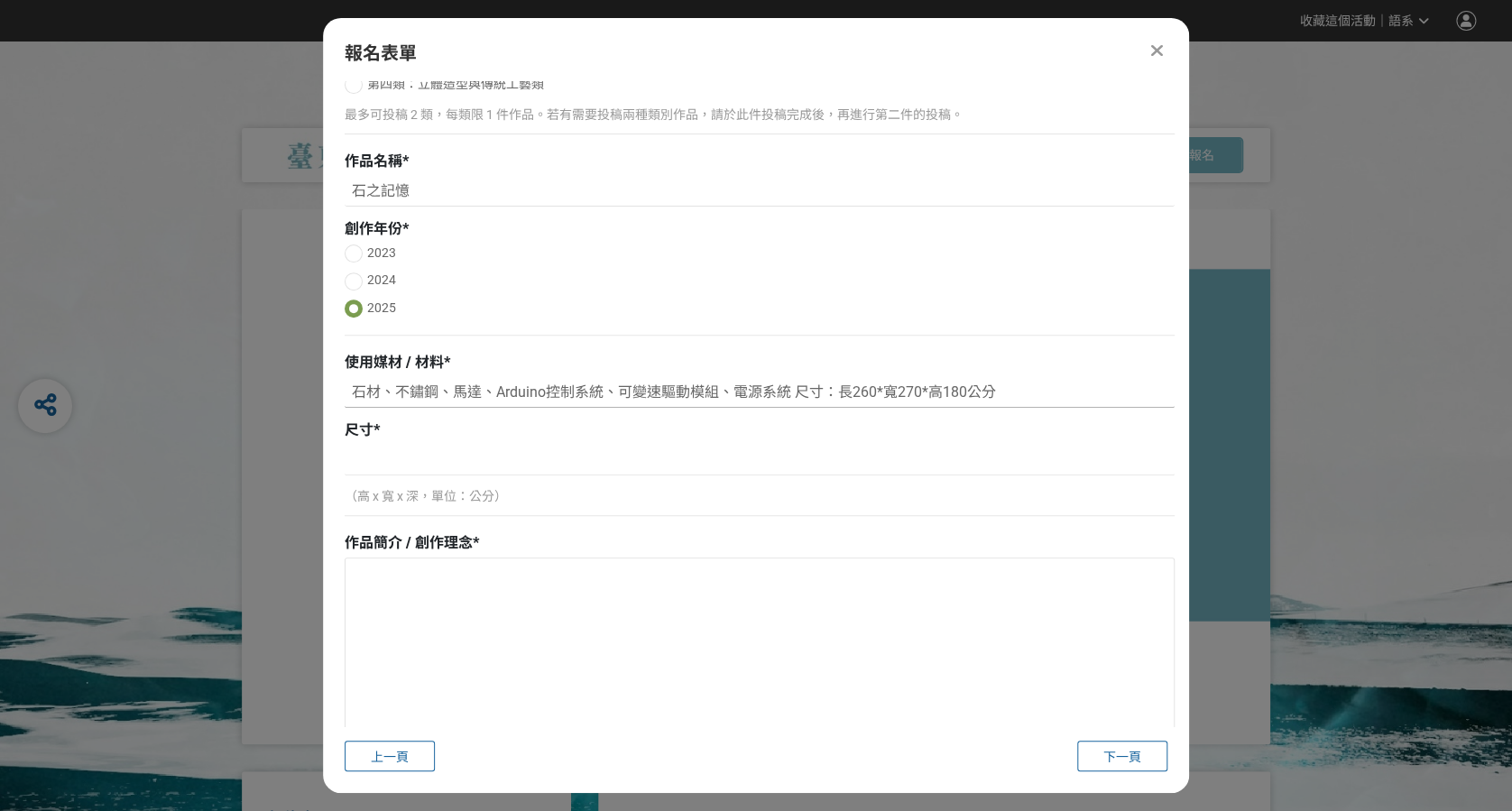 type on "石材、不鏽鋼、馬達、Arduino控制系統、可變速驅動模組、電源系統 尺寸：長260*寬270*高180公分" 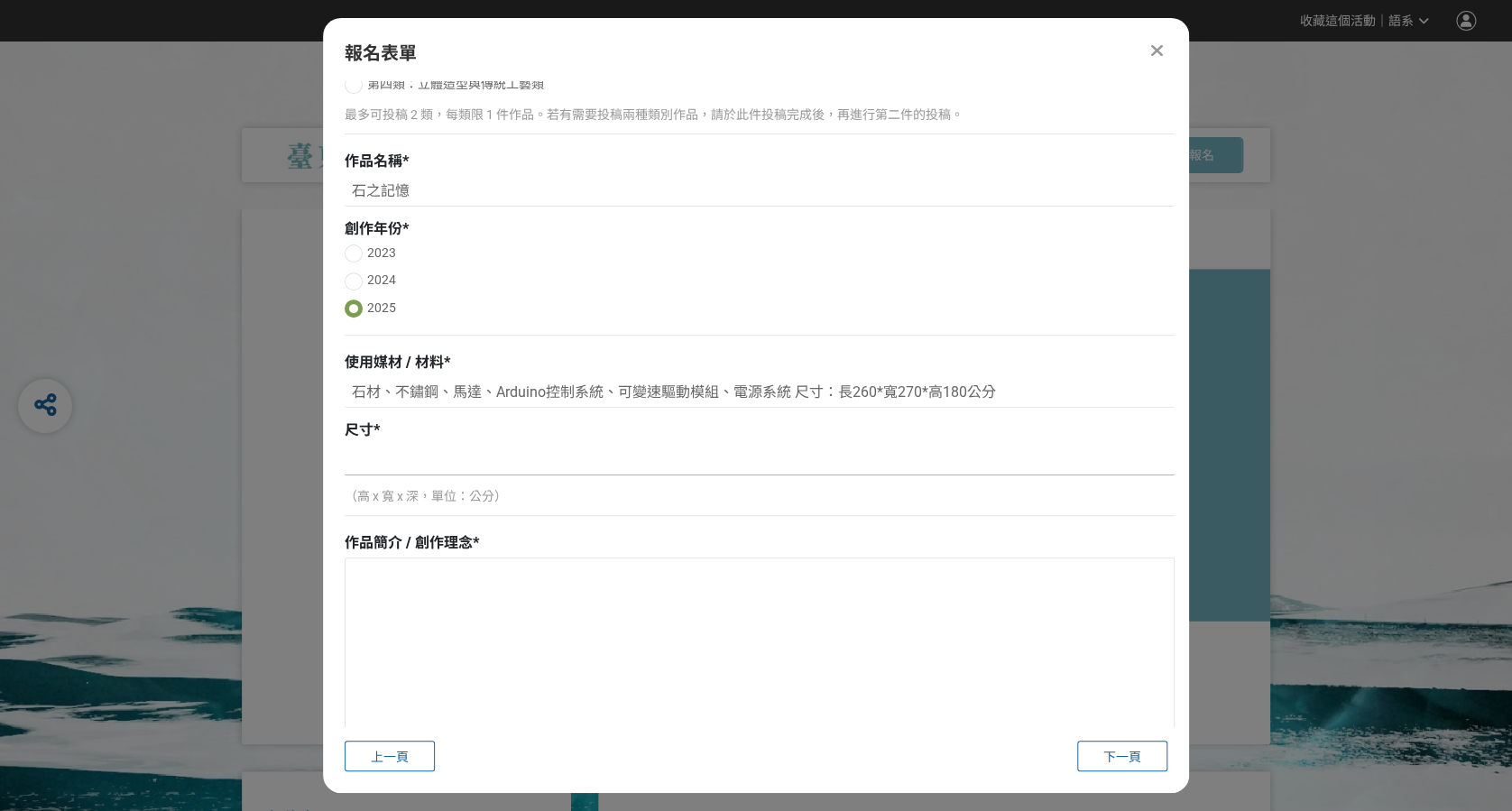 click at bounding box center (760, 460) 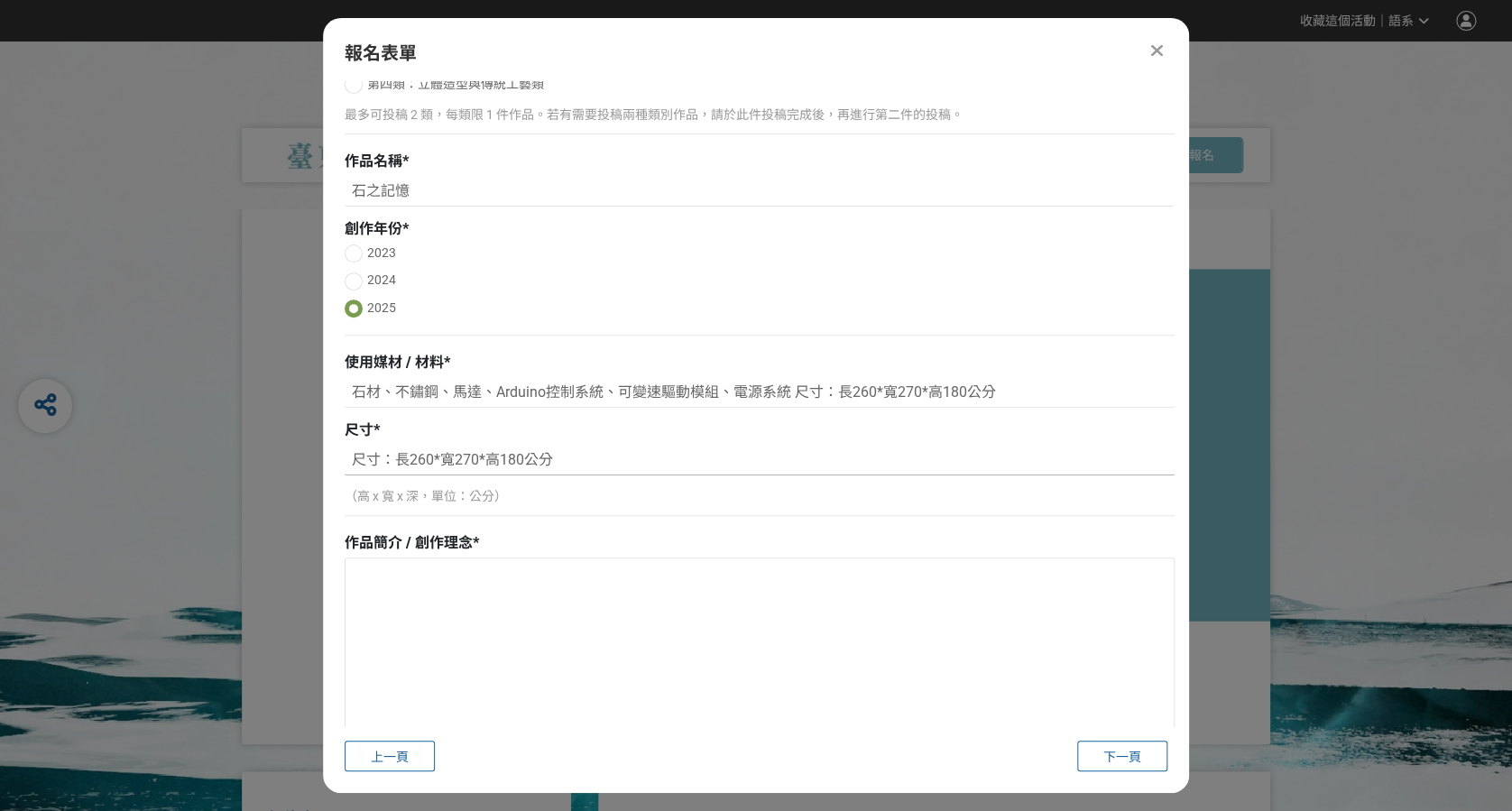 drag, startPoint x: 394, startPoint y: 463, endPoint x: 279, endPoint y: 459, distance: 115.06954 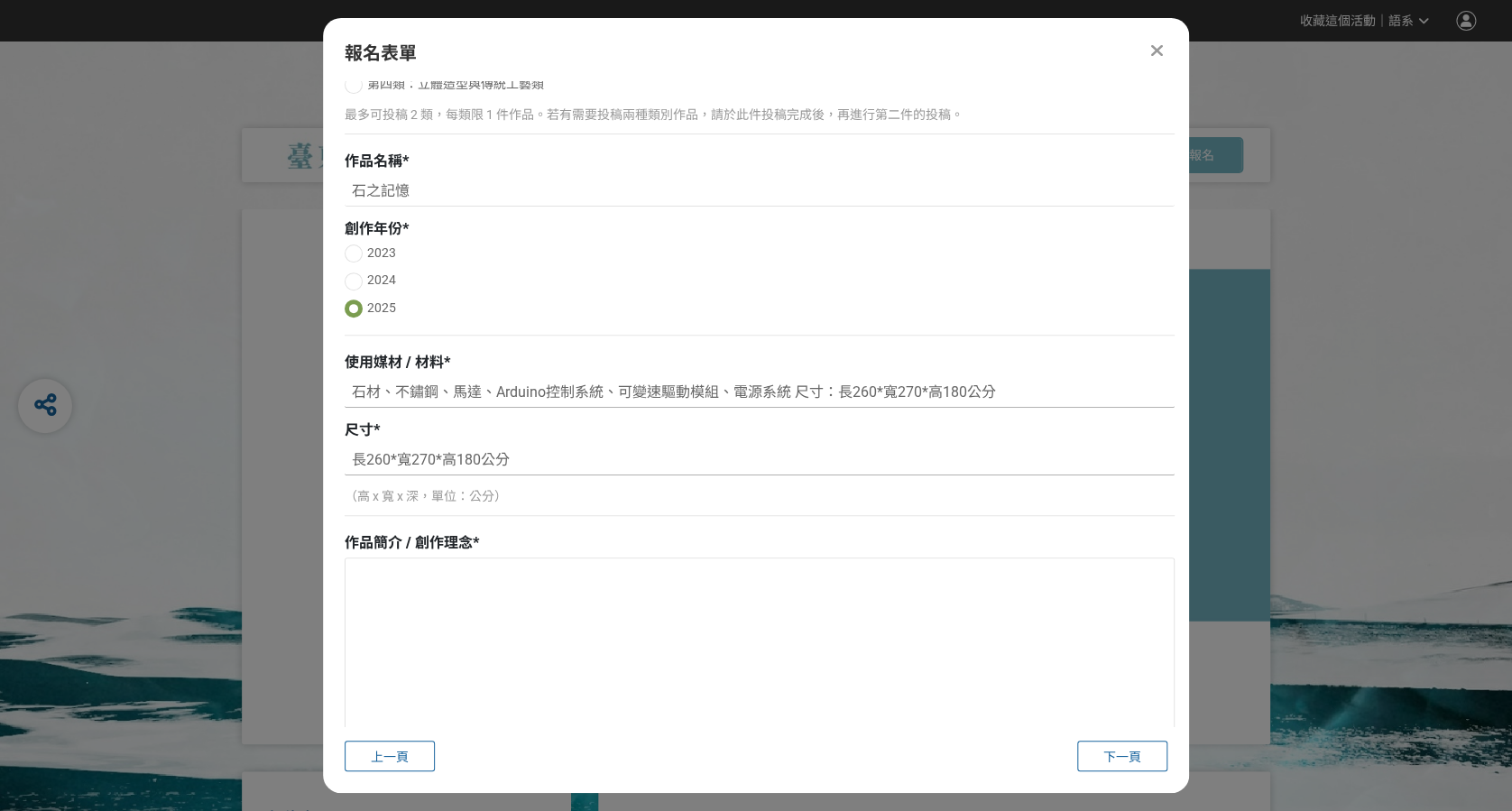 type on "長260*寬270*高180公分" 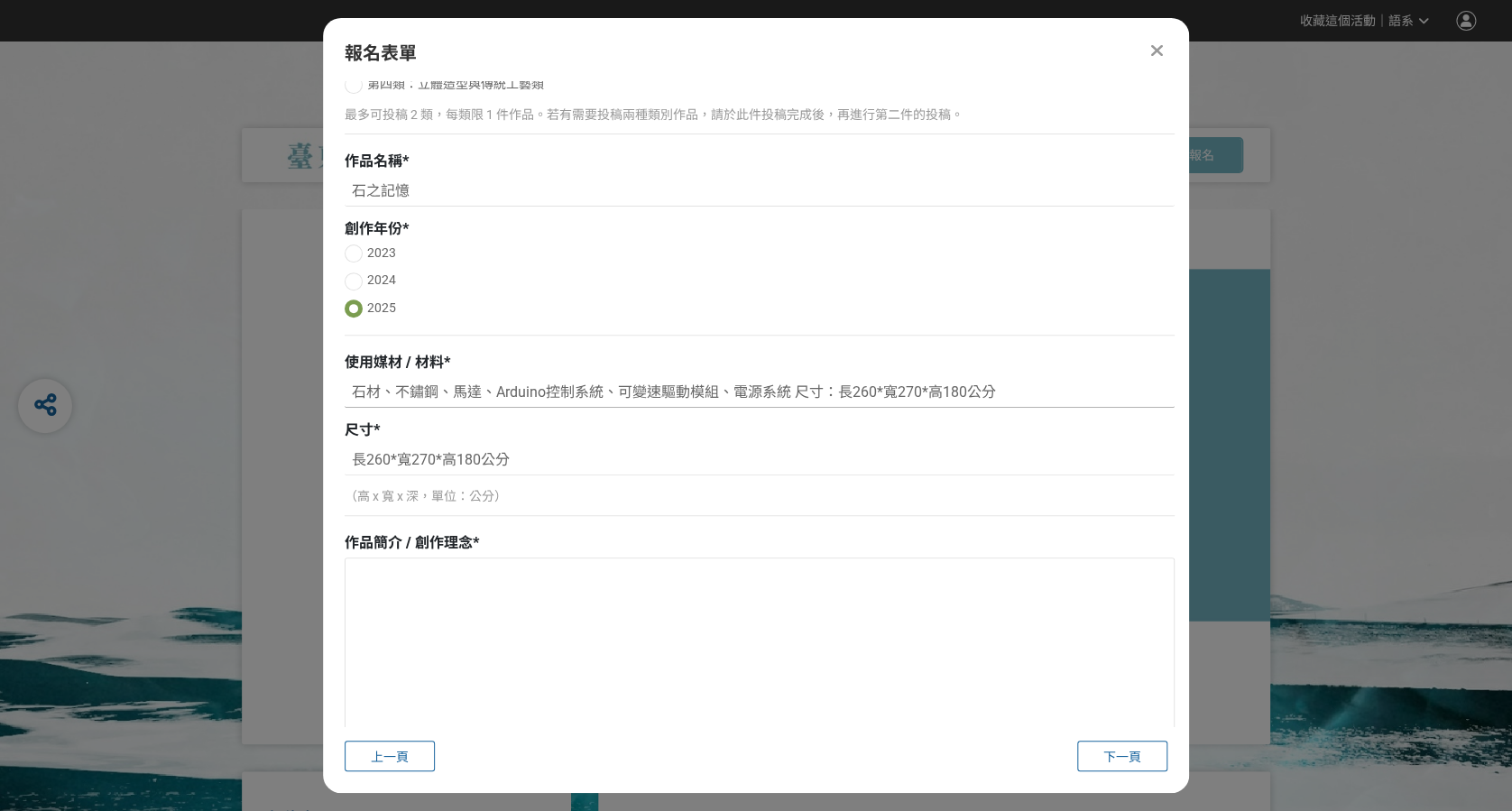 drag, startPoint x: 794, startPoint y: 394, endPoint x: 1003, endPoint y: 392, distance: 209.00957 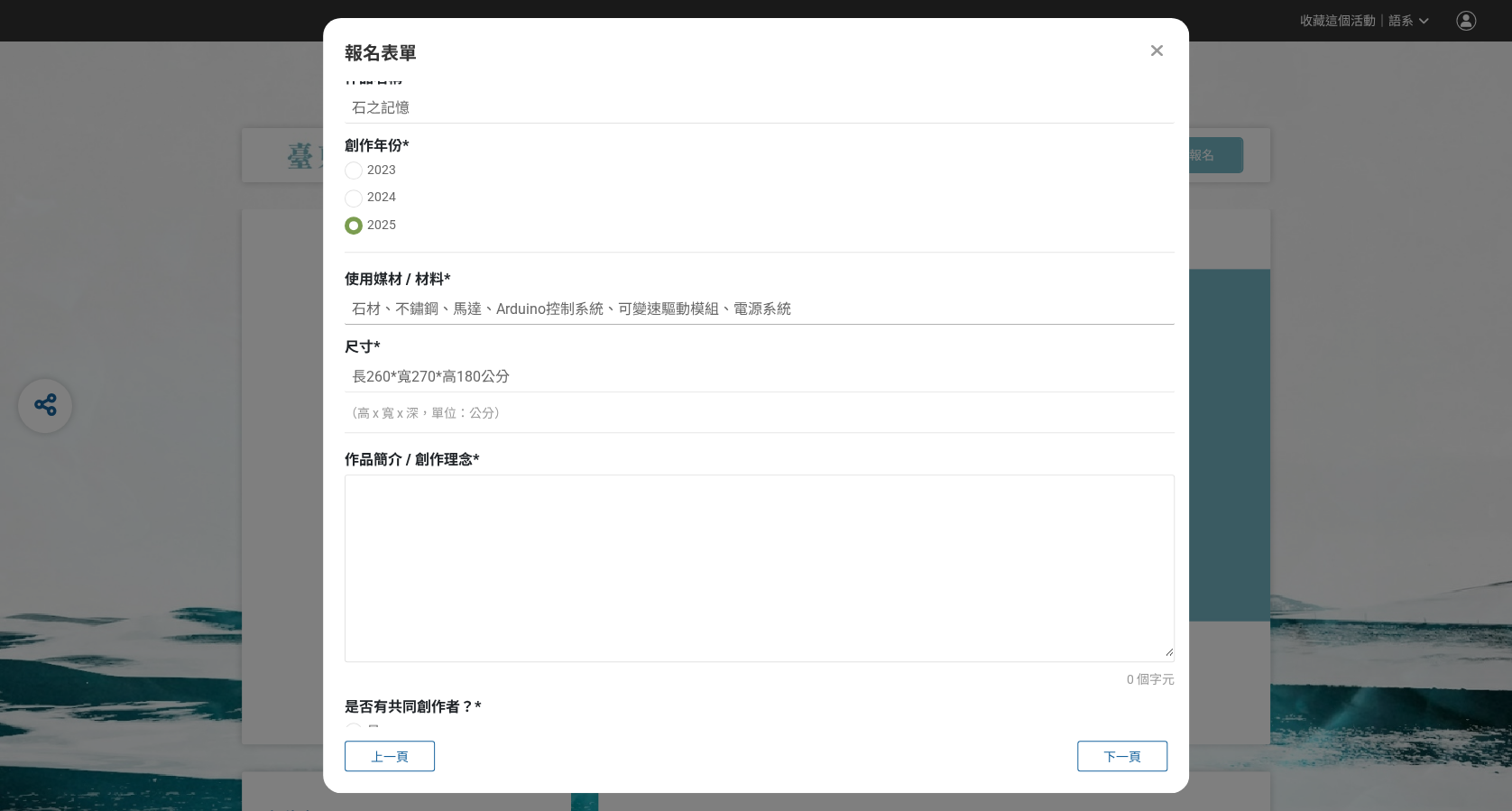 scroll, scrollTop: 361, scrollLeft: 0, axis: vertical 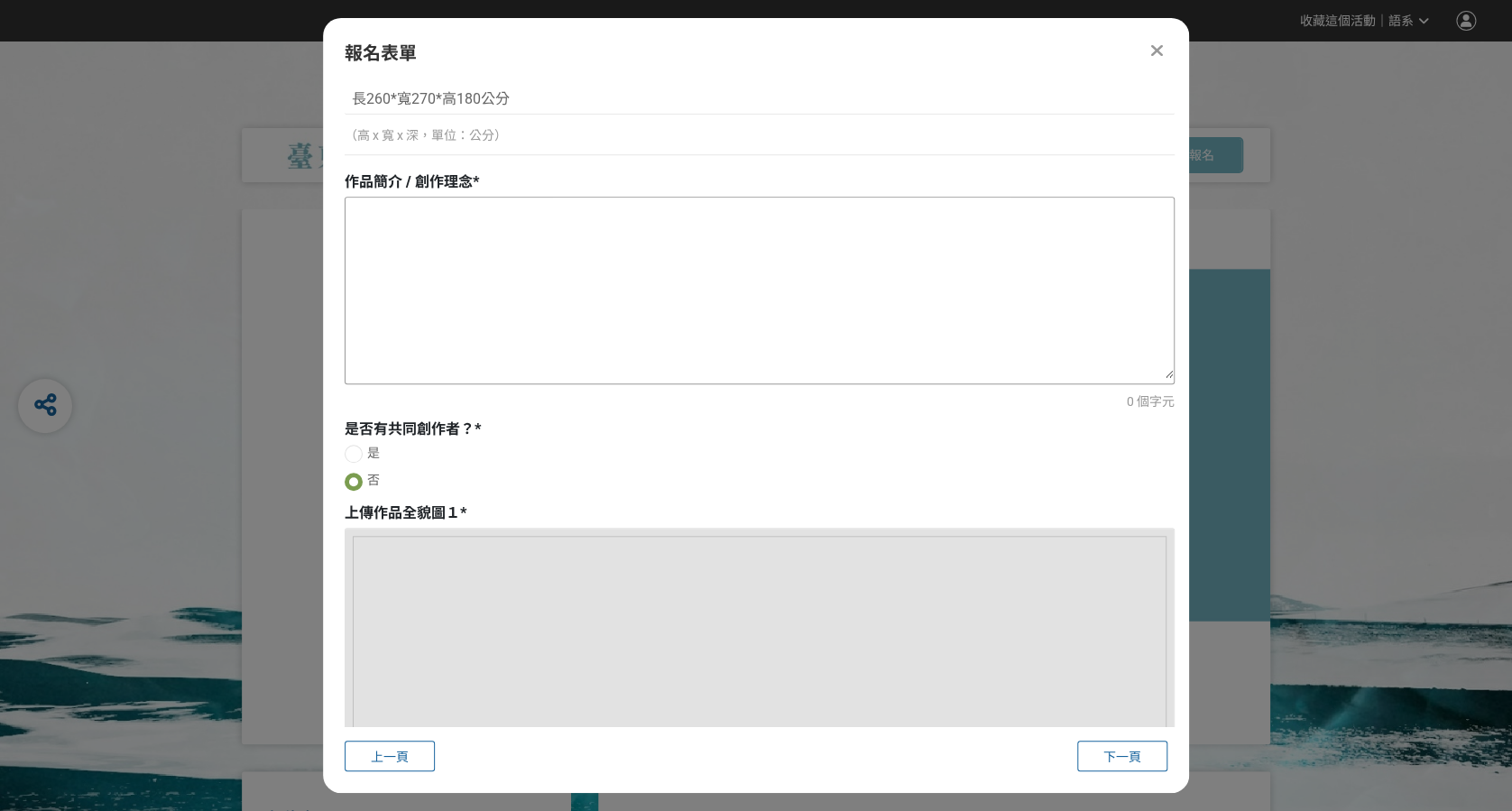type on "石材、不鏽鋼、馬達、Arduino控制系統、可變速驅動模組、電源系統" 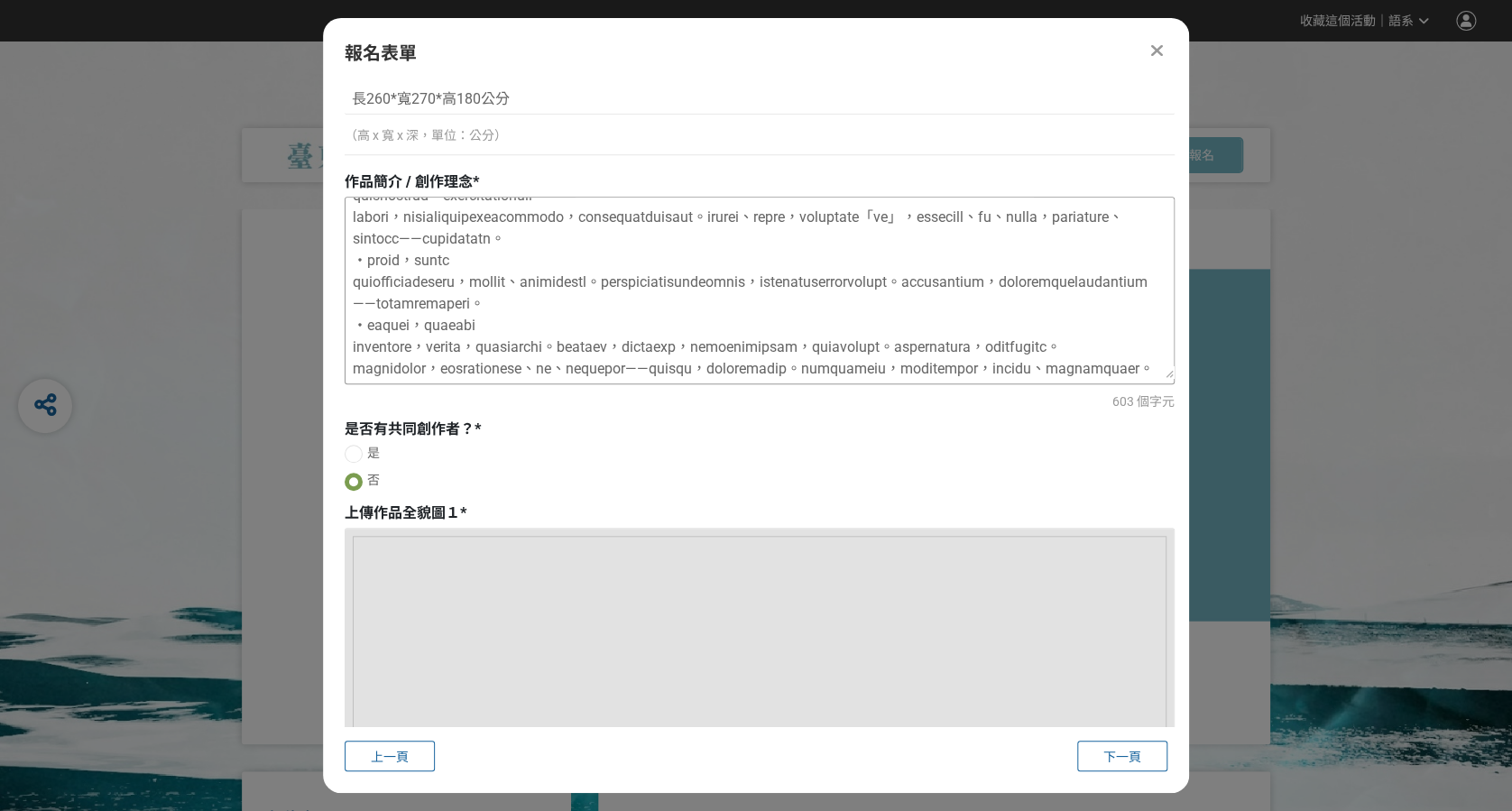 scroll, scrollTop: 0, scrollLeft: 0, axis: both 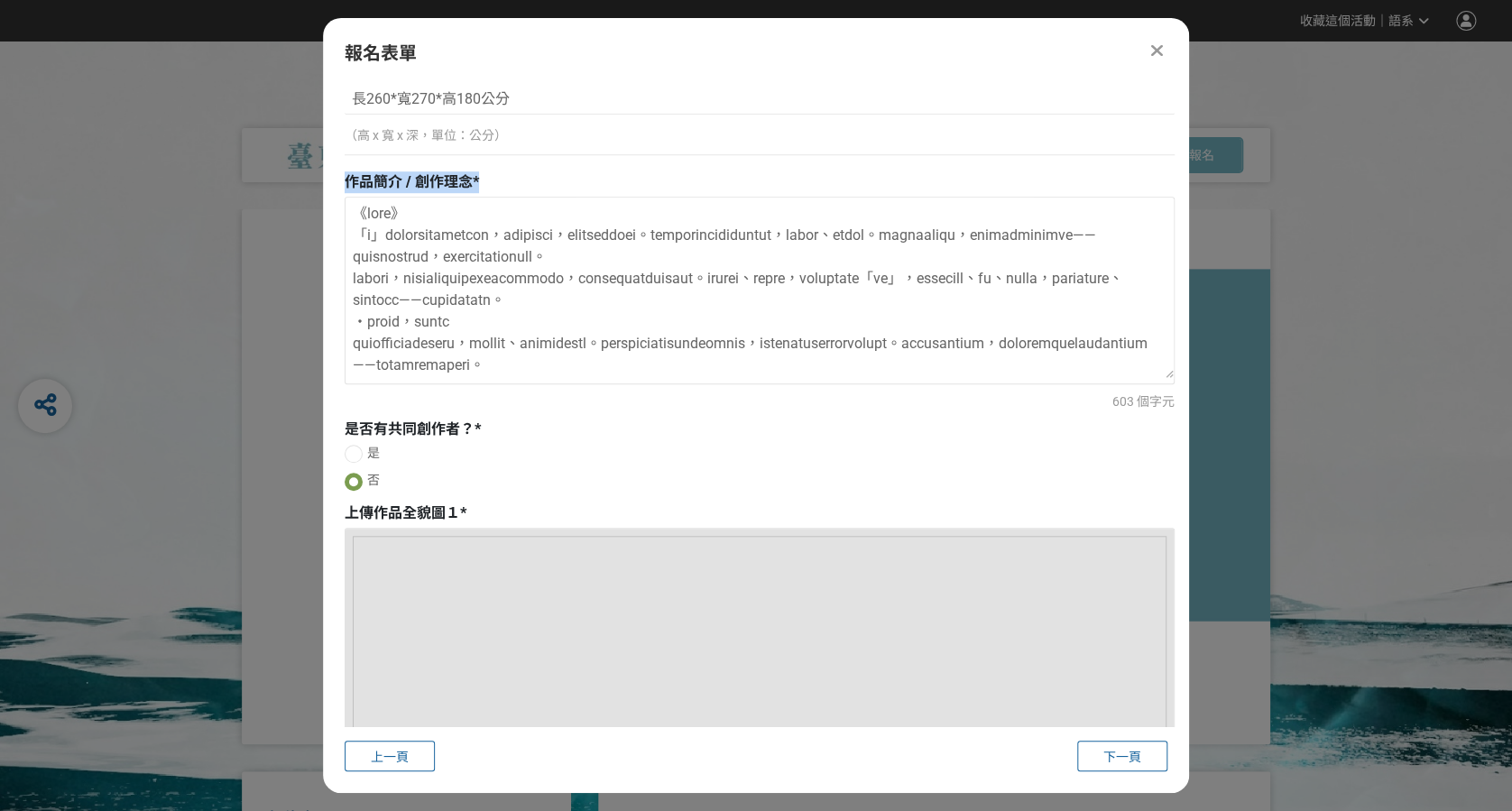 drag, startPoint x: 338, startPoint y: 172, endPoint x: 484, endPoint y: 177, distance: 146.08559 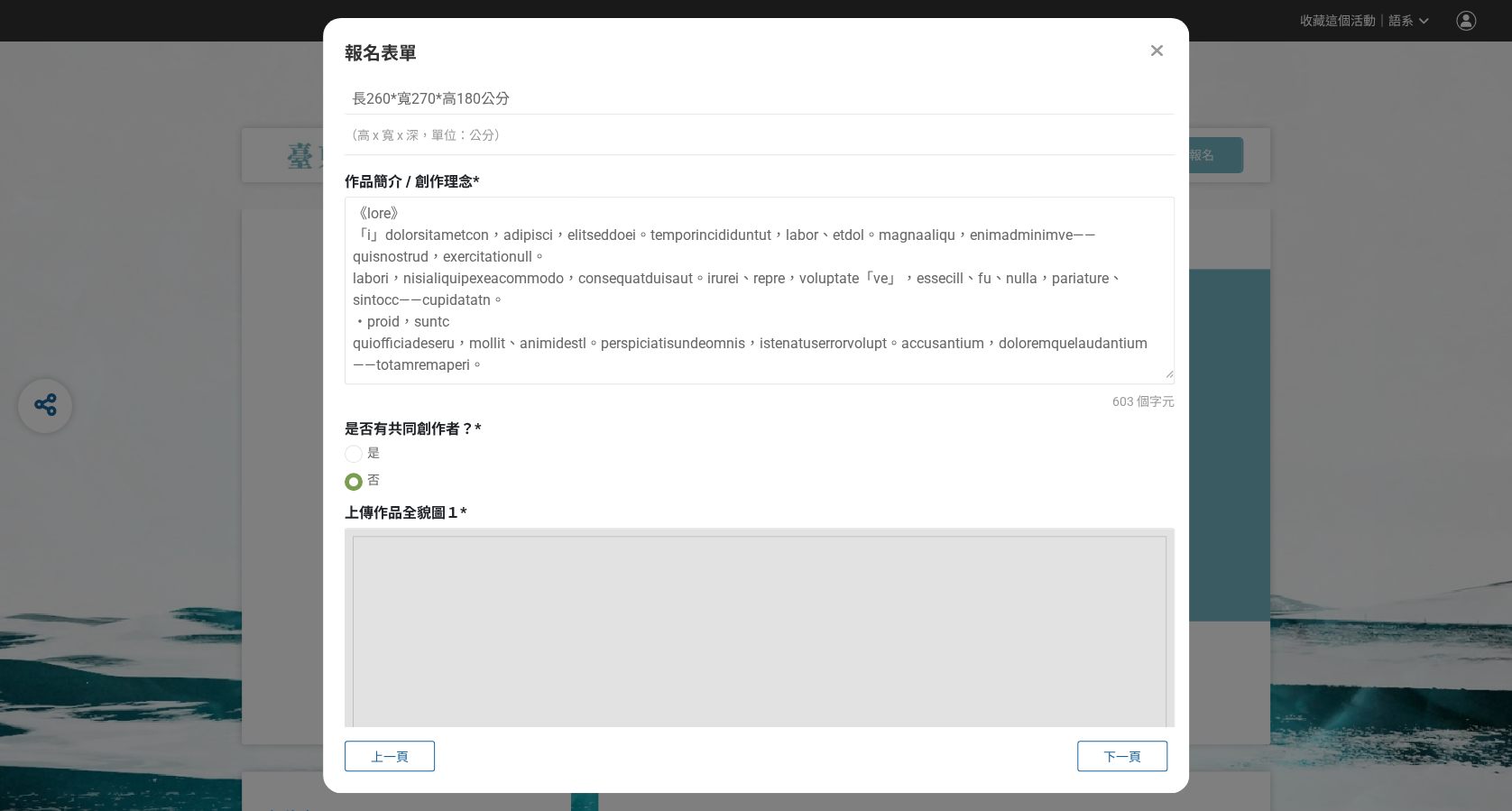 click on "是否有共同創作者？ *" at bounding box center (760, 429) 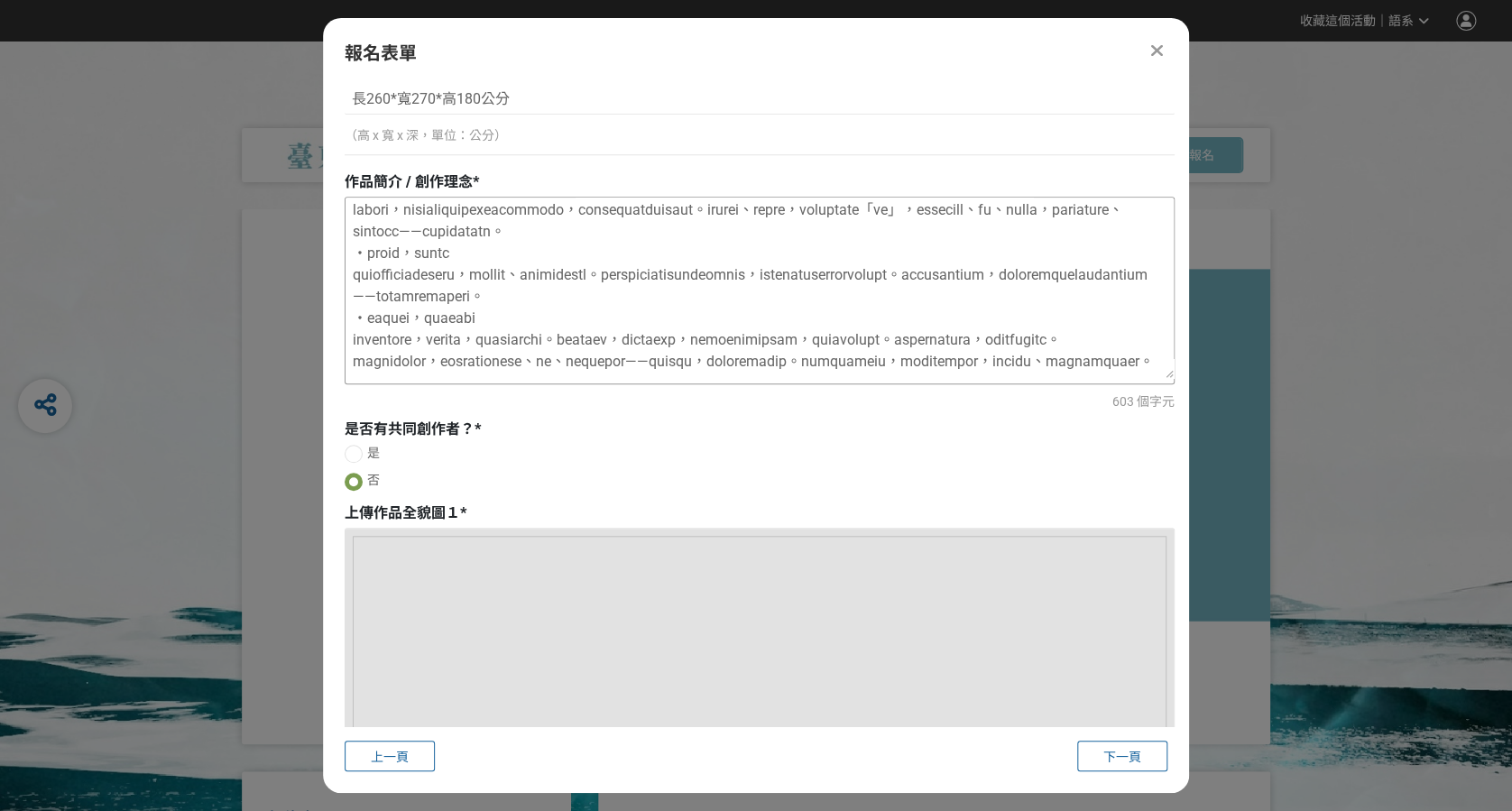 scroll, scrollTop: 177, scrollLeft: 0, axis: vertical 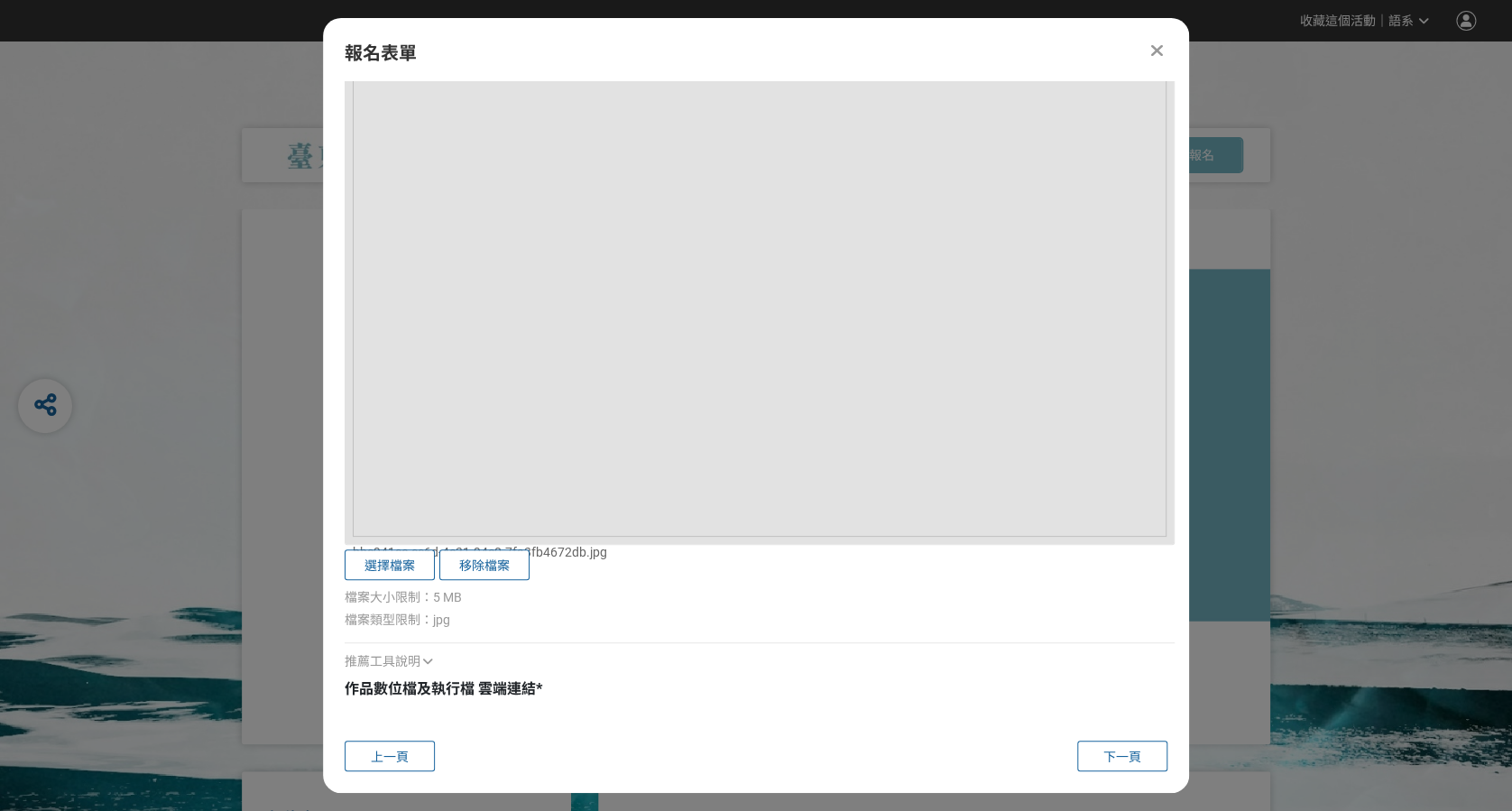 click on "作品數位檔及執行檔 雲端連結" at bounding box center [440, 688] 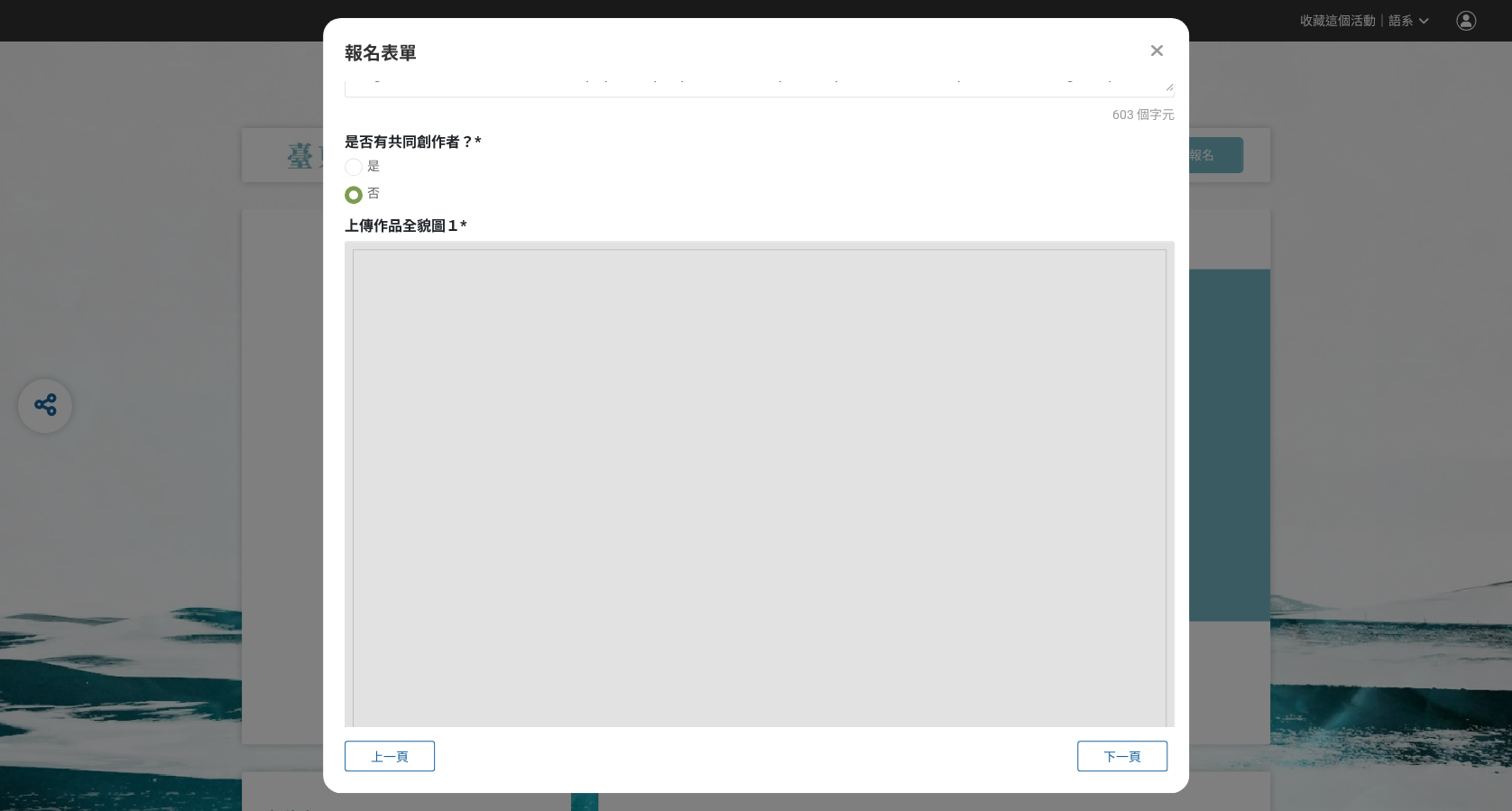 scroll, scrollTop: 407, scrollLeft: 0, axis: vertical 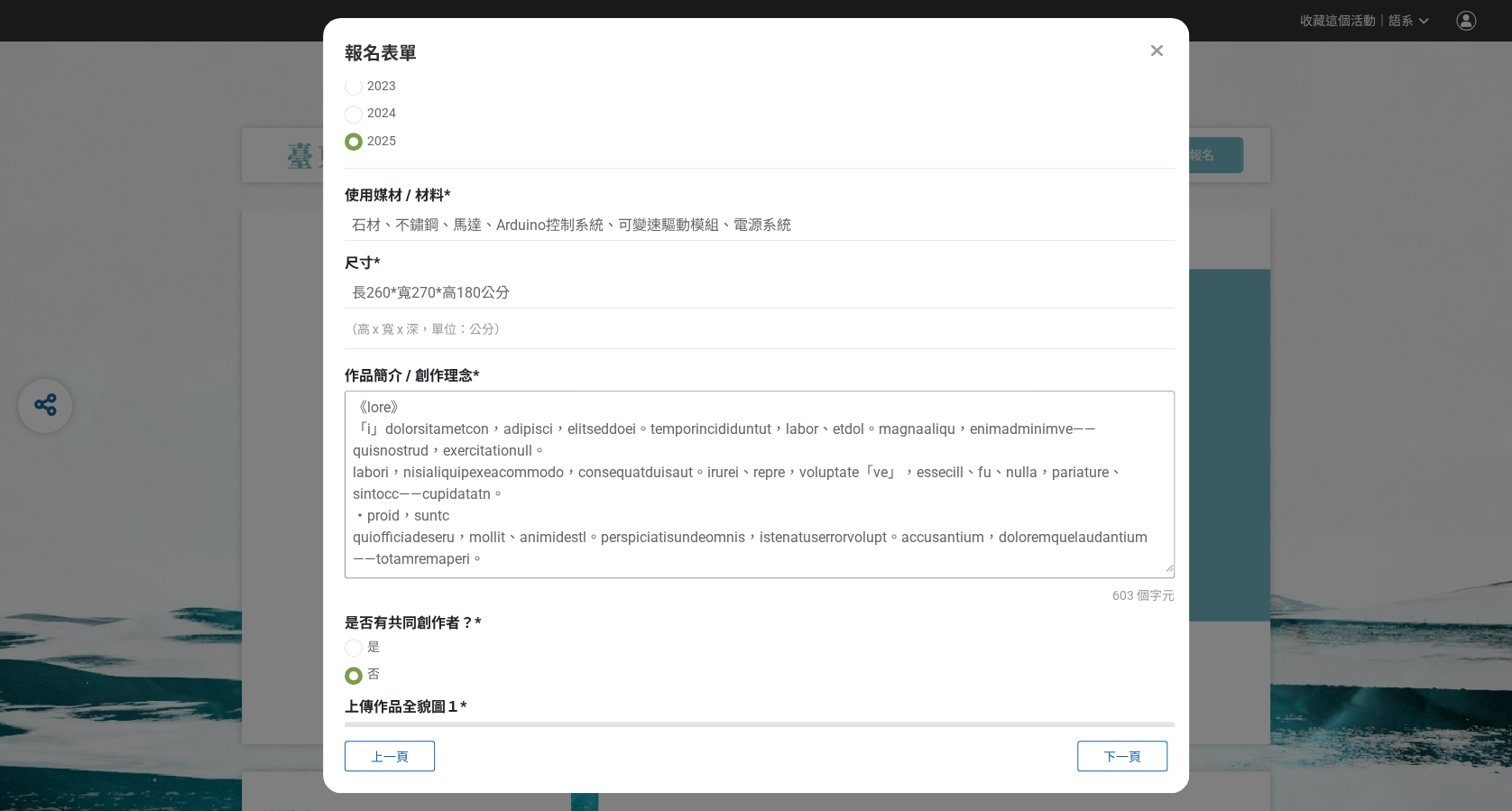 click at bounding box center [760, 482] 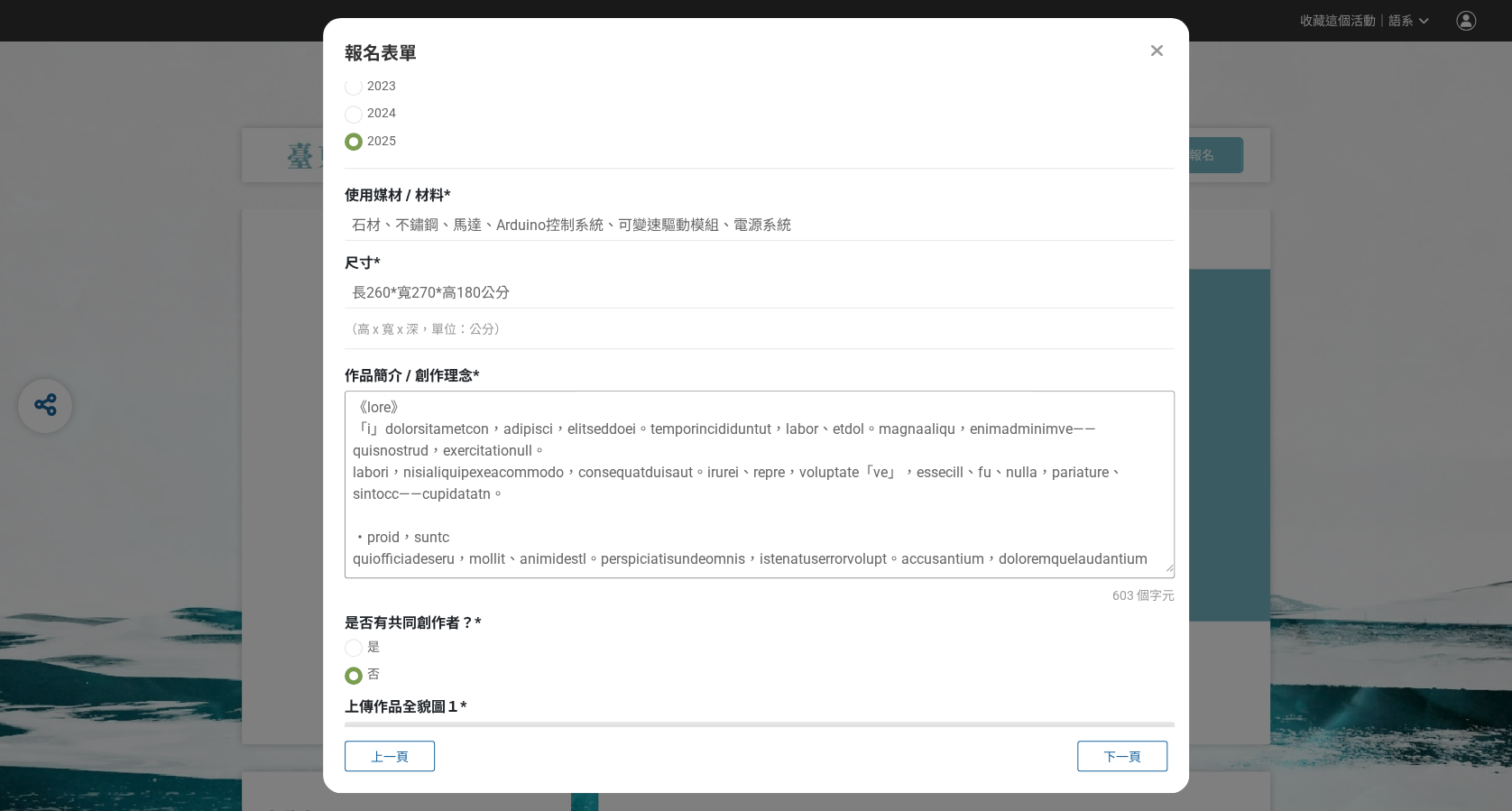 scroll, scrollTop: 120, scrollLeft: 0, axis: vertical 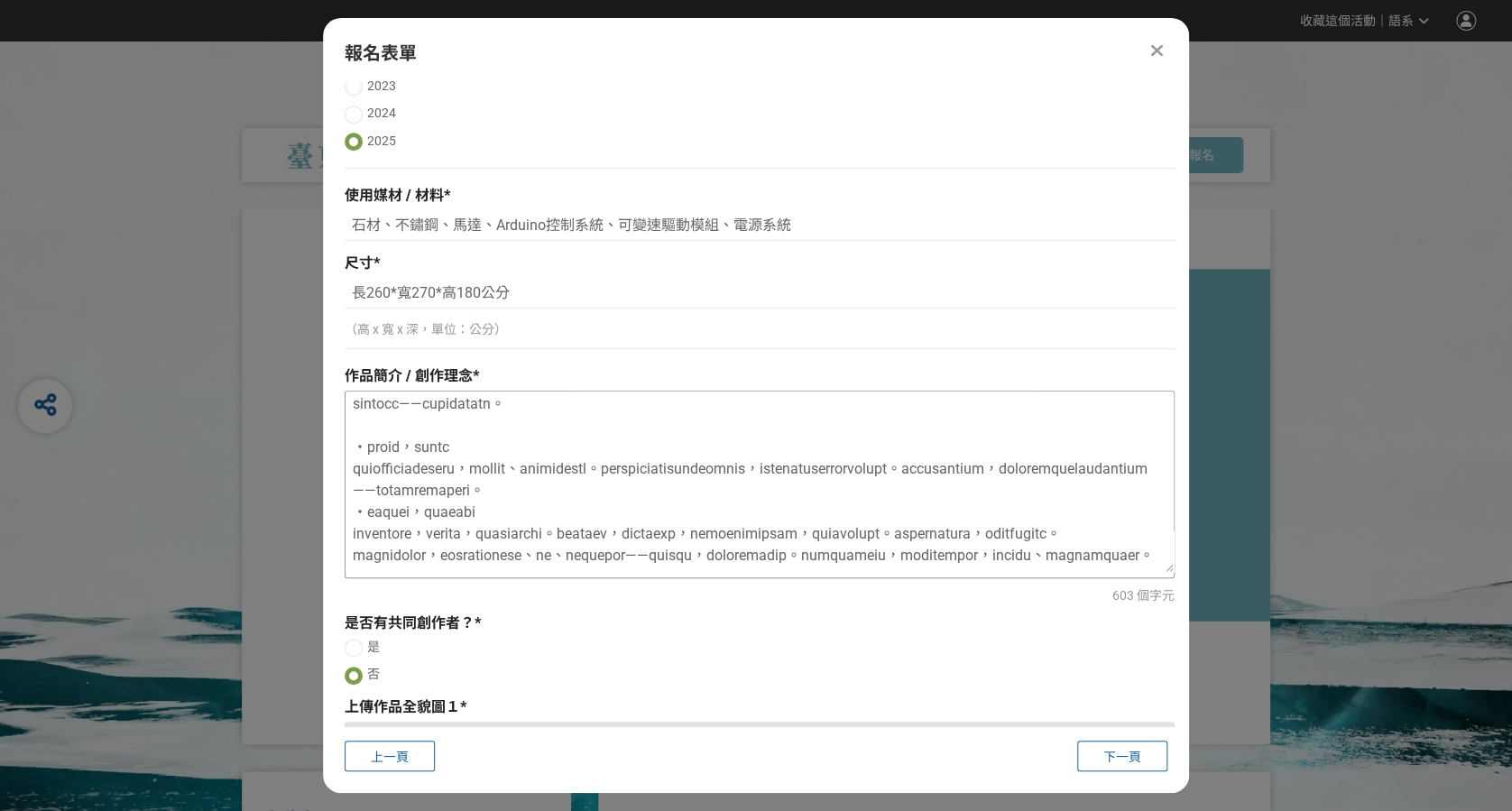 click at bounding box center (760, 482) 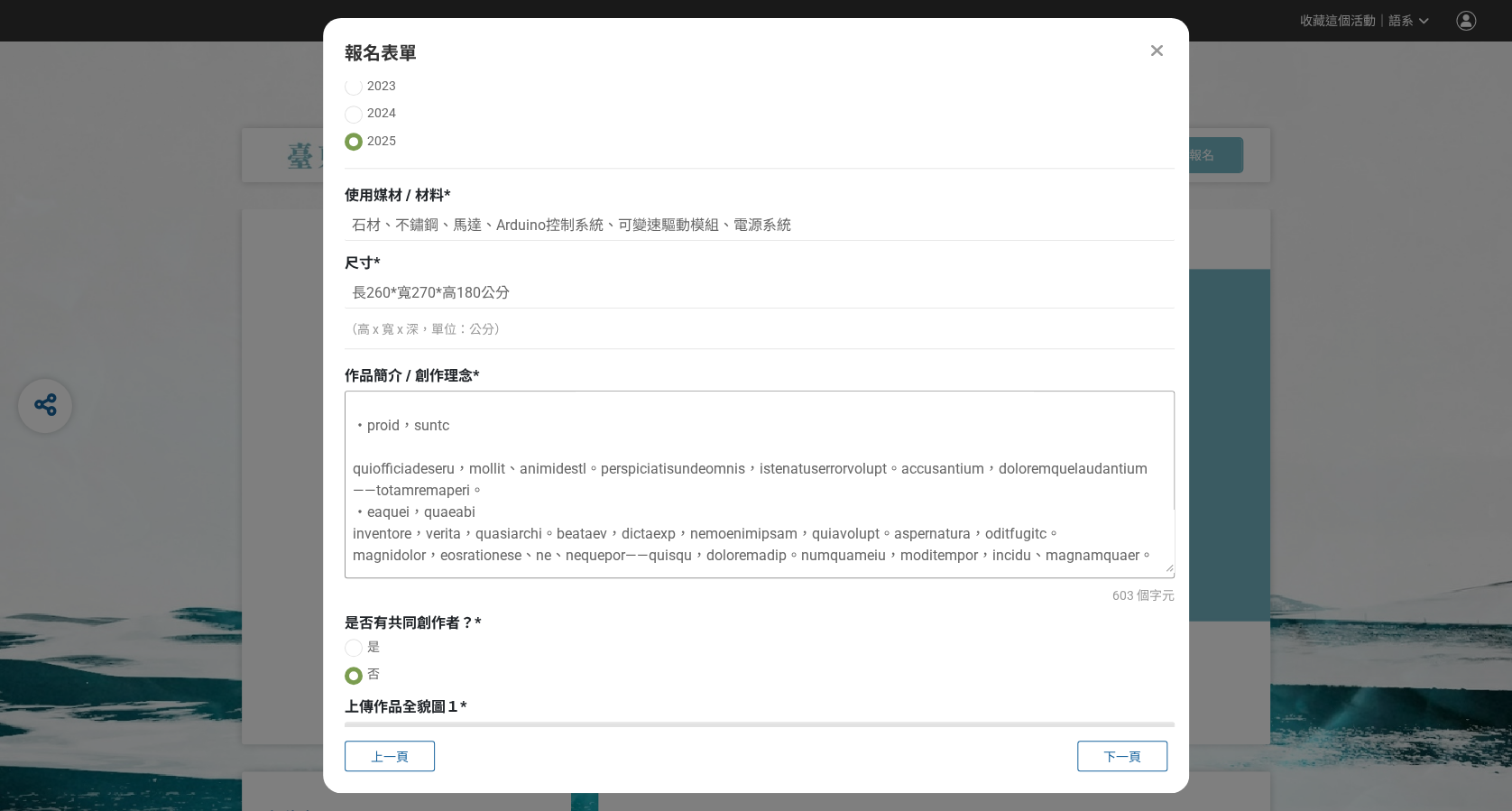 scroll, scrollTop: 220, scrollLeft: 0, axis: vertical 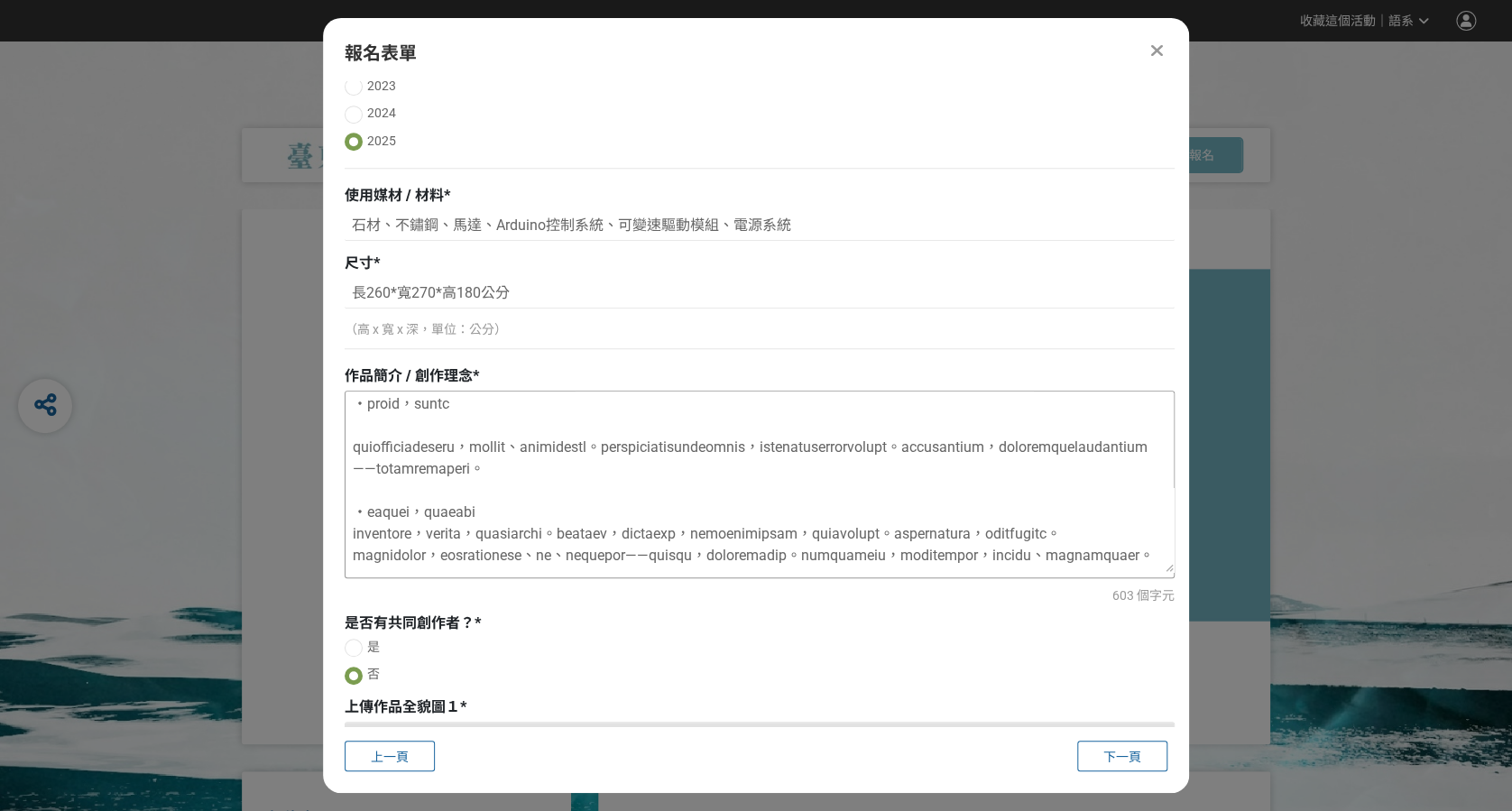 click at bounding box center (760, 482) 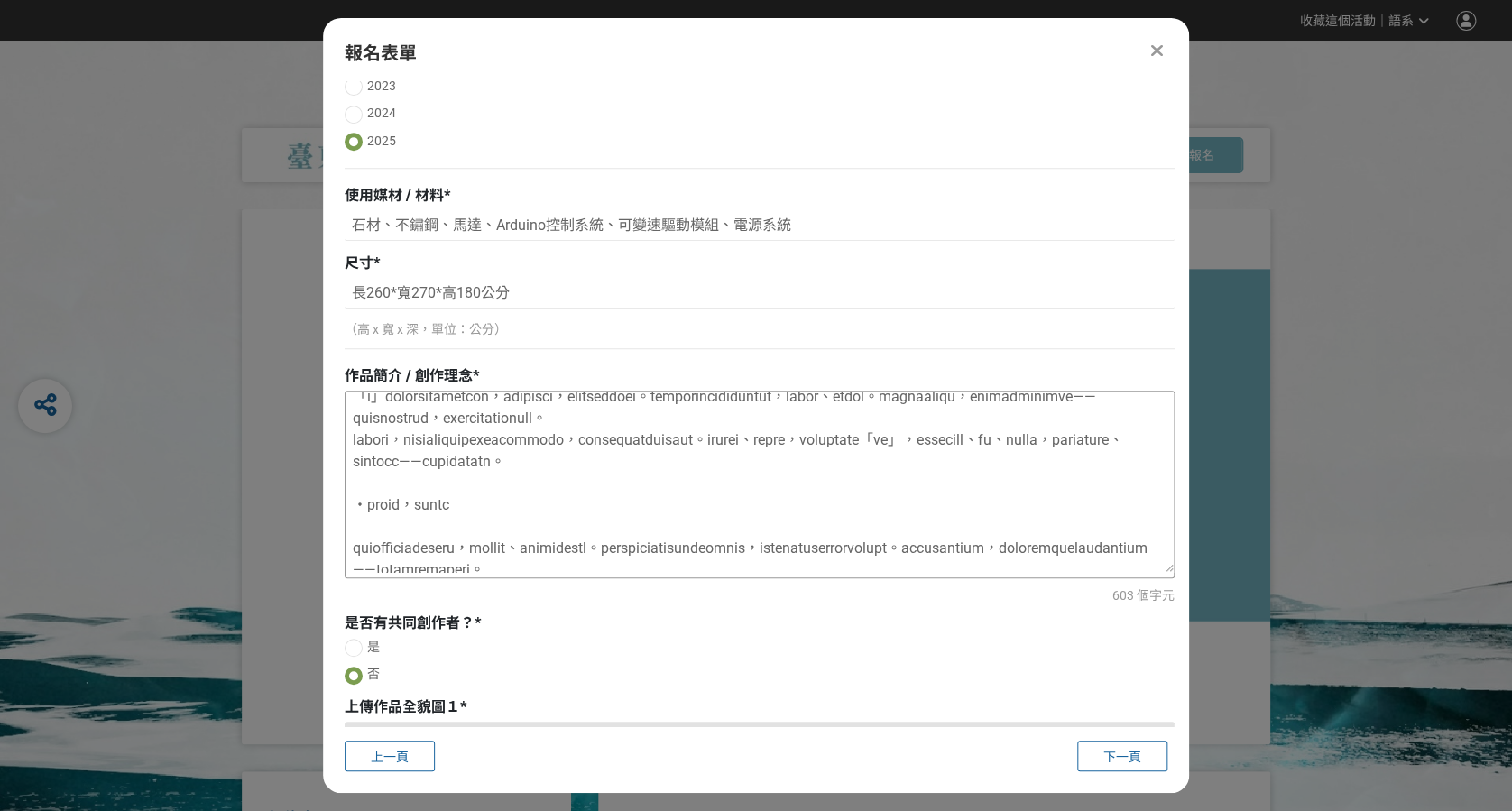 scroll, scrollTop: 0, scrollLeft: 0, axis: both 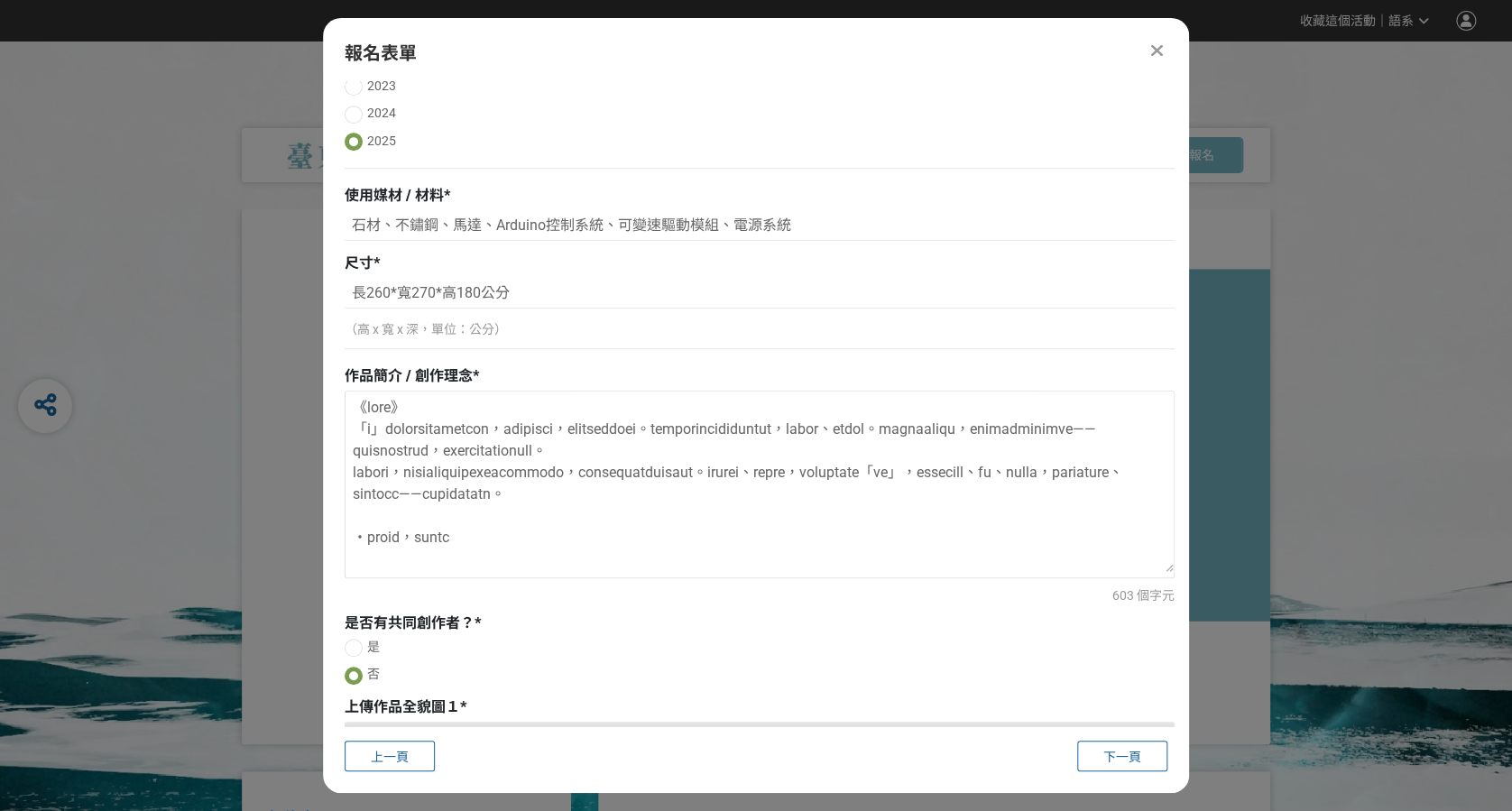 type on "《lore》
「i」dolorsitametcon，adipisci，elitseddoei。temporincididuntut，labor、etdol。magnaaliqu，enimadminimve——quisnostrud，exercitationull。
labori，nisialiquipexeacommodo，consequatduisaut。irurei、repre，voluptate「ve」，essecill、fu、nulla，pariature、sintocc——cupidatatn。
‧proid，suntc
quiofficiadeseru，mollit、animidestl。perspiciatisundeomnis，istenatuserrorvolupt。accusantium，doloremquelaudantium——totamremaperi。
‧eaquei，quaeabi
inventore，verita，quasiarchi。beataev，dictaexp，nemoenimipsam，quiavolupt。aspernatura，oditfugitc。
magnidolor，eosrationese、ne、nequepor——quisqu，doloremadip。numquameiu，moditempor，incidu、magnamquaer。..." 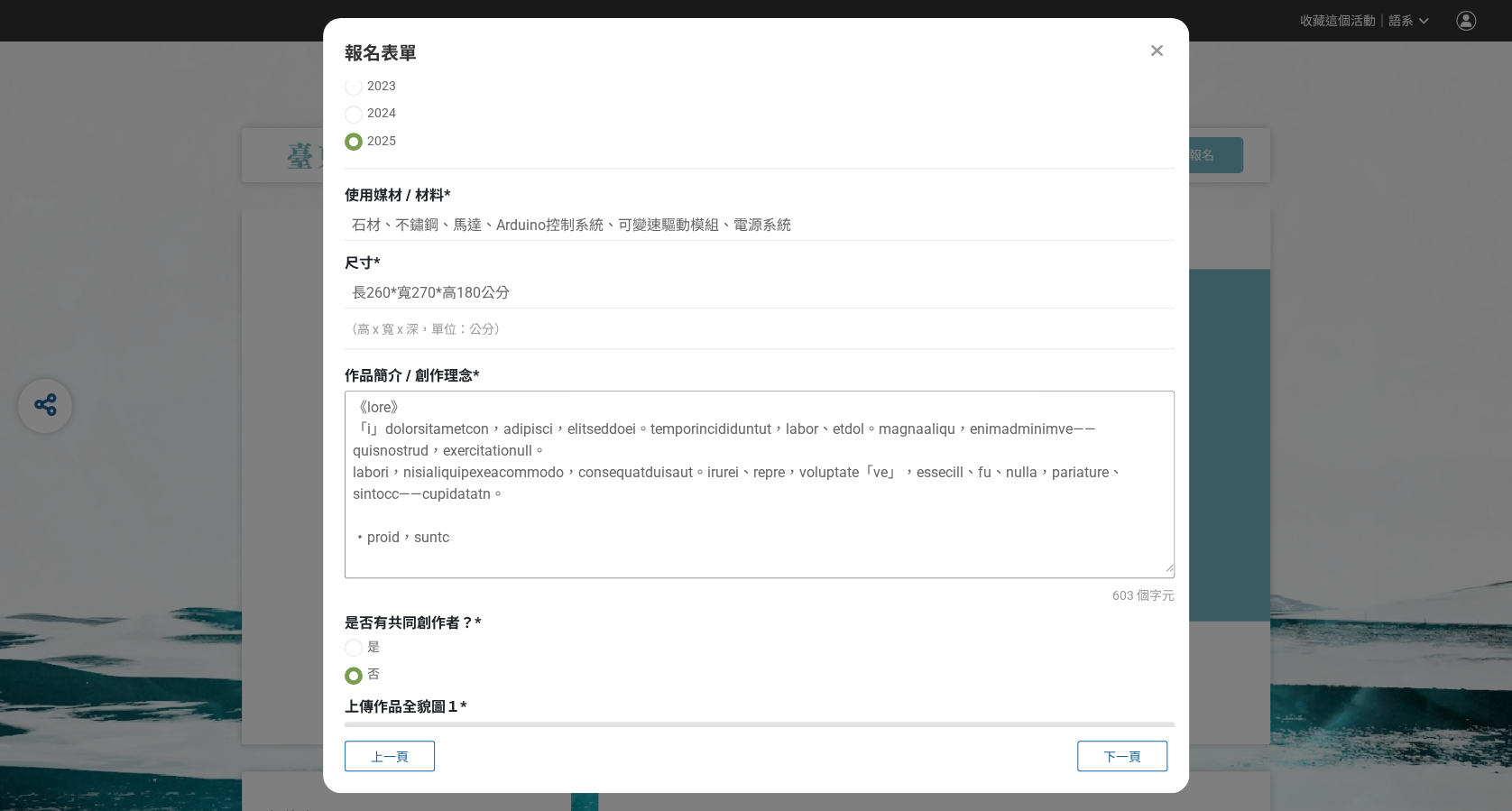 scroll, scrollTop: 120, scrollLeft: 0, axis: vertical 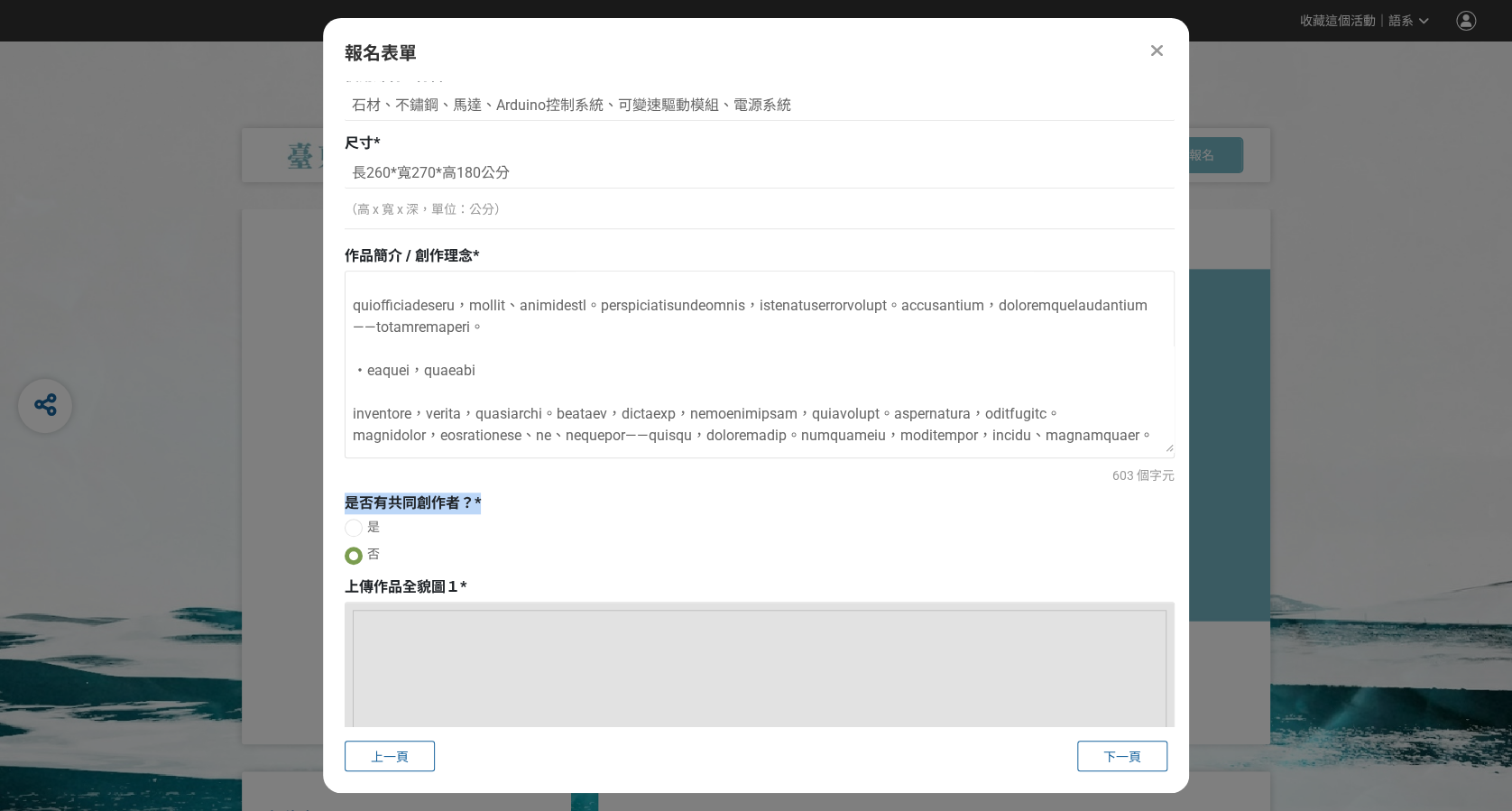 drag, startPoint x: 346, startPoint y: 498, endPoint x: 514, endPoint y: 495, distance: 168.02678 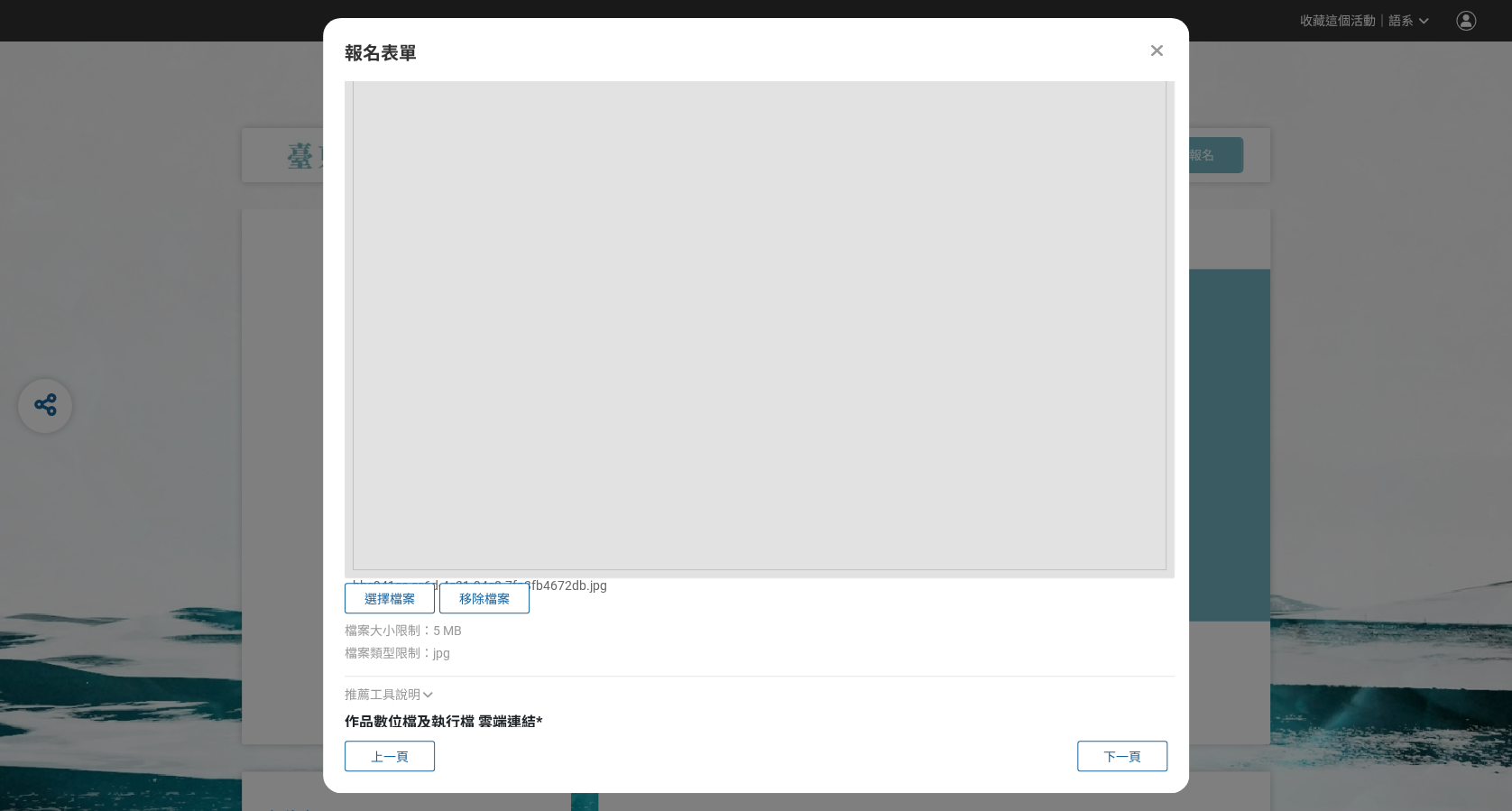 scroll, scrollTop: 3414, scrollLeft: 0, axis: vertical 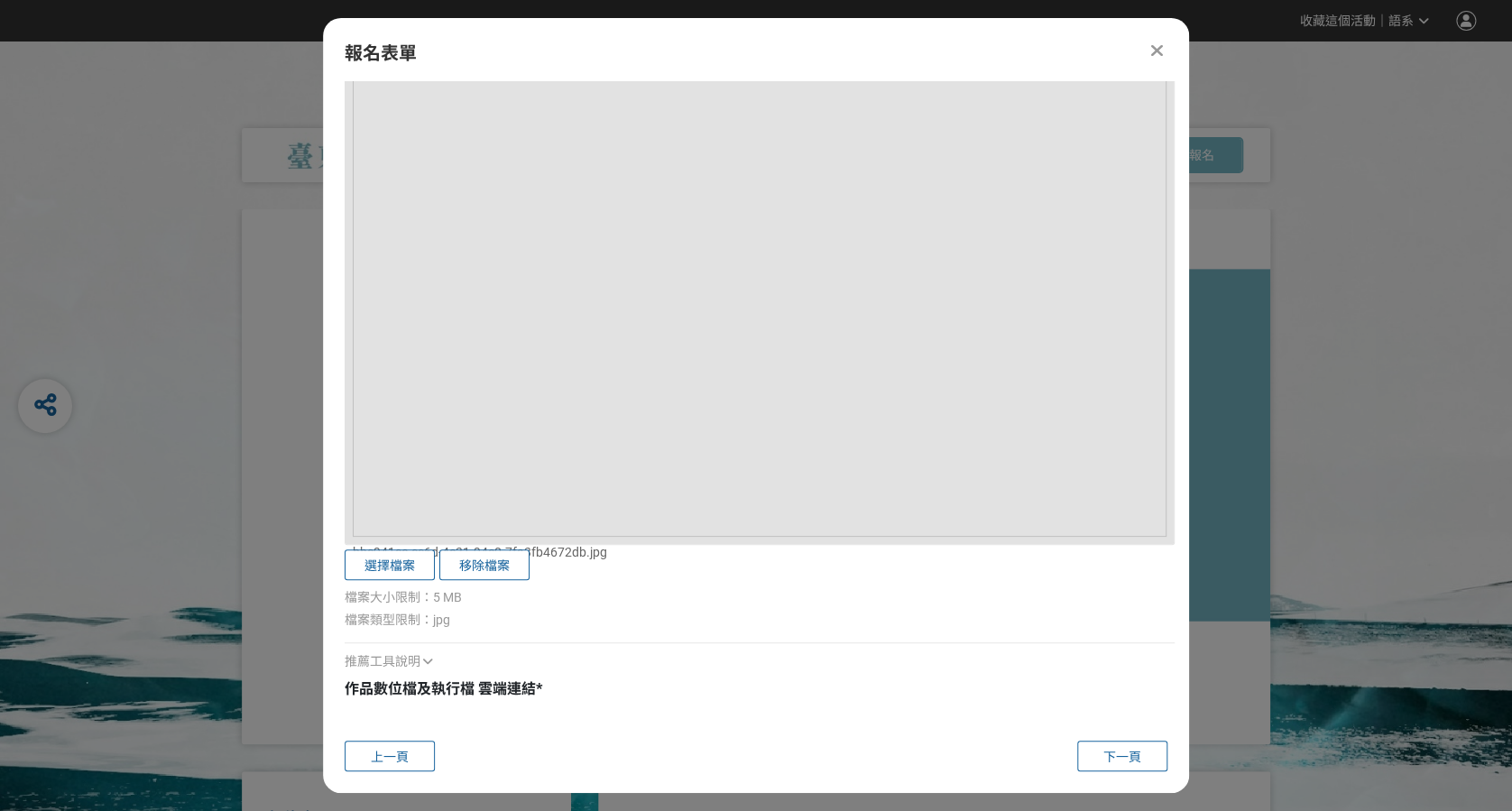 click on "推薦工具說明" at bounding box center (760, 652) 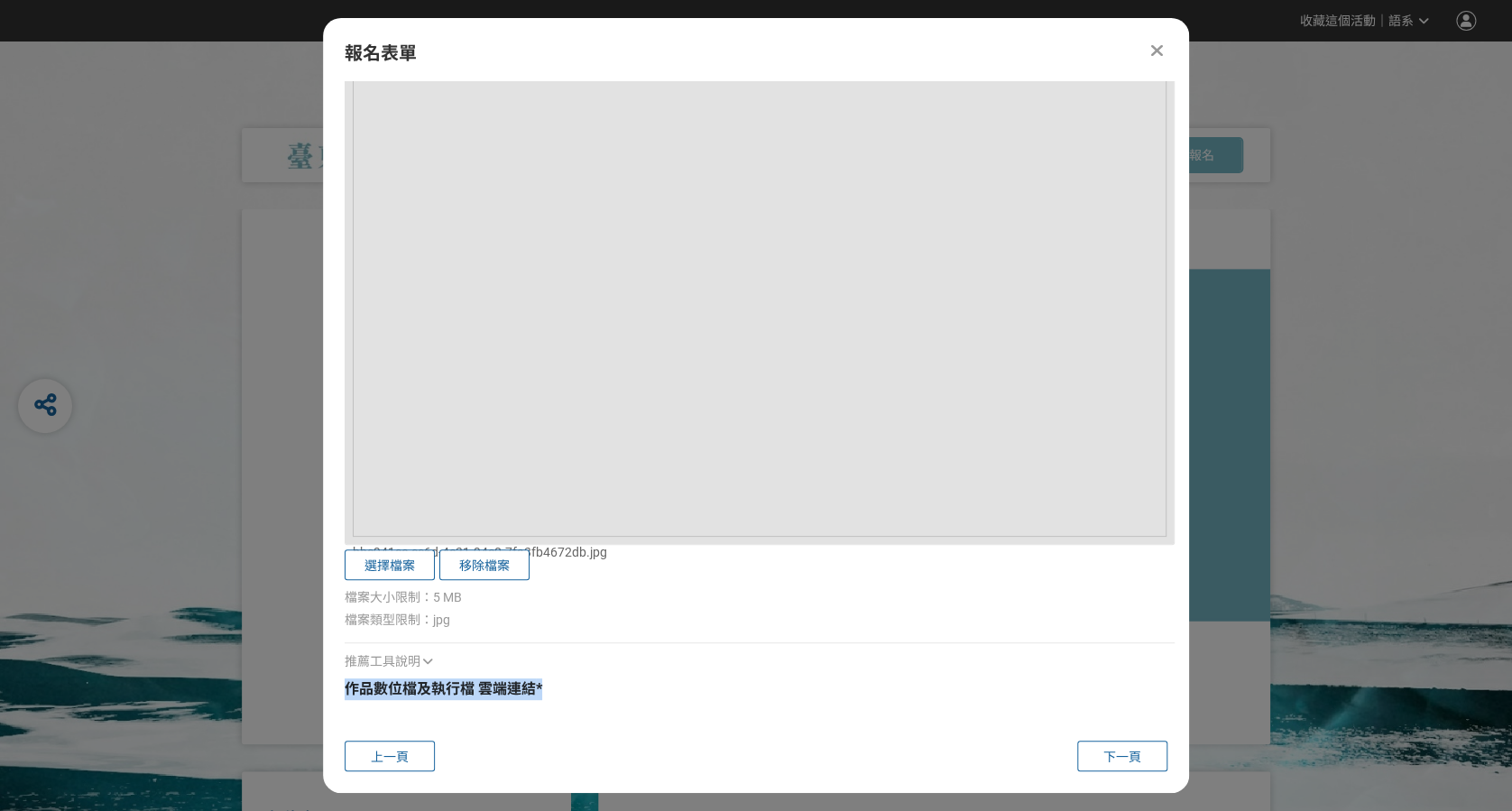 drag, startPoint x: 338, startPoint y: 671, endPoint x: 575, endPoint y: 693, distance: 238.01891 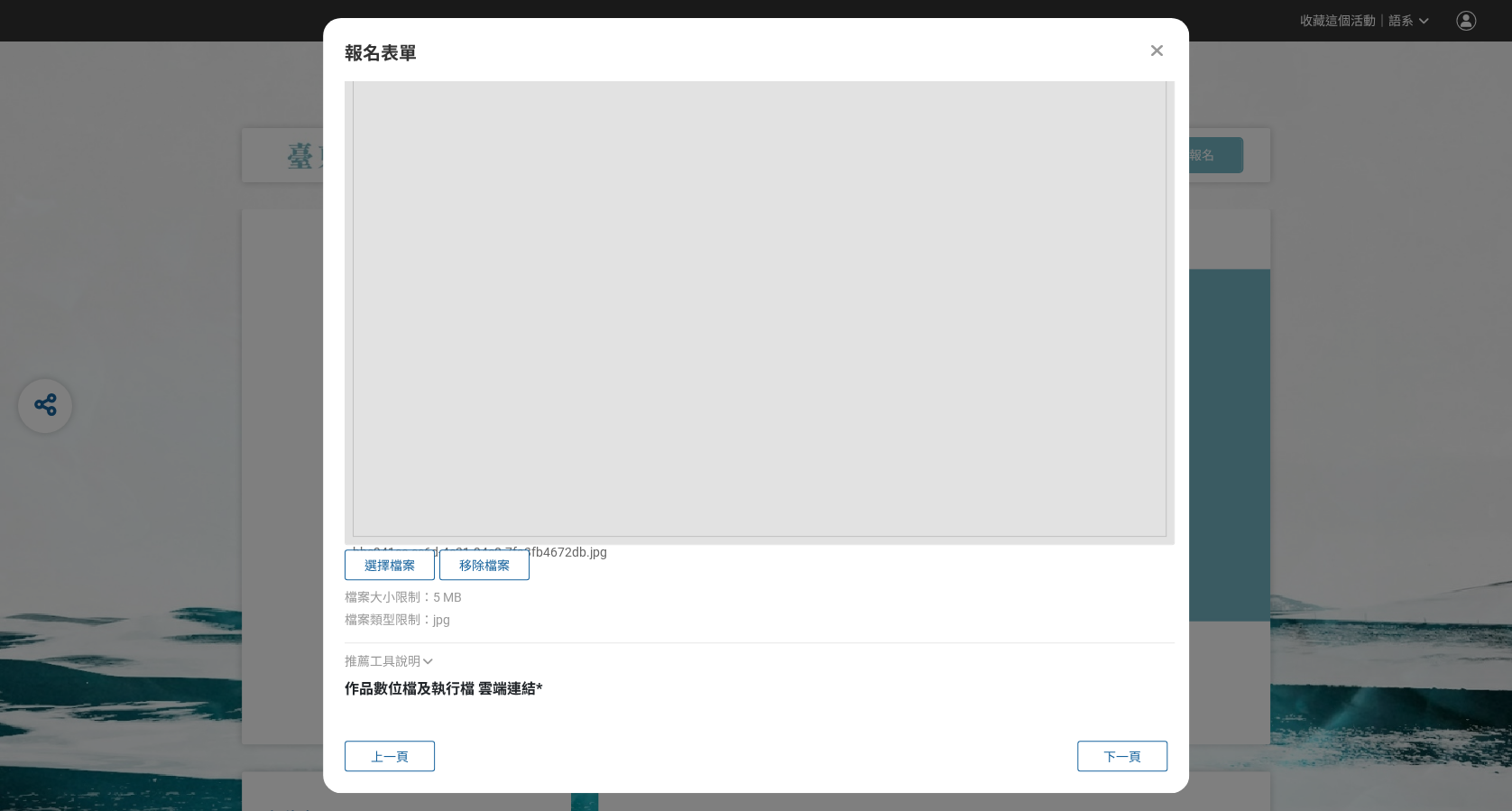click at bounding box center [760, 719] 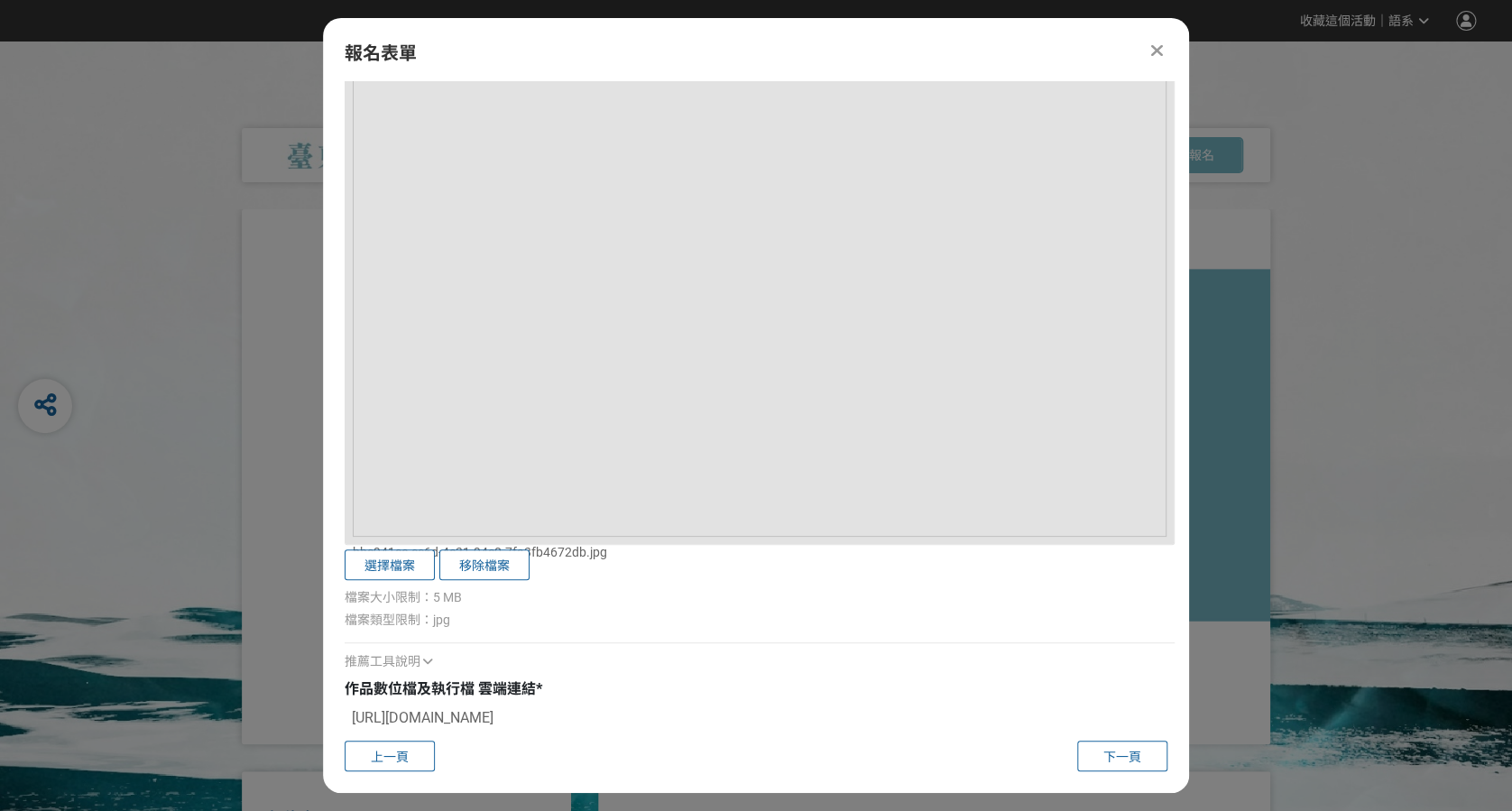 click on "[URL][DOMAIN_NAME]" at bounding box center [760, 719] 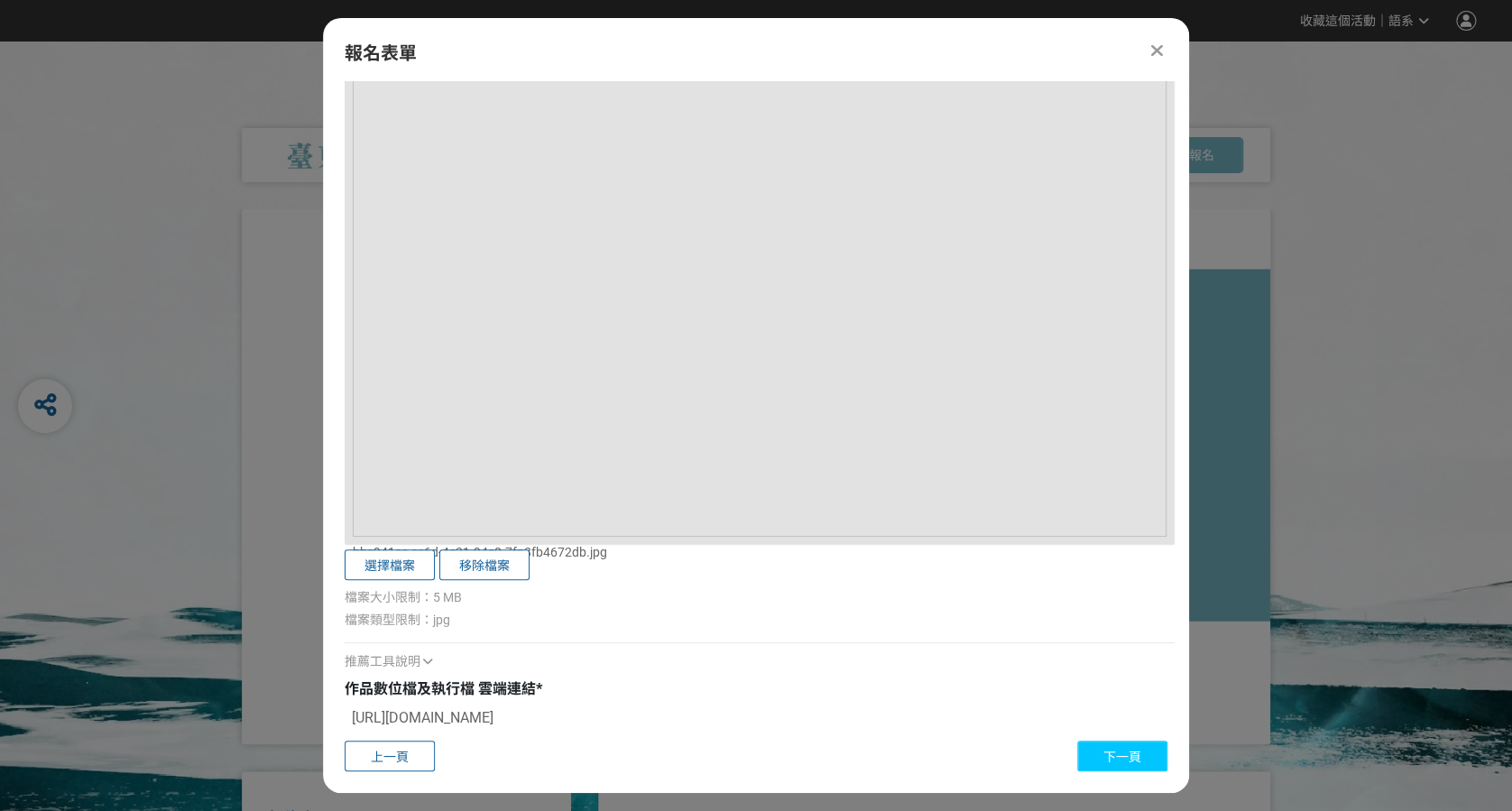 click on "下一頁" at bounding box center (1122, 756) 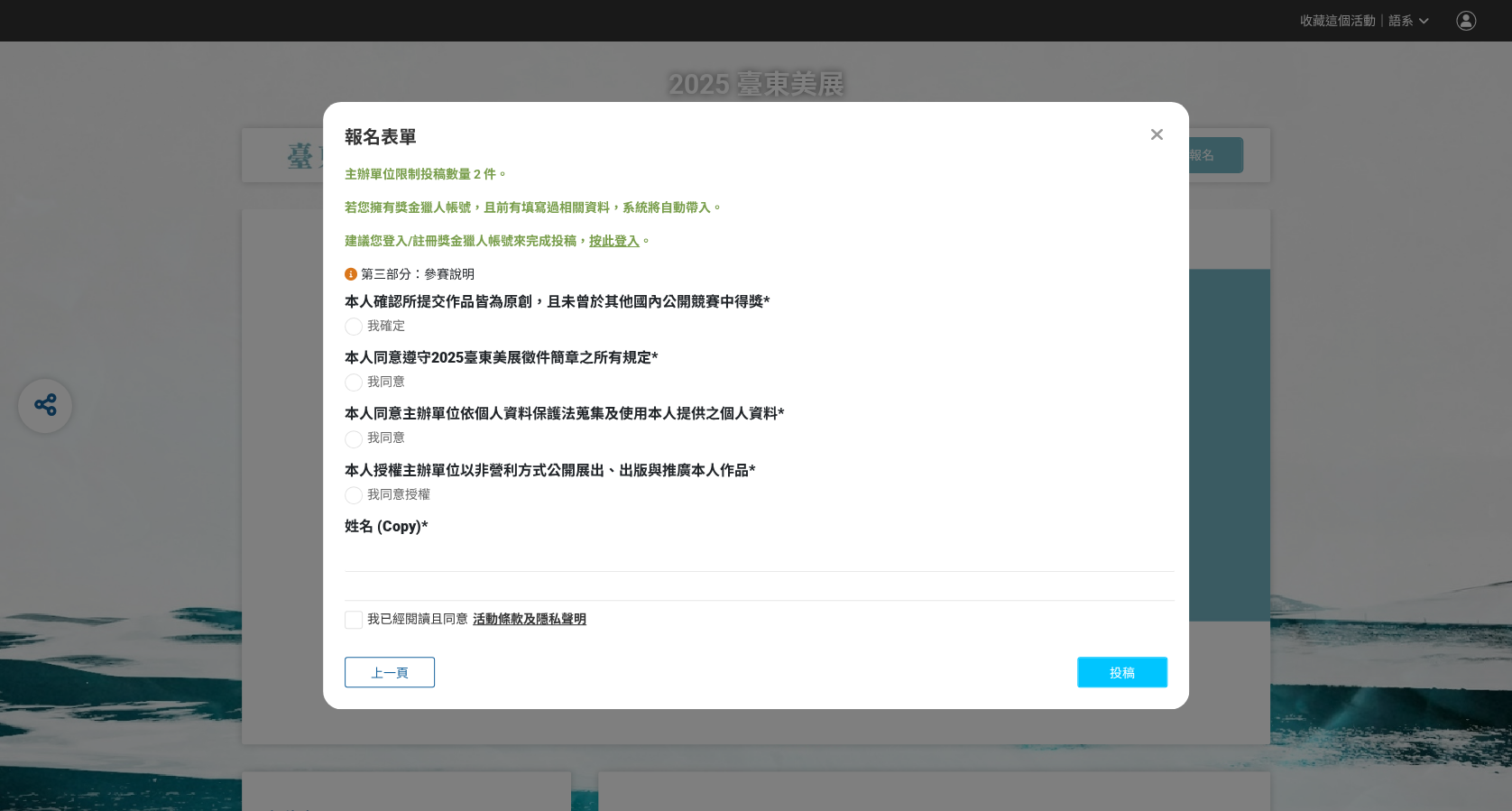 scroll, scrollTop: 0, scrollLeft: 0, axis: both 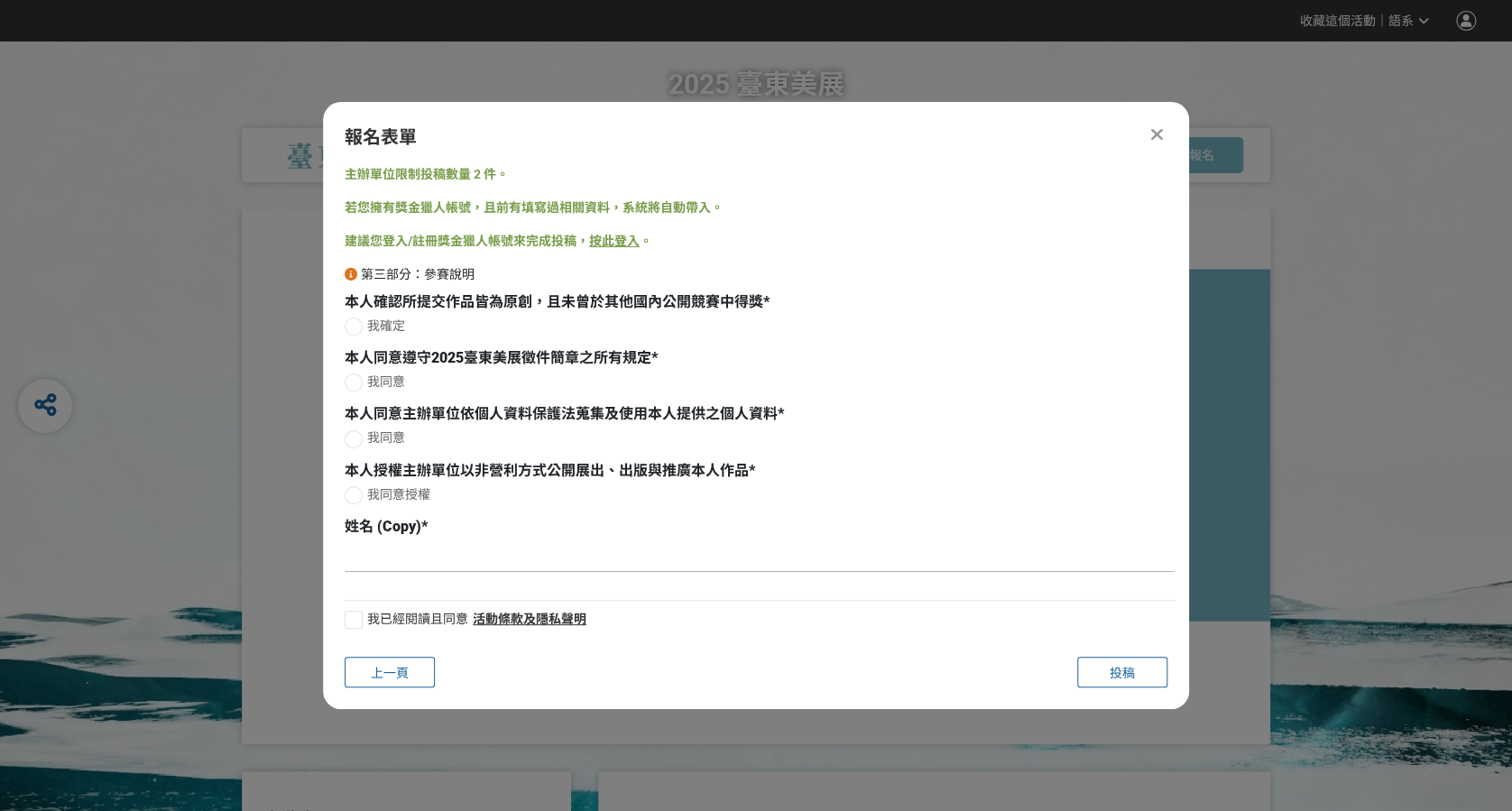 click at bounding box center (760, 557) 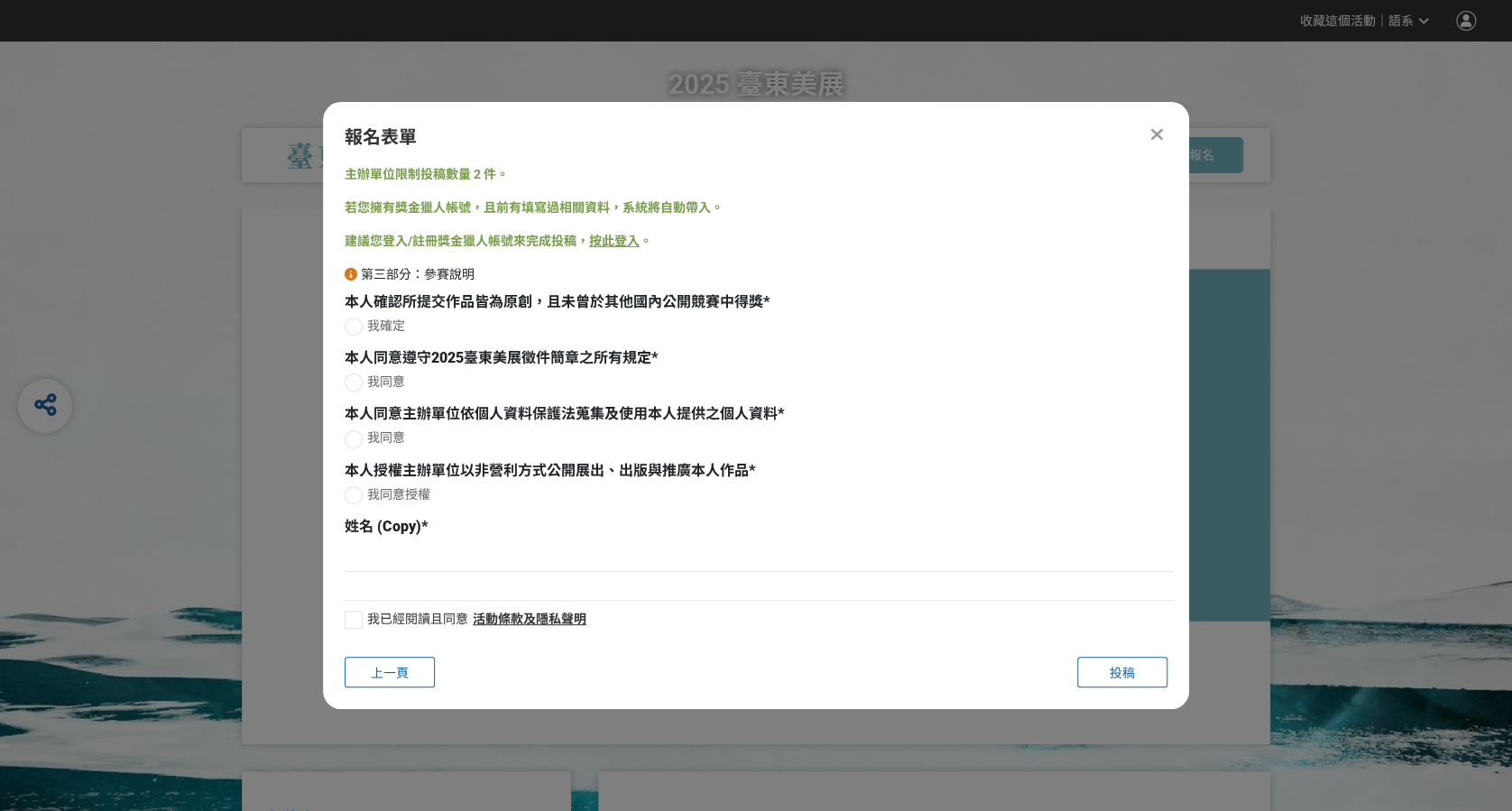 click at bounding box center [354, 327] 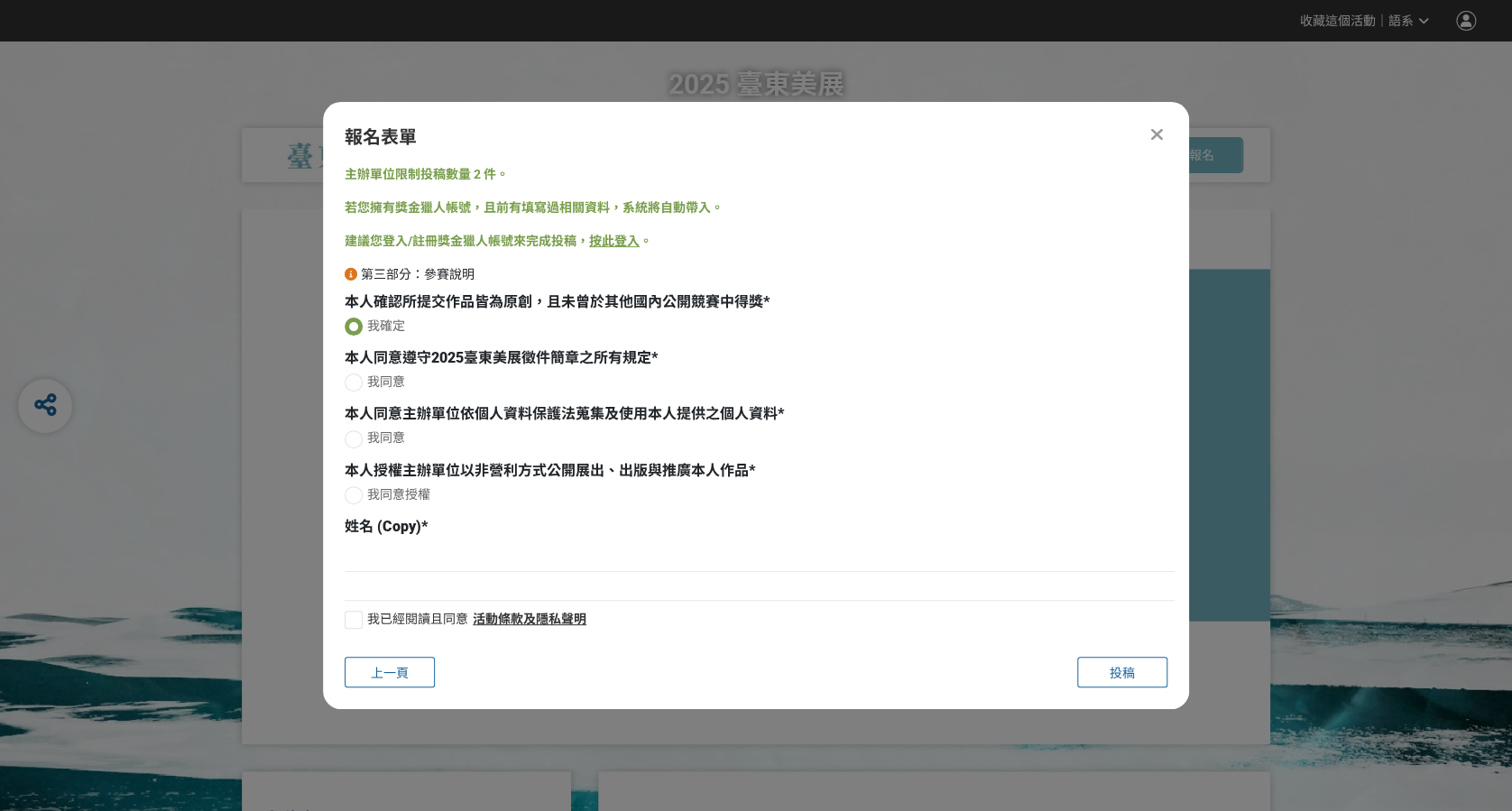 click at bounding box center (354, 382) 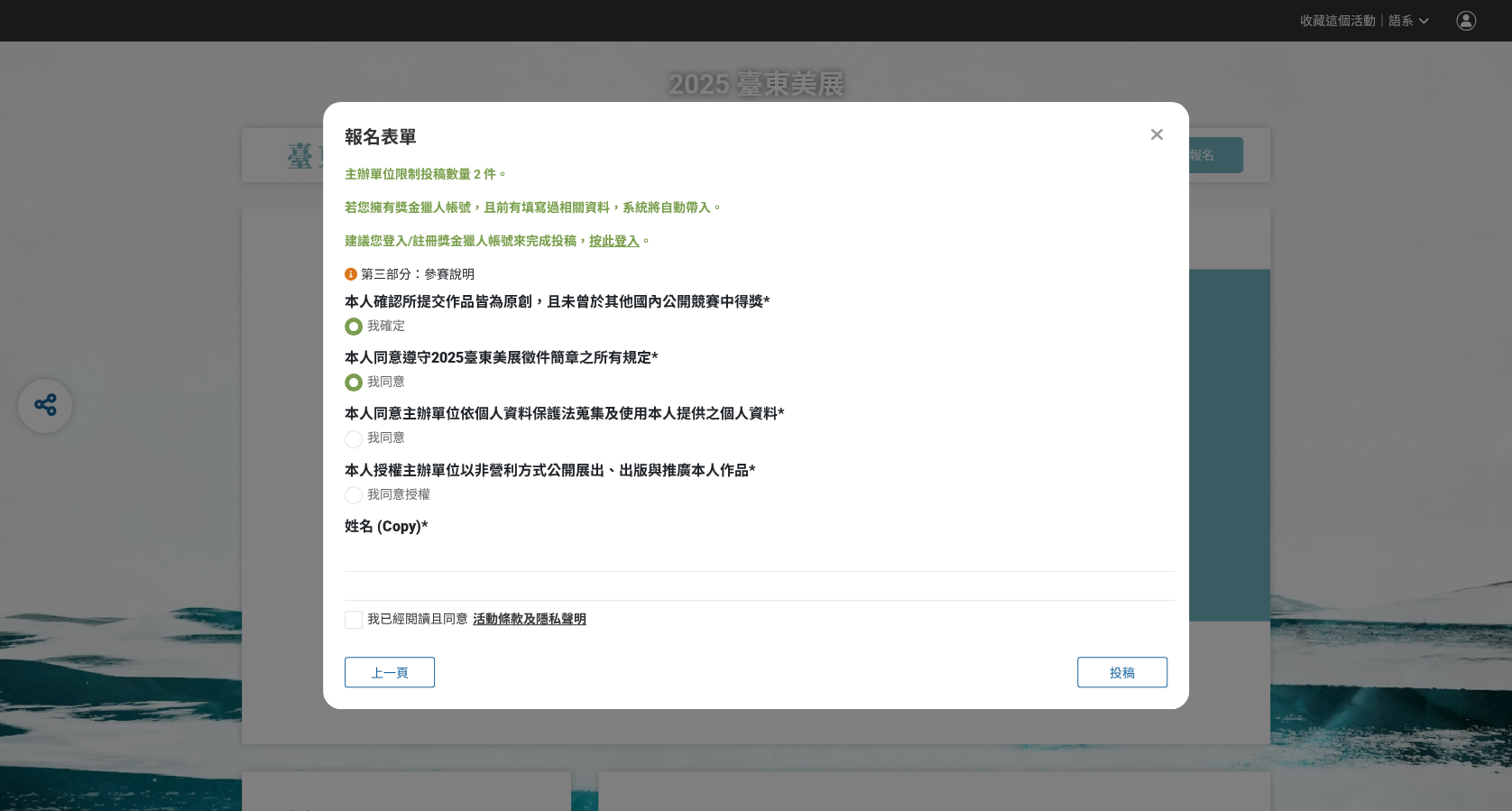 click at bounding box center (354, 439) 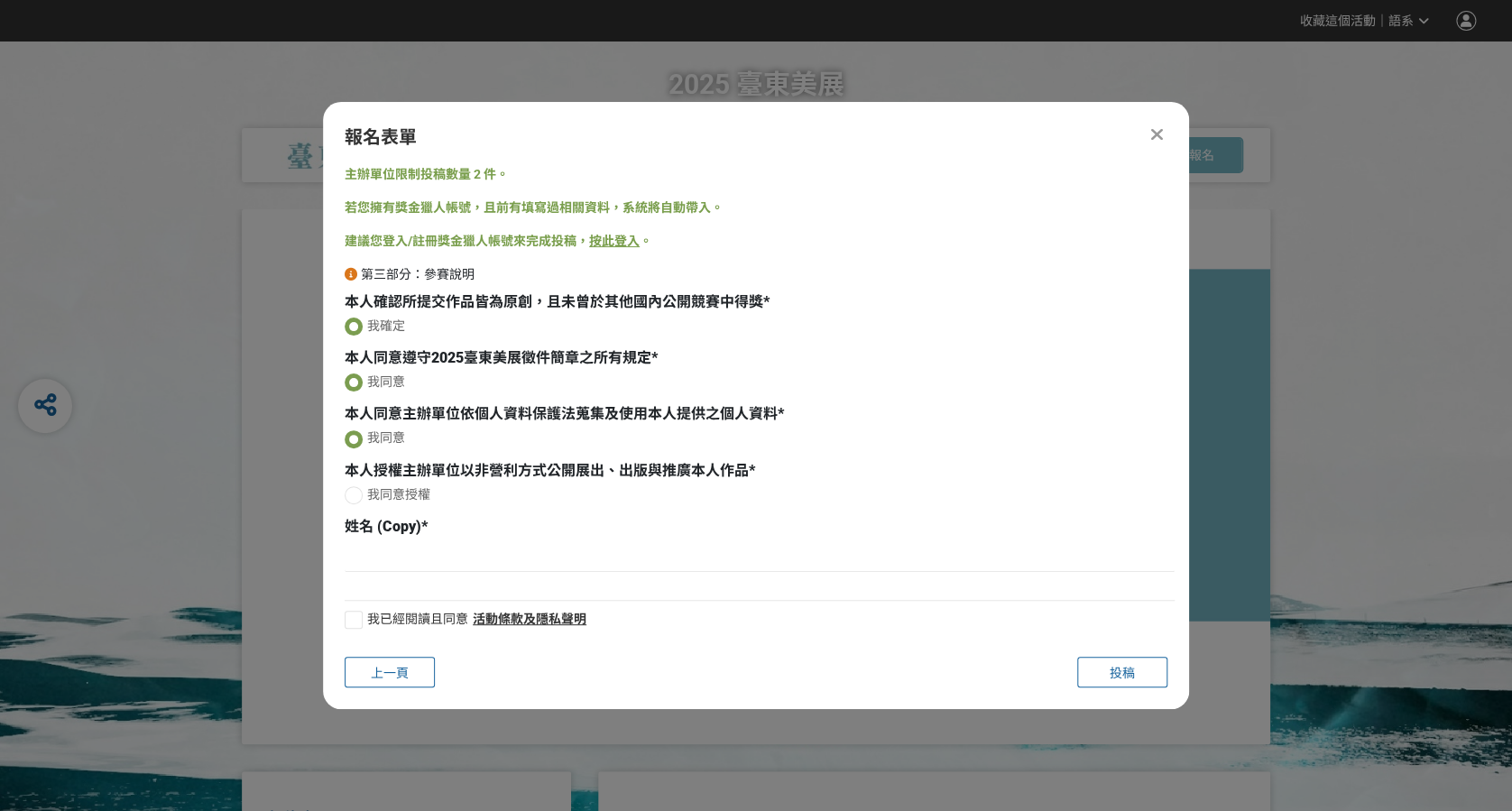 click on "我同意授權" at bounding box center (760, 497) 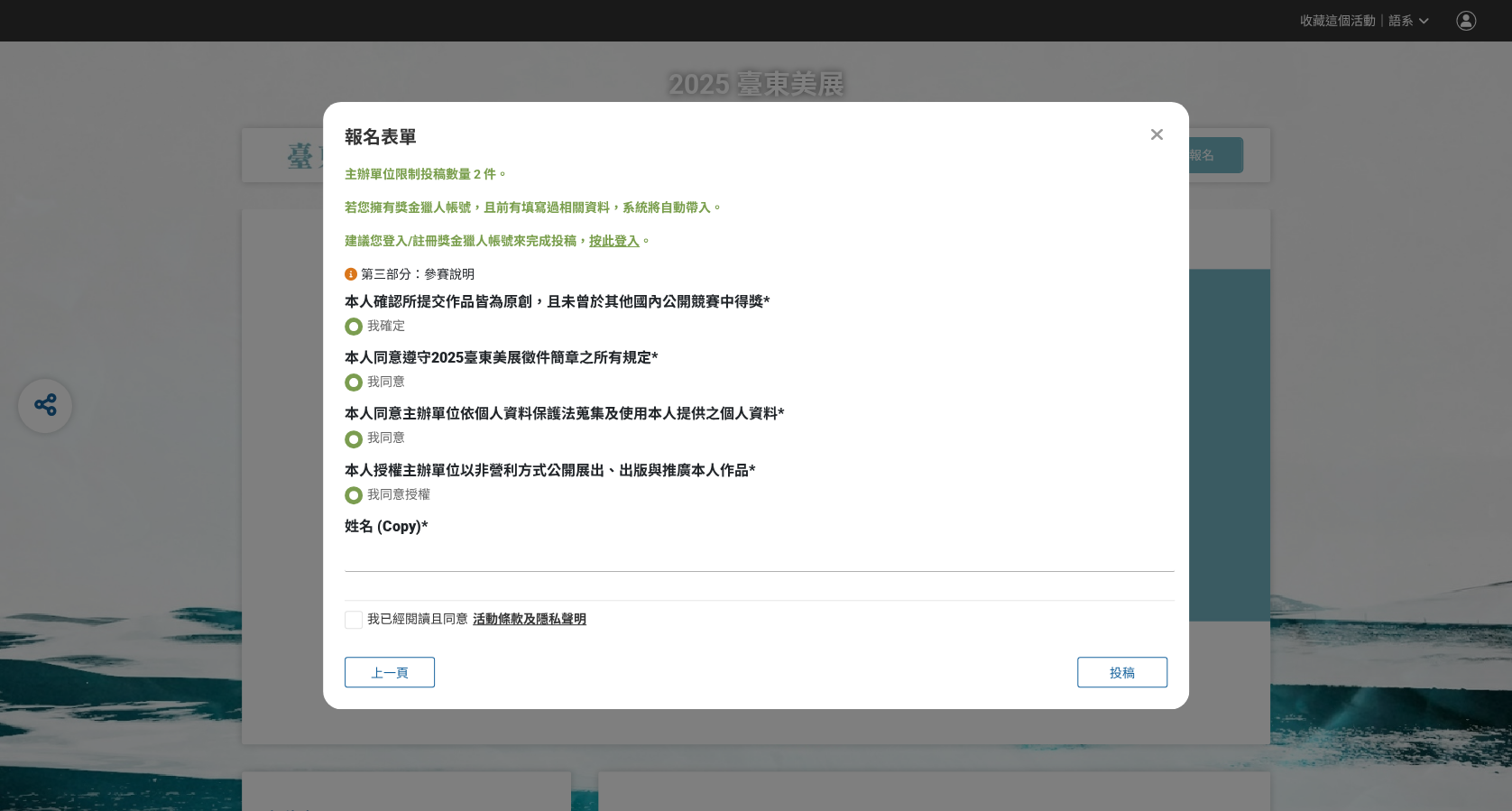 click at bounding box center [760, 557] 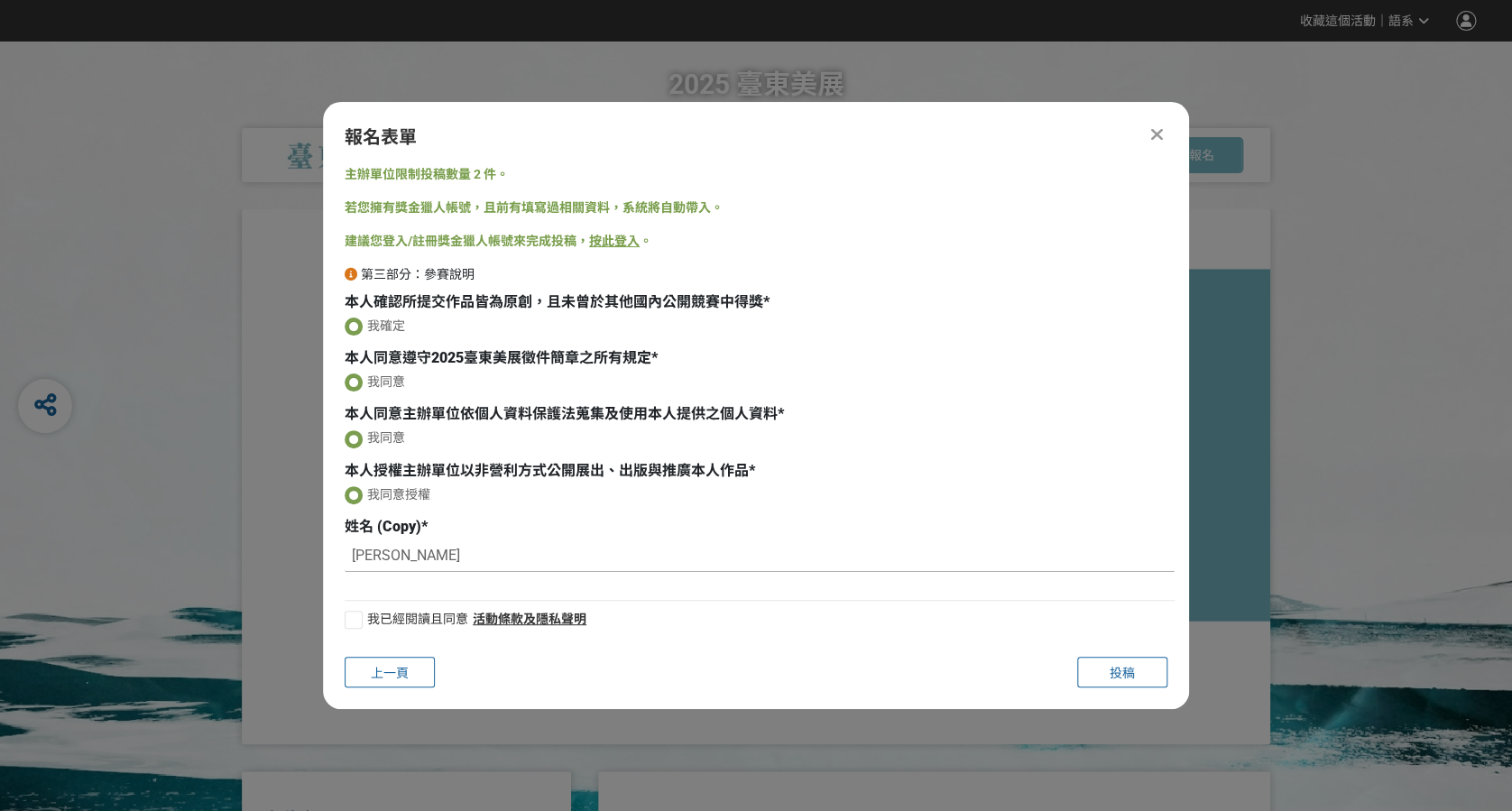 type on "[PERSON_NAME]" 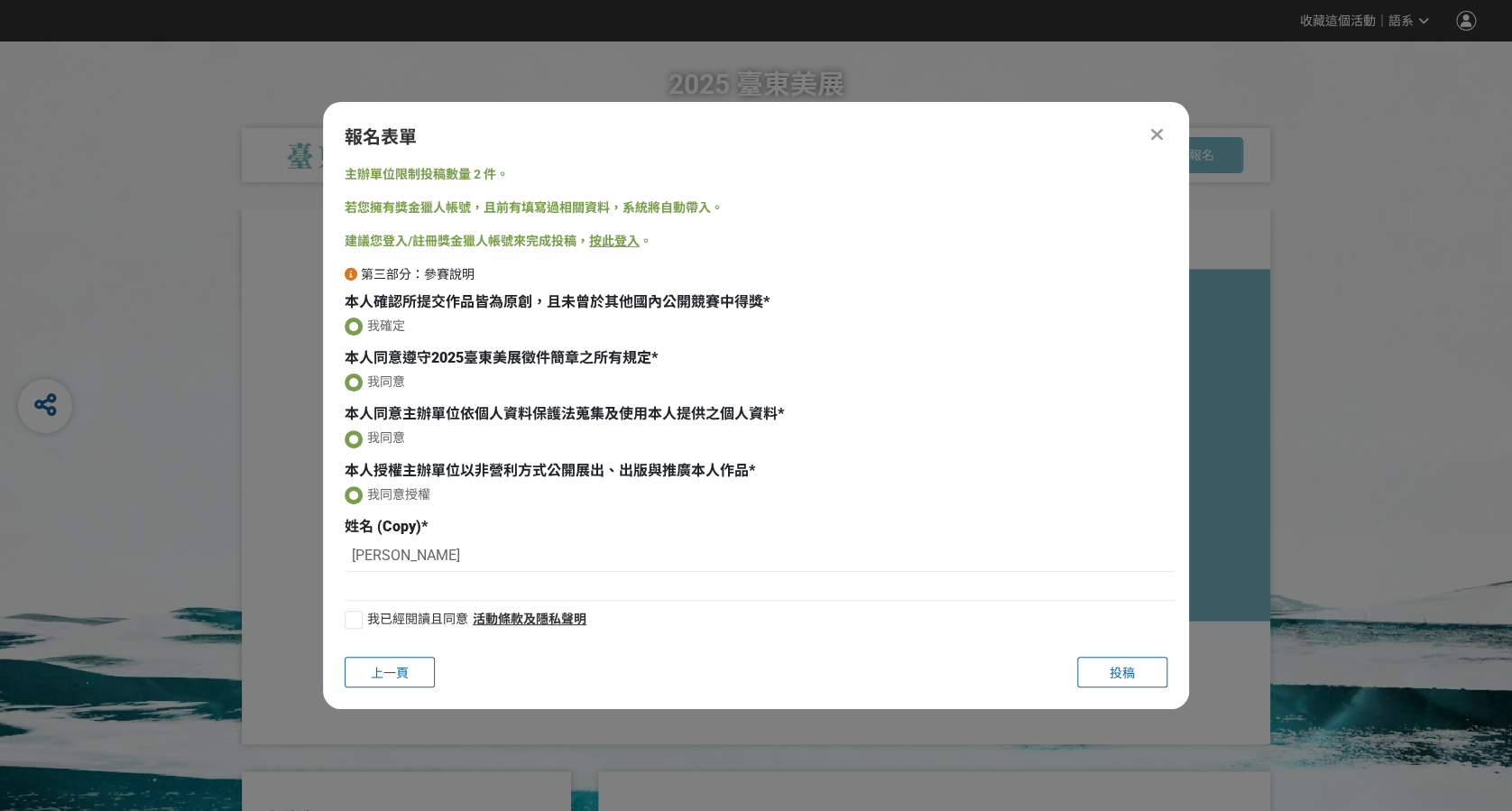 click at bounding box center [354, 620] 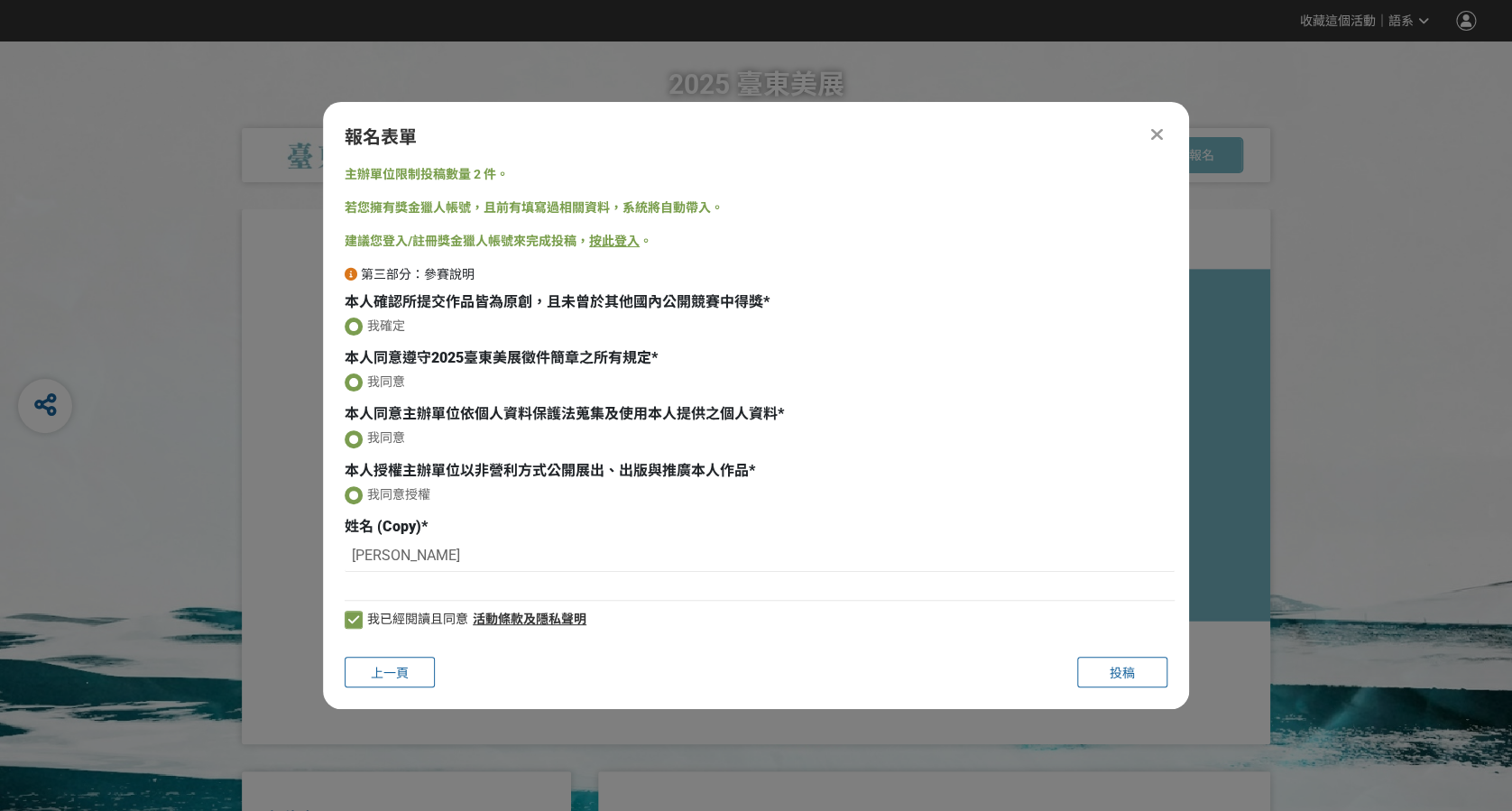 click on "我已經閱讀且同意 活動條款及隱私聲明" at bounding box center [760, 622] 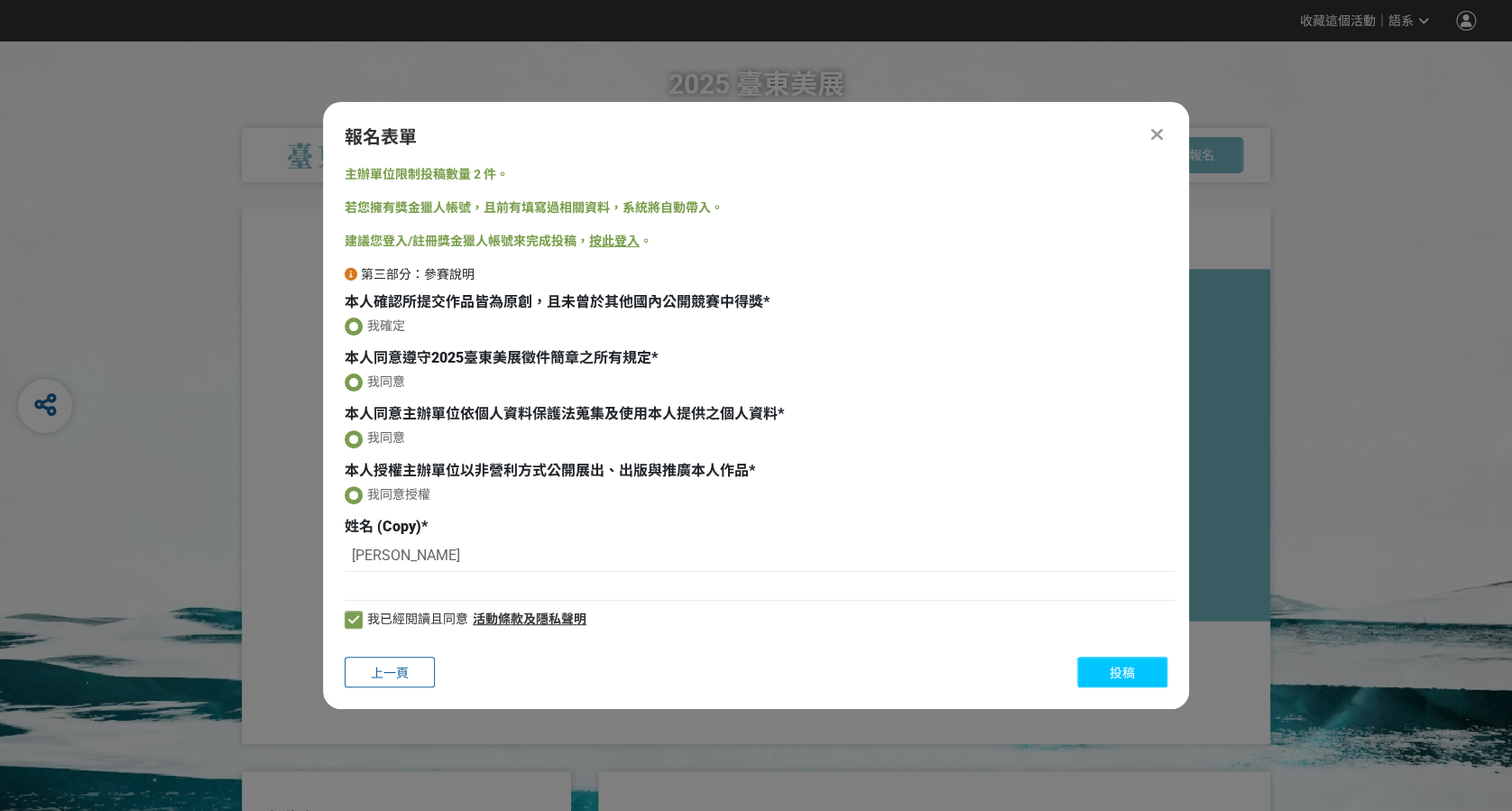 click on "投稿" at bounding box center [1122, 672] 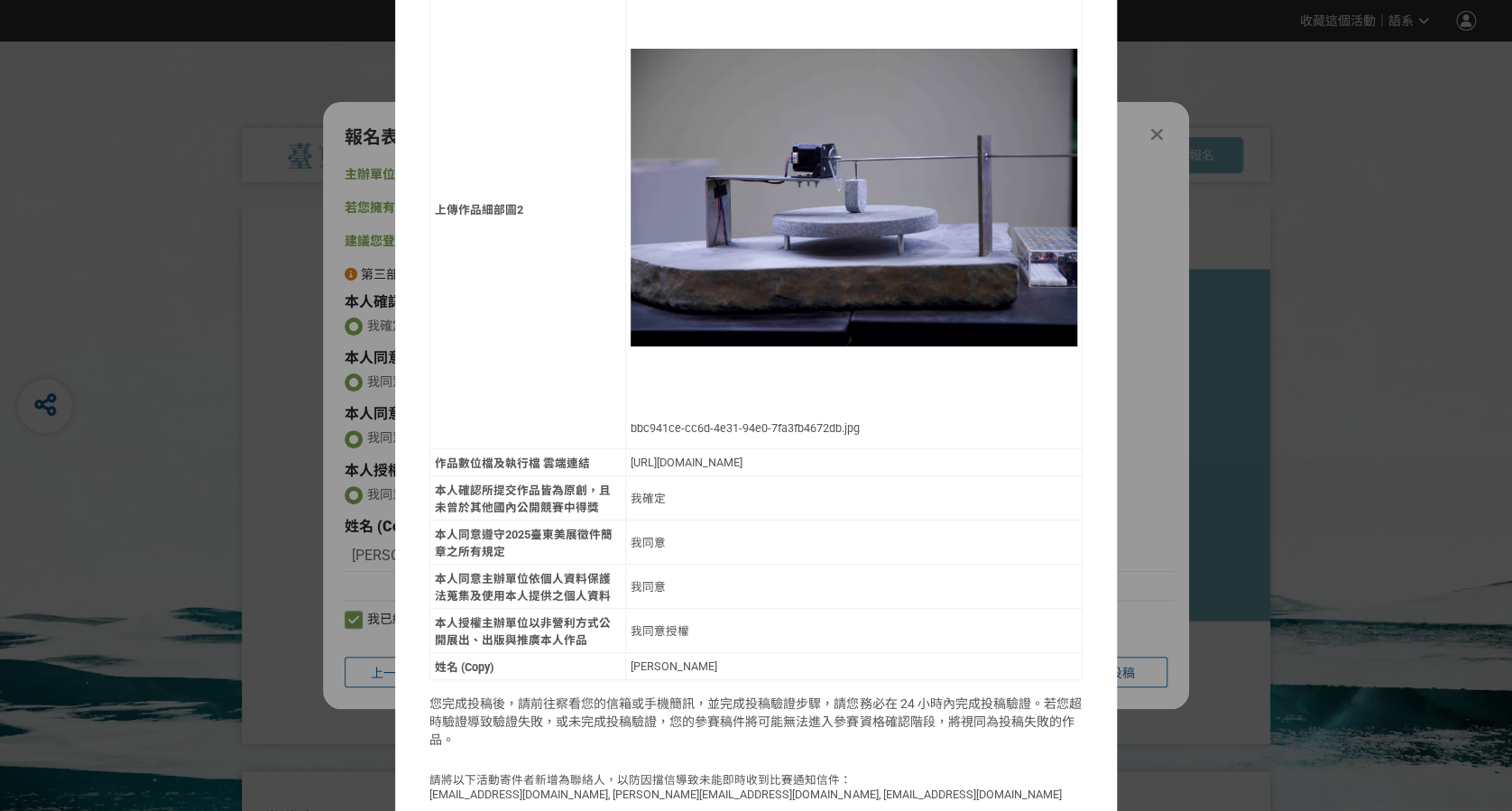 scroll, scrollTop: 1855, scrollLeft: 0, axis: vertical 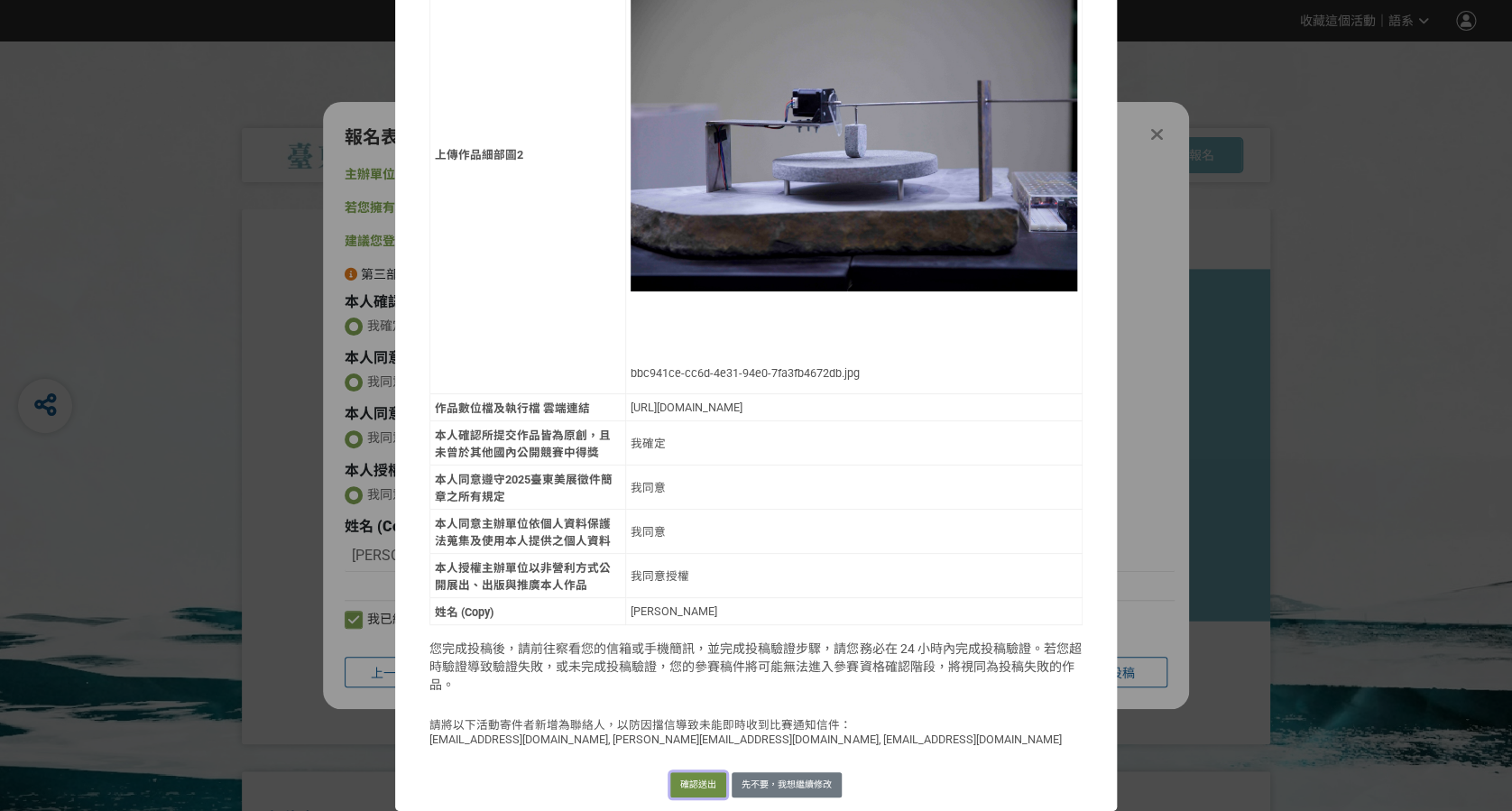 click on "確認送出" at bounding box center (698, 785) 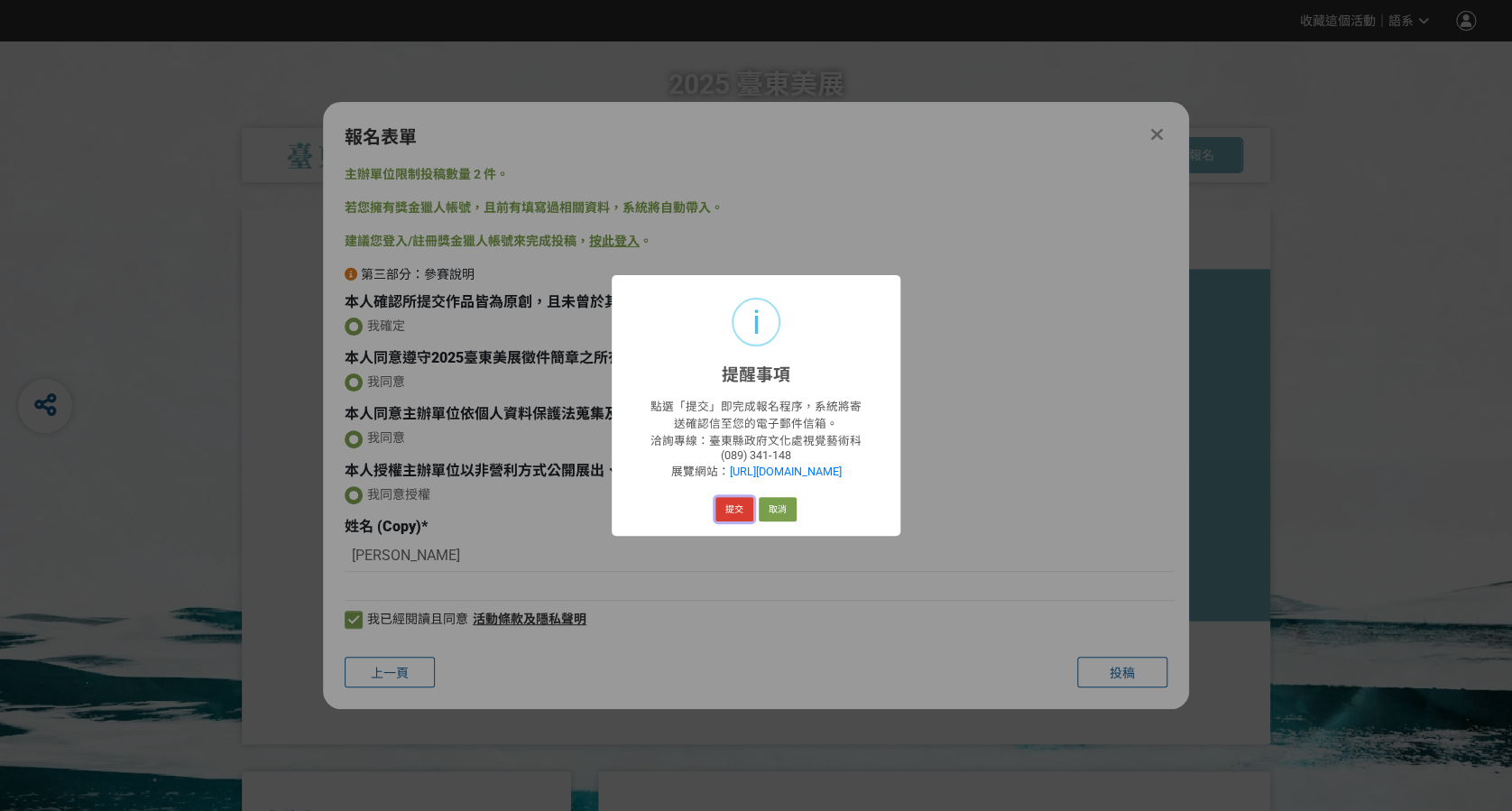 click on "提交" at bounding box center (734, 510) 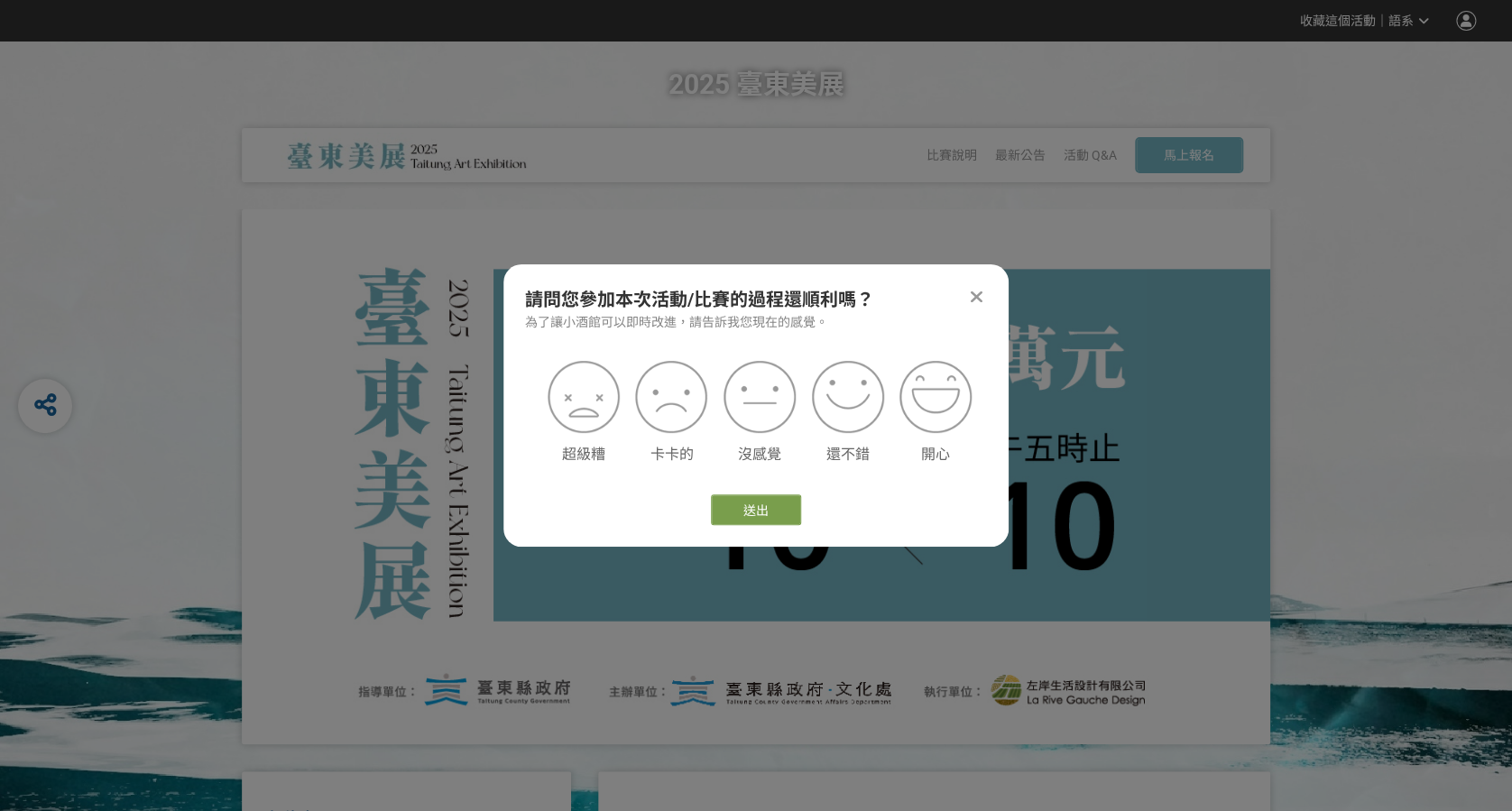 click at bounding box center (976, 297) 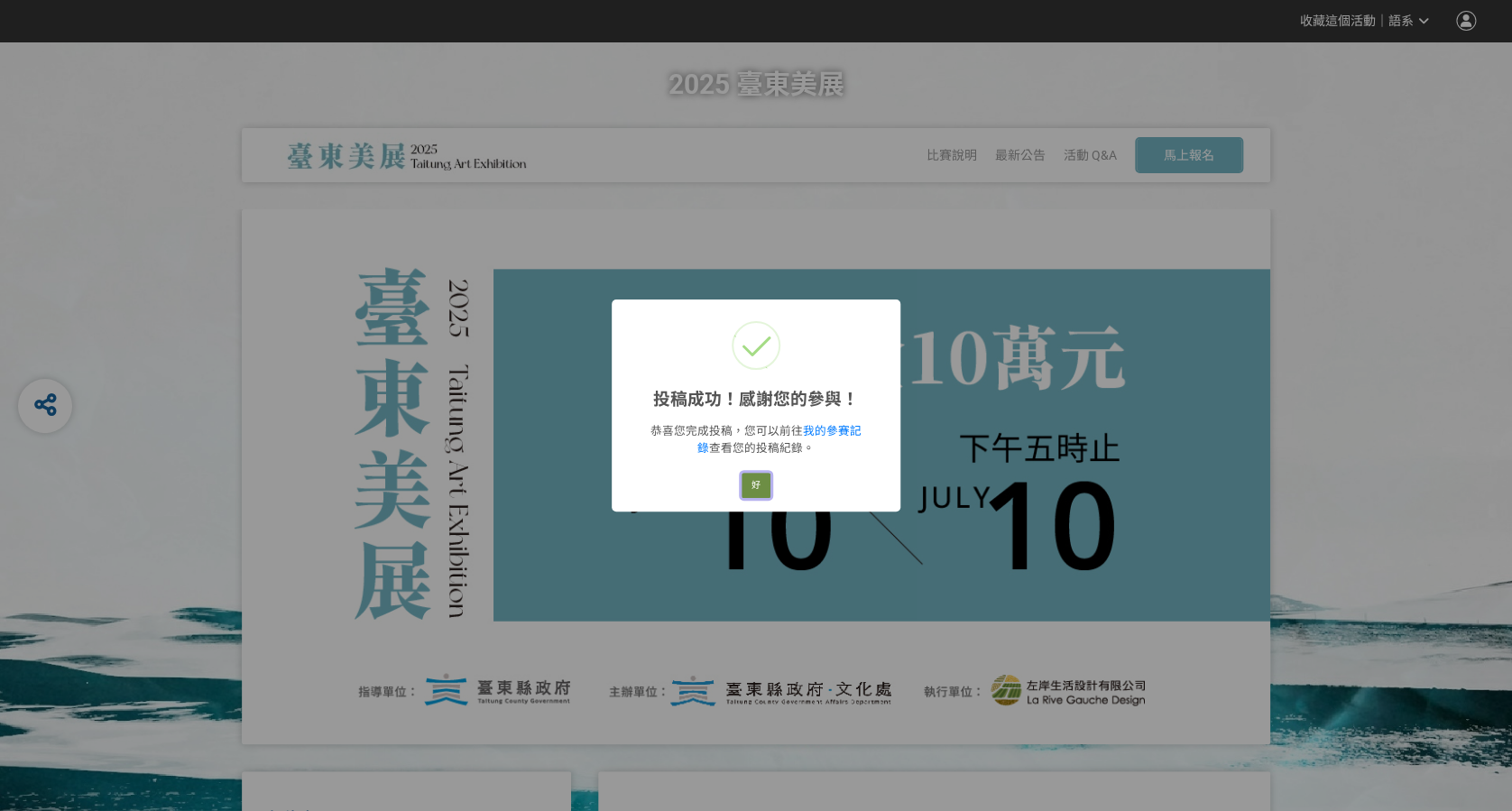 click on "好" at bounding box center [756, 485] 